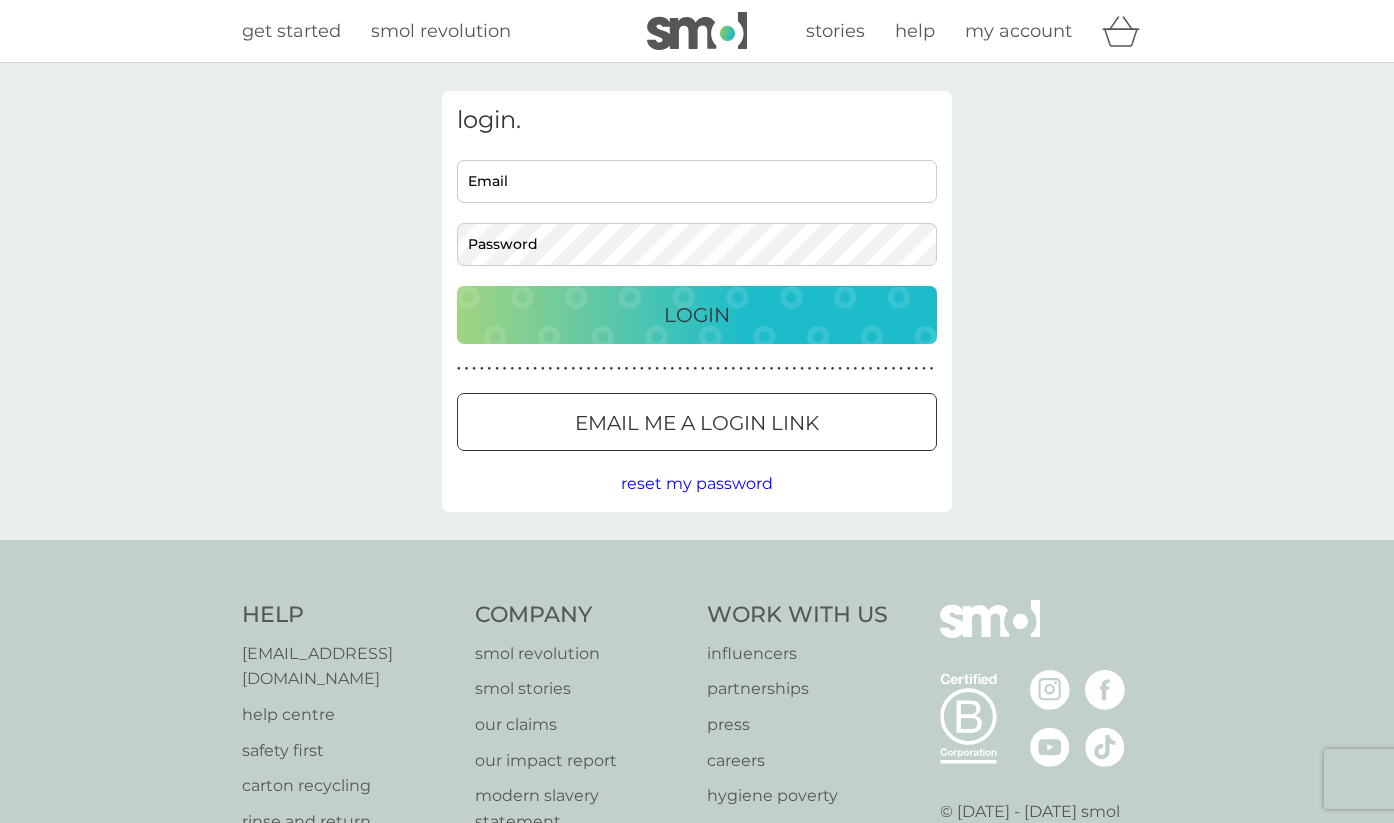 scroll, scrollTop: 0, scrollLeft: 0, axis: both 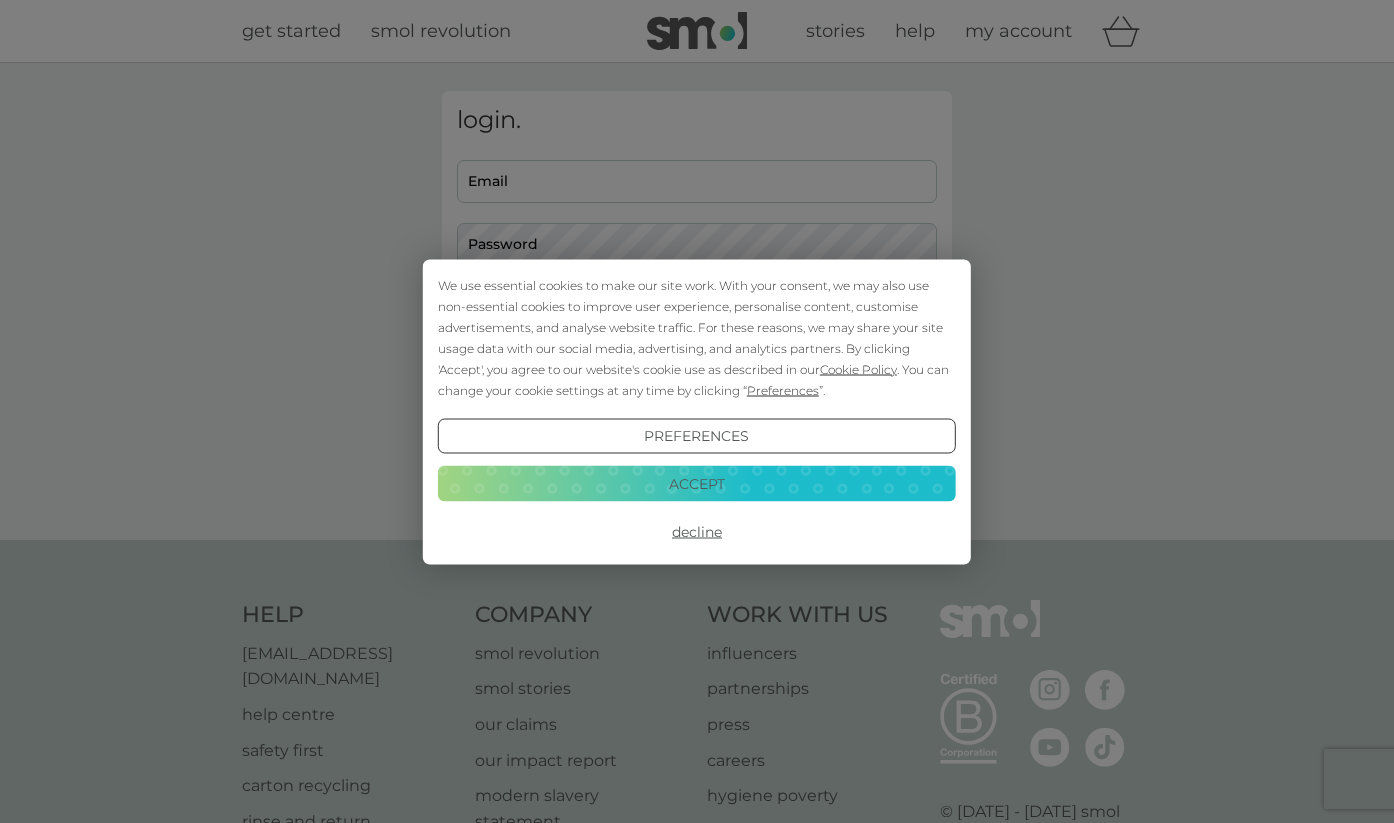 click on "Accept" at bounding box center (697, 484) 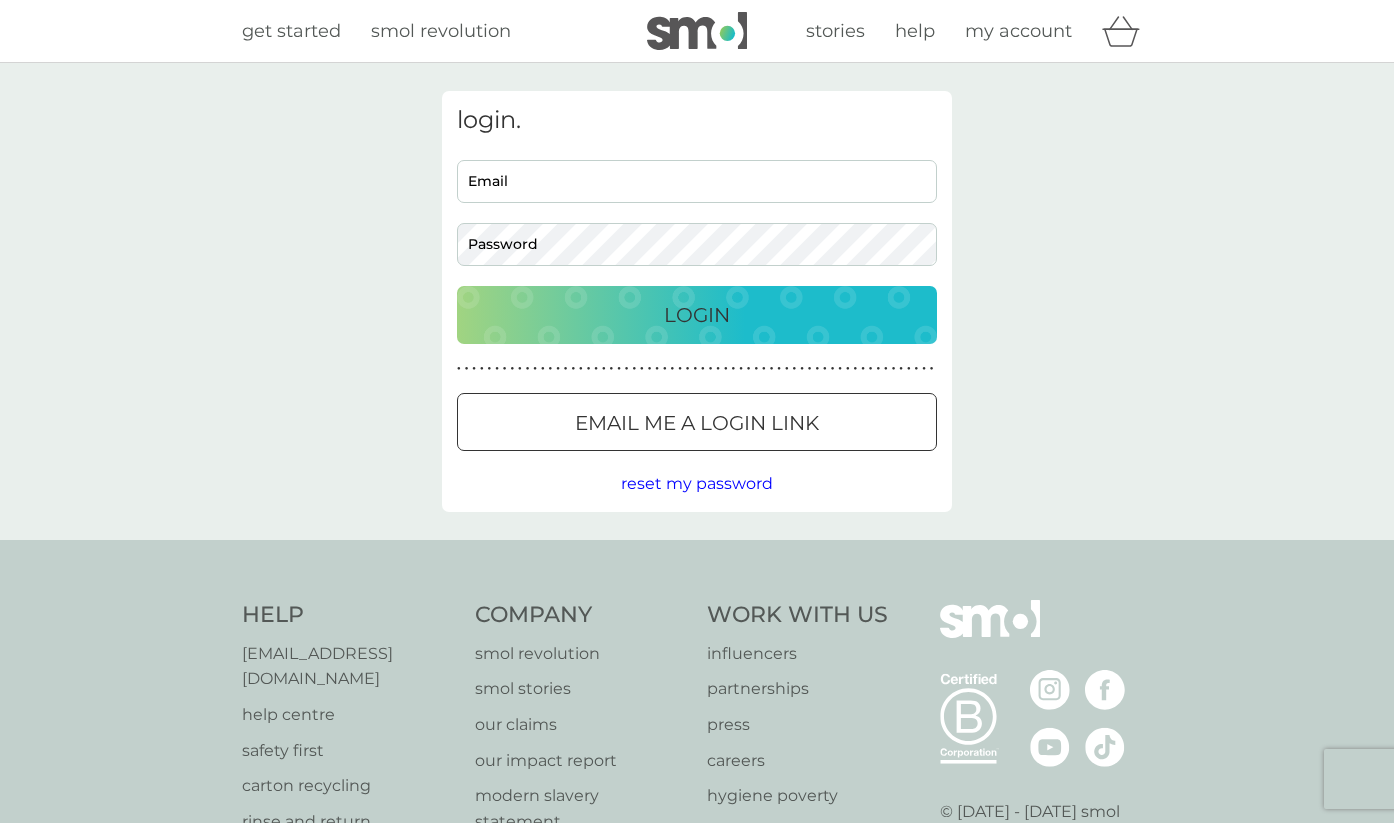 click on "Email" at bounding box center [697, 181] 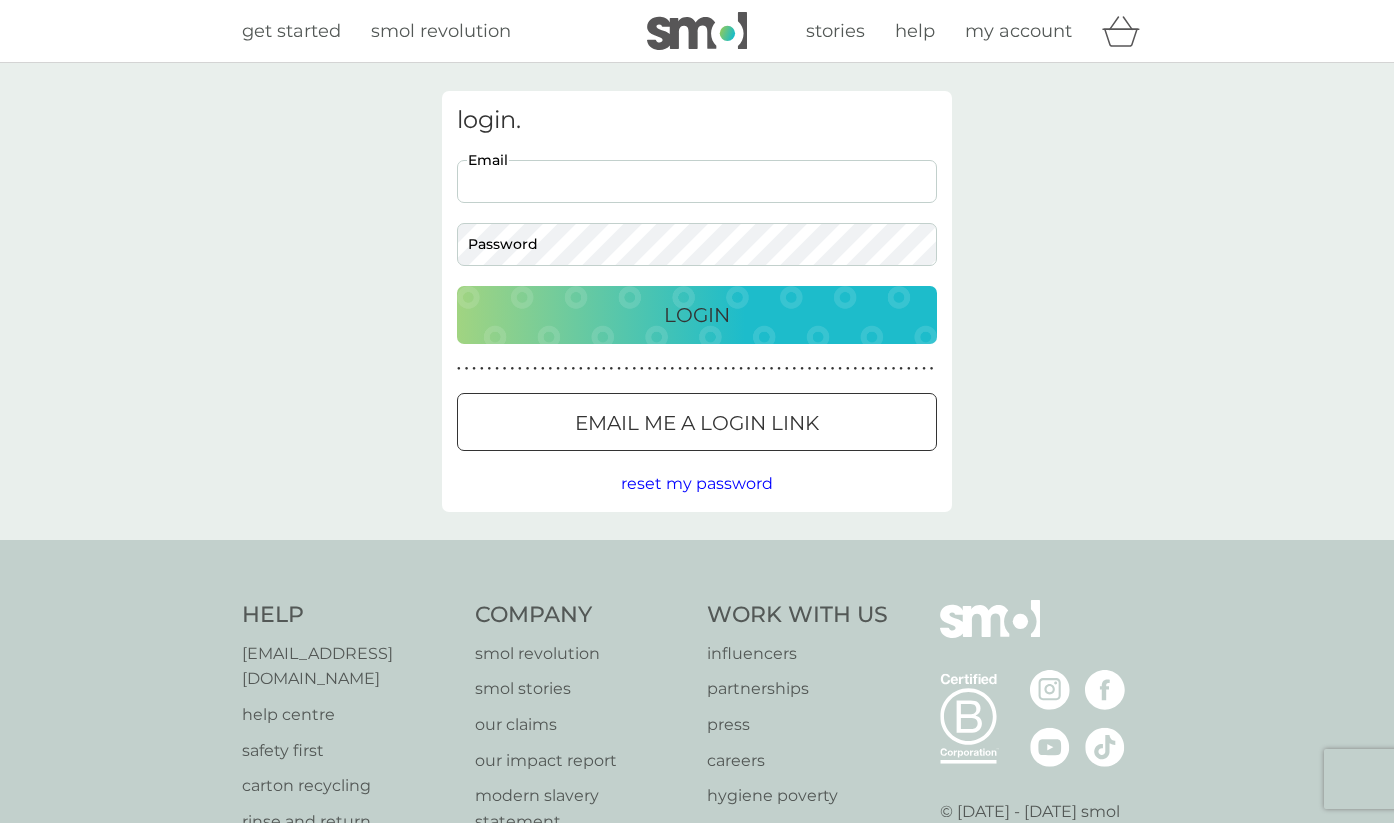 type on "[EMAIL_ADDRESS][DOMAIN_NAME]" 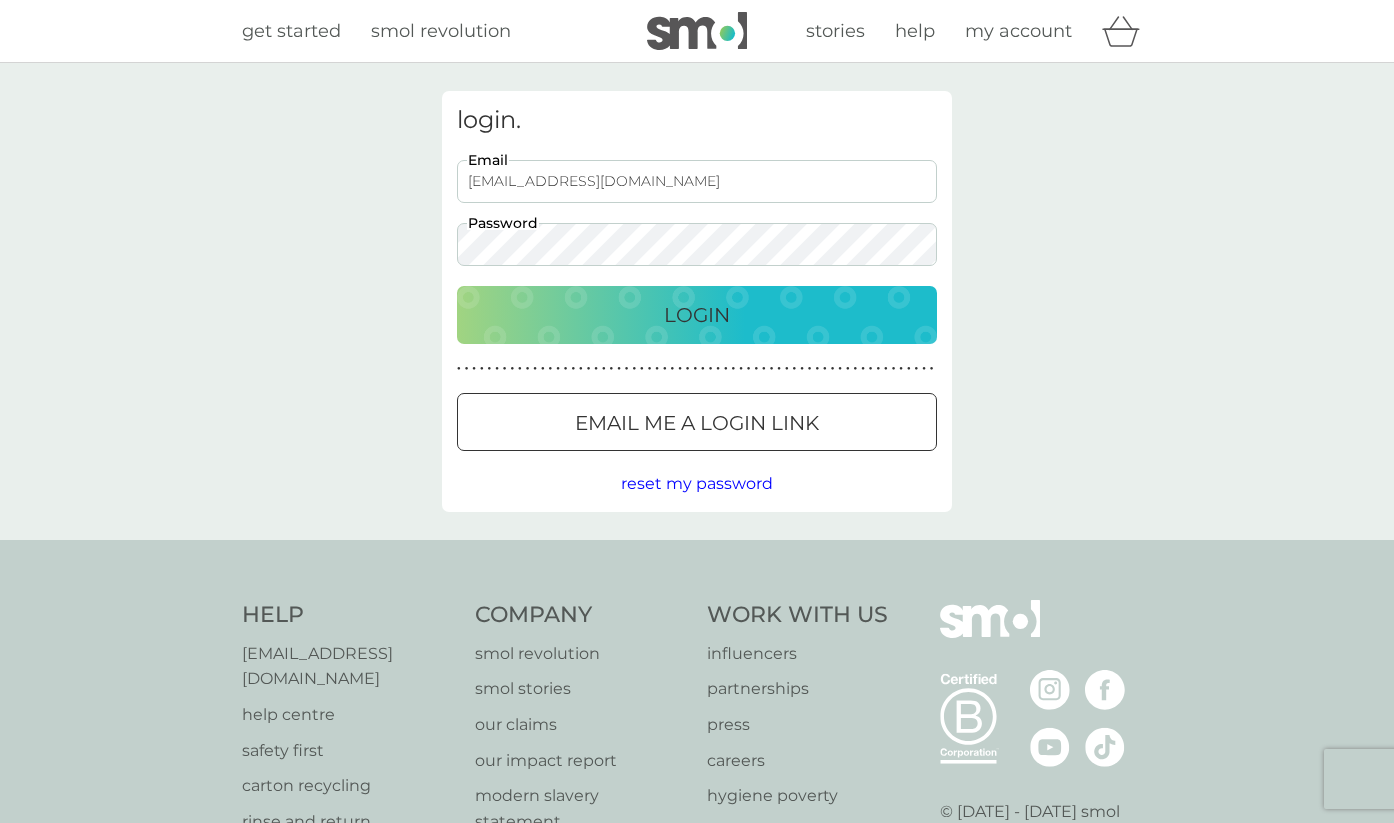click on "Login" at bounding box center (697, 315) 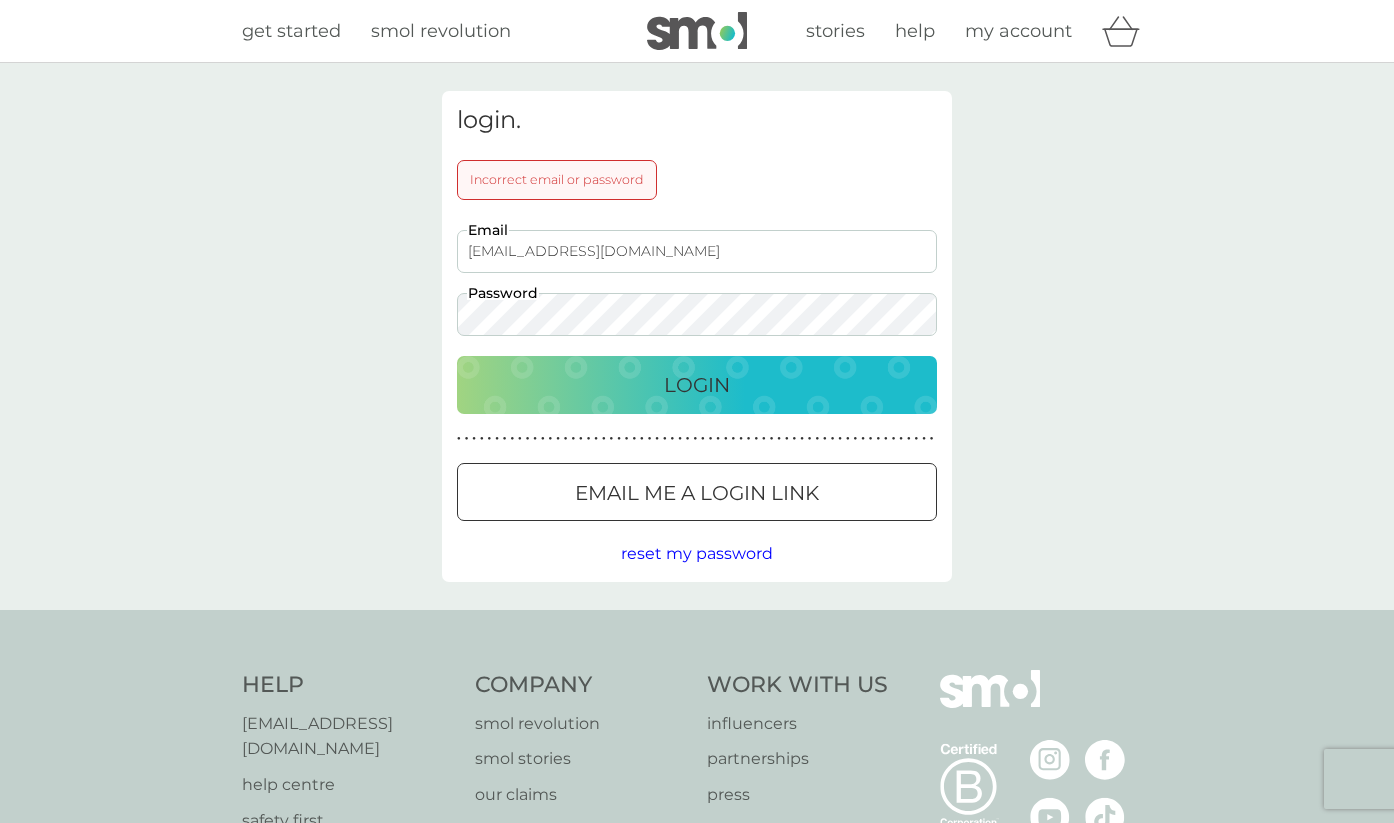 click on "Login" at bounding box center (697, 385) 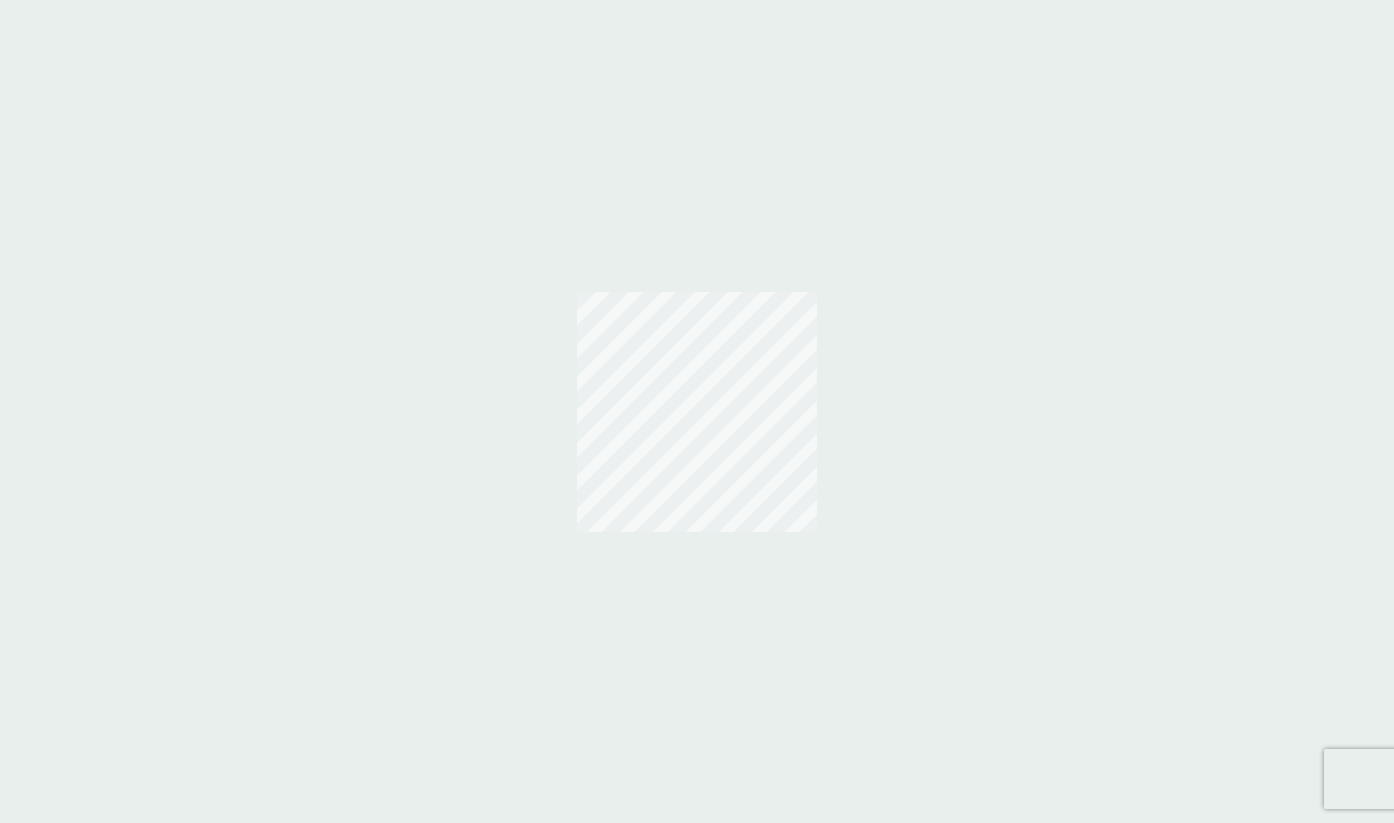 scroll, scrollTop: 0, scrollLeft: 0, axis: both 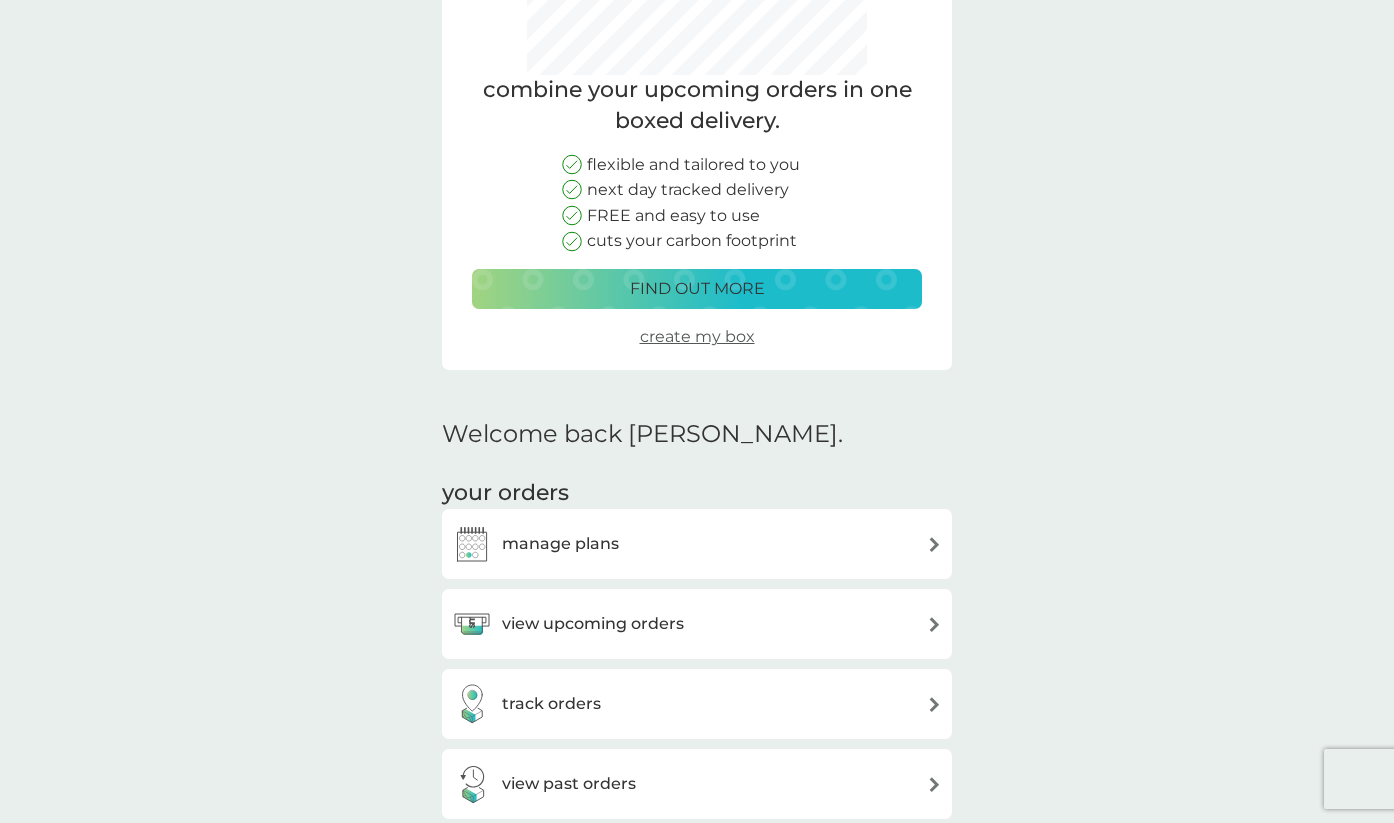 click on "manage plans" at bounding box center (535, 544) 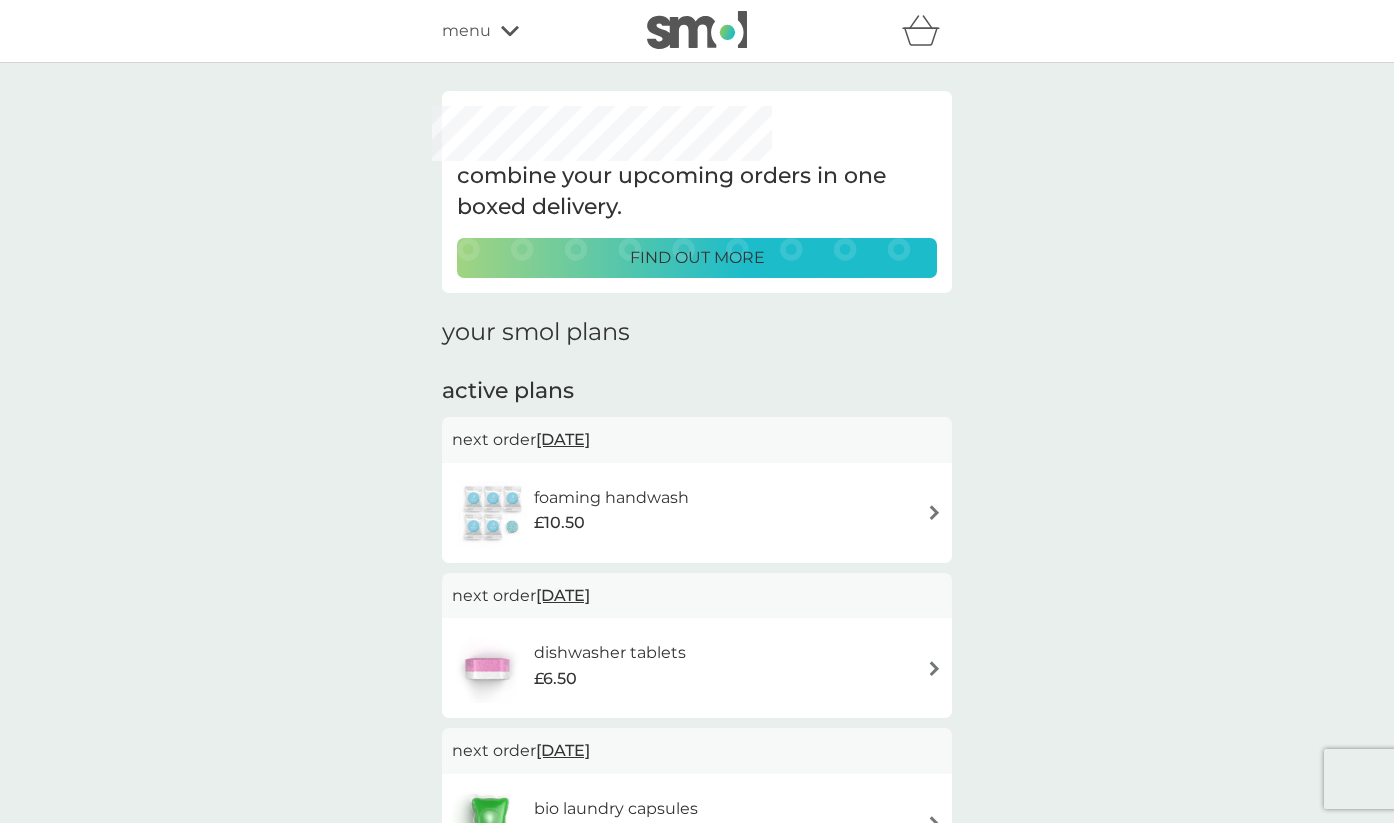 click on "£10.50" at bounding box center (559, 523) 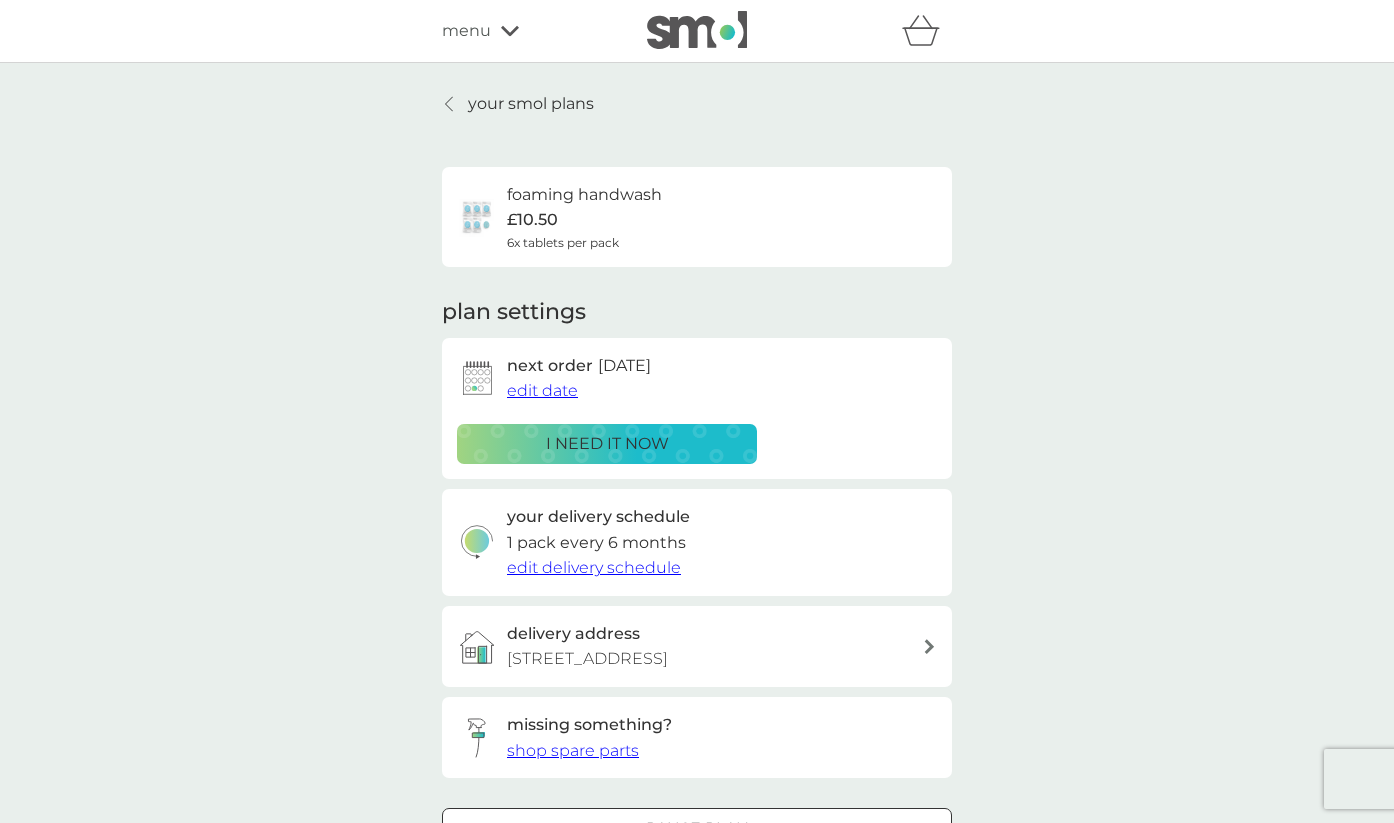 click on "your smol plans foaming handwash £10.50 6x tablets per pack plan settings next order [DATE] edit date i need it now your delivery schedule 1 pack every 6 months edit delivery schedule delivery address [STREET_ADDRESS] missing something? shop spare parts Pause plan cancel plan" at bounding box center [697, 497] 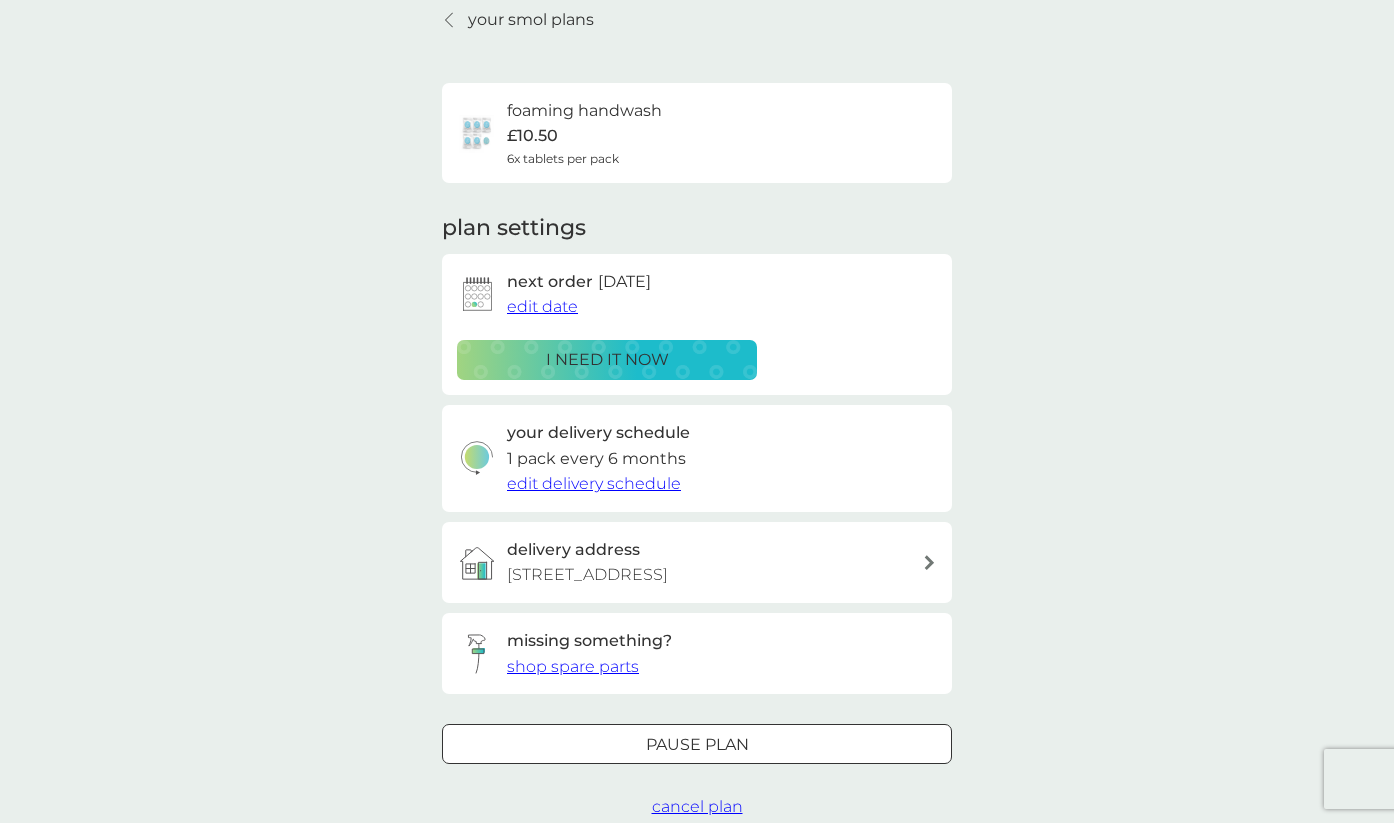 scroll, scrollTop: 108, scrollLeft: 0, axis: vertical 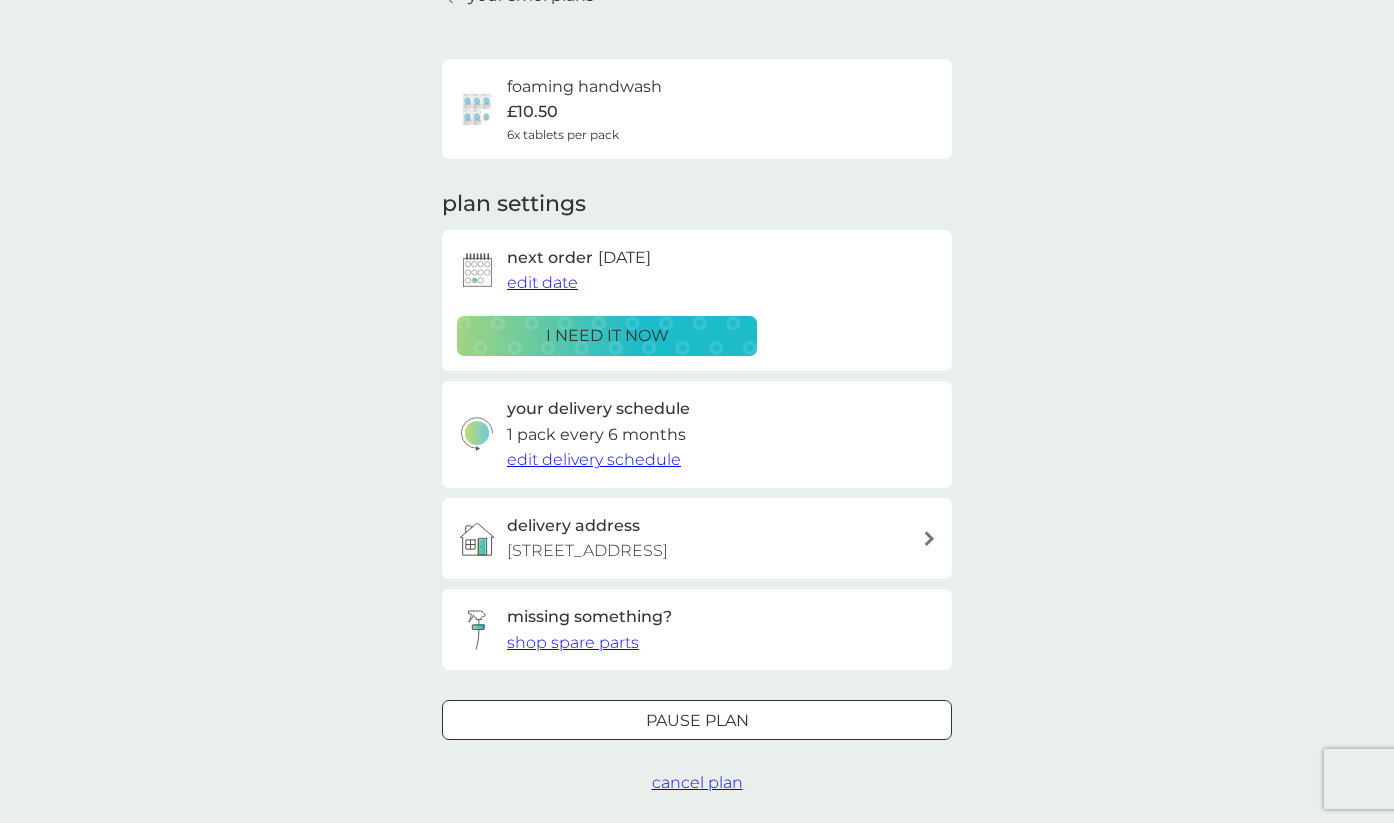 click on "edit date" at bounding box center (542, 282) 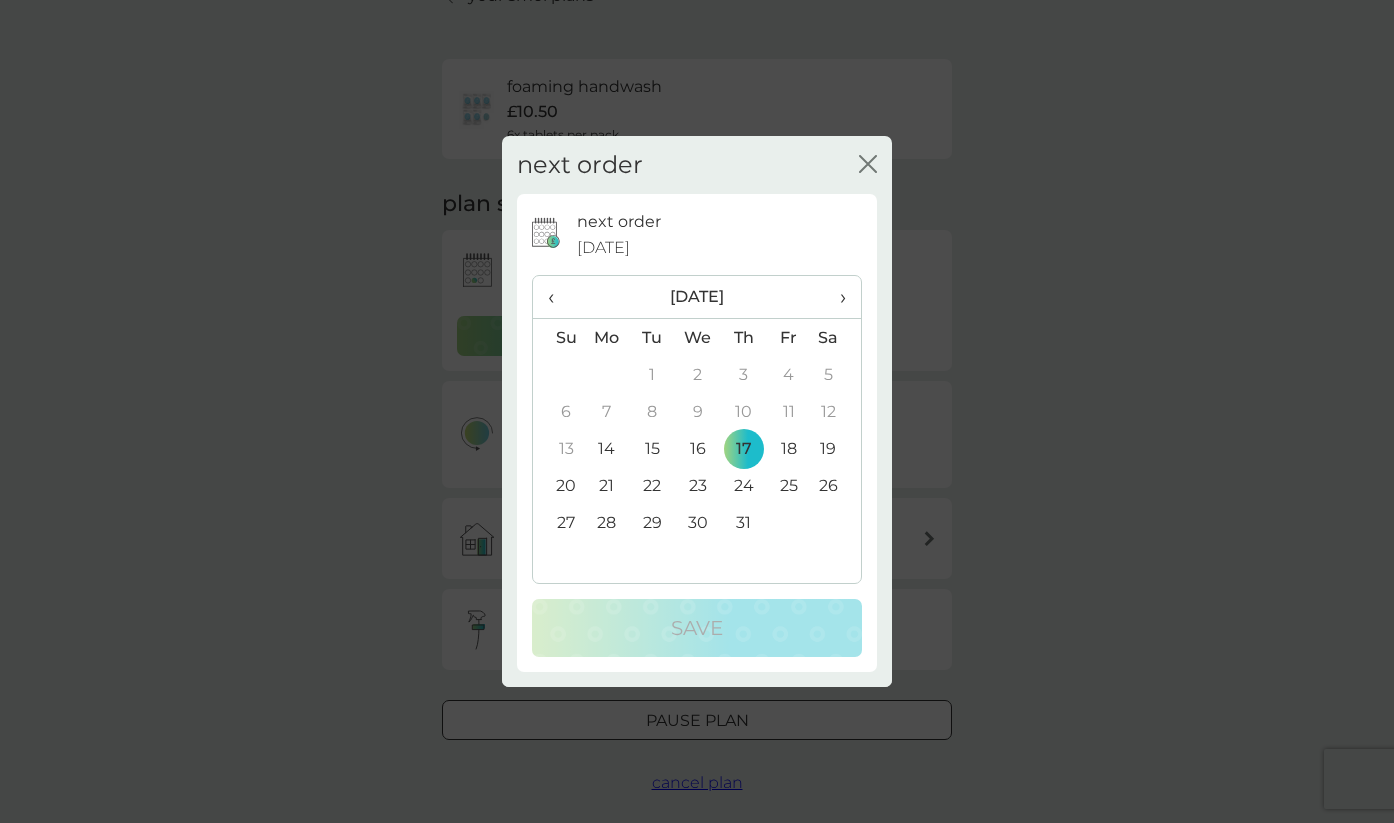 click on "›" at bounding box center (836, 297) 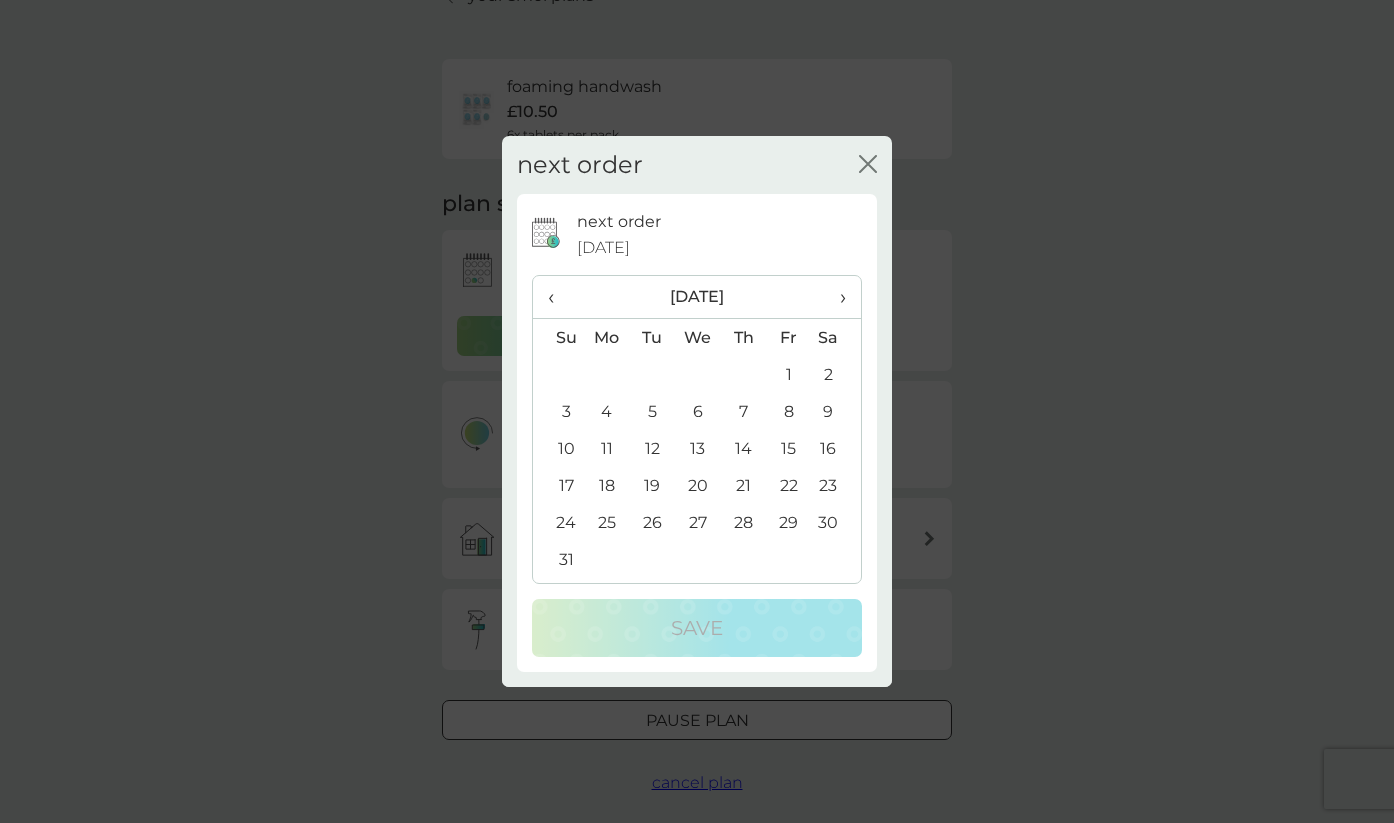 click on "›" at bounding box center [836, 297] 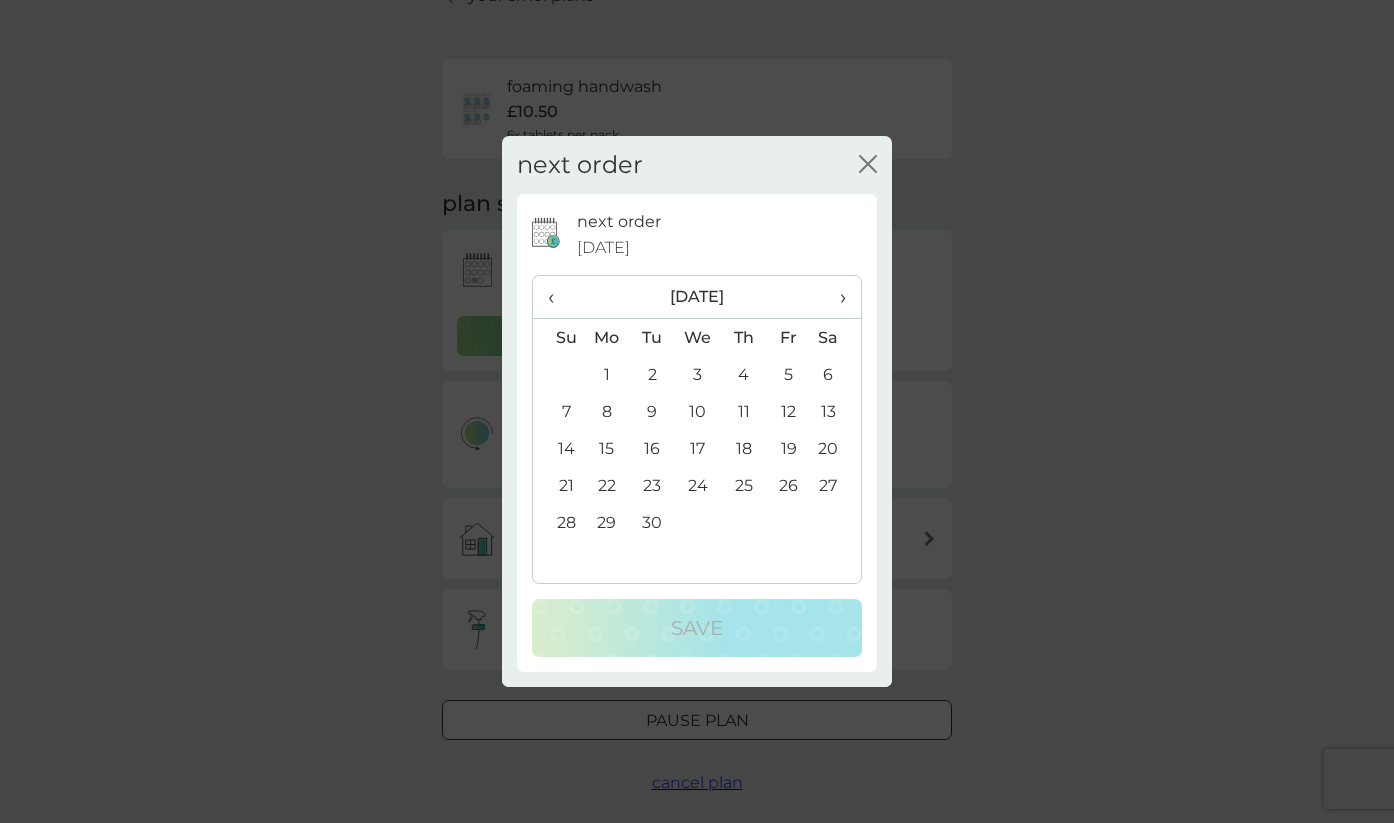 click on "›" at bounding box center (836, 297) 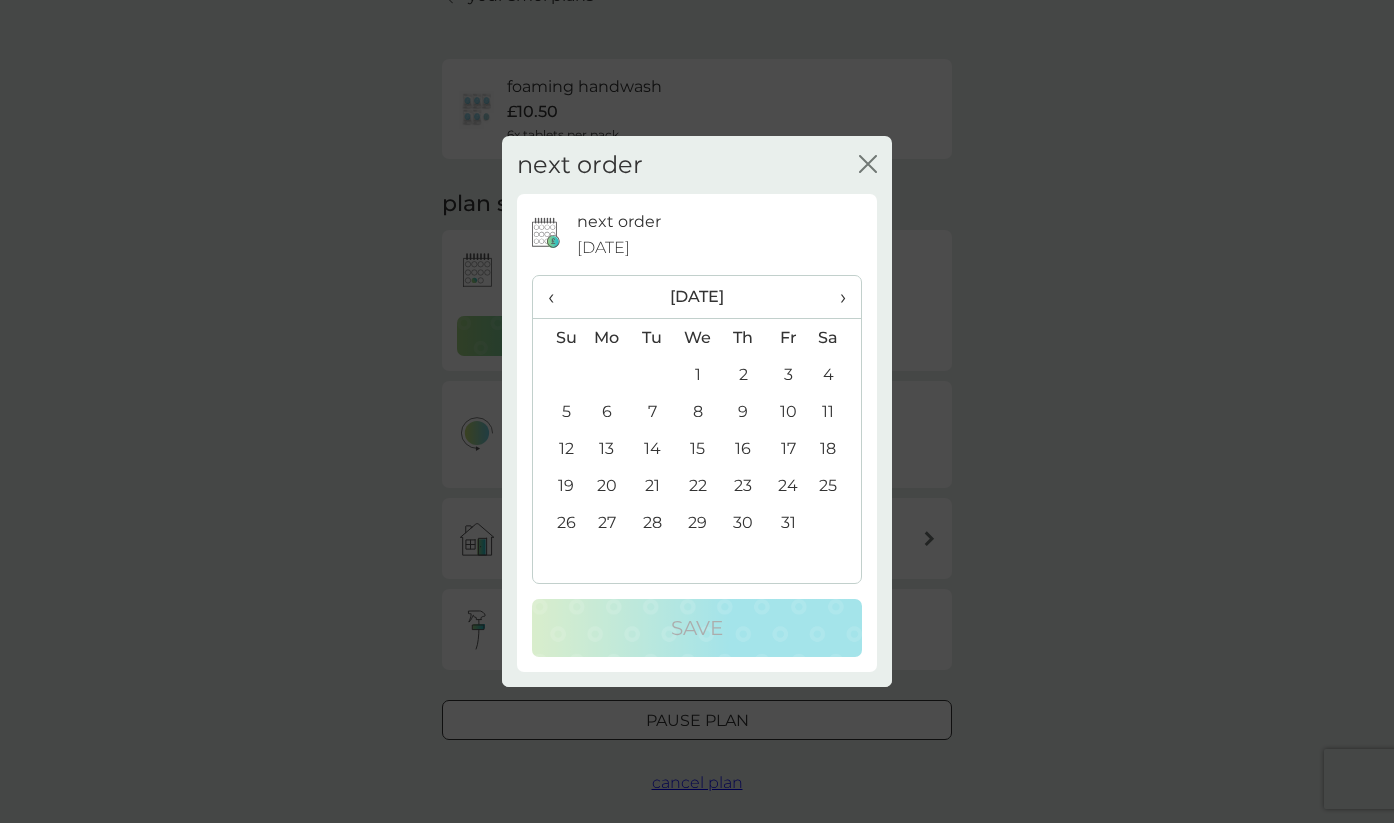 click on "›" at bounding box center [836, 297] 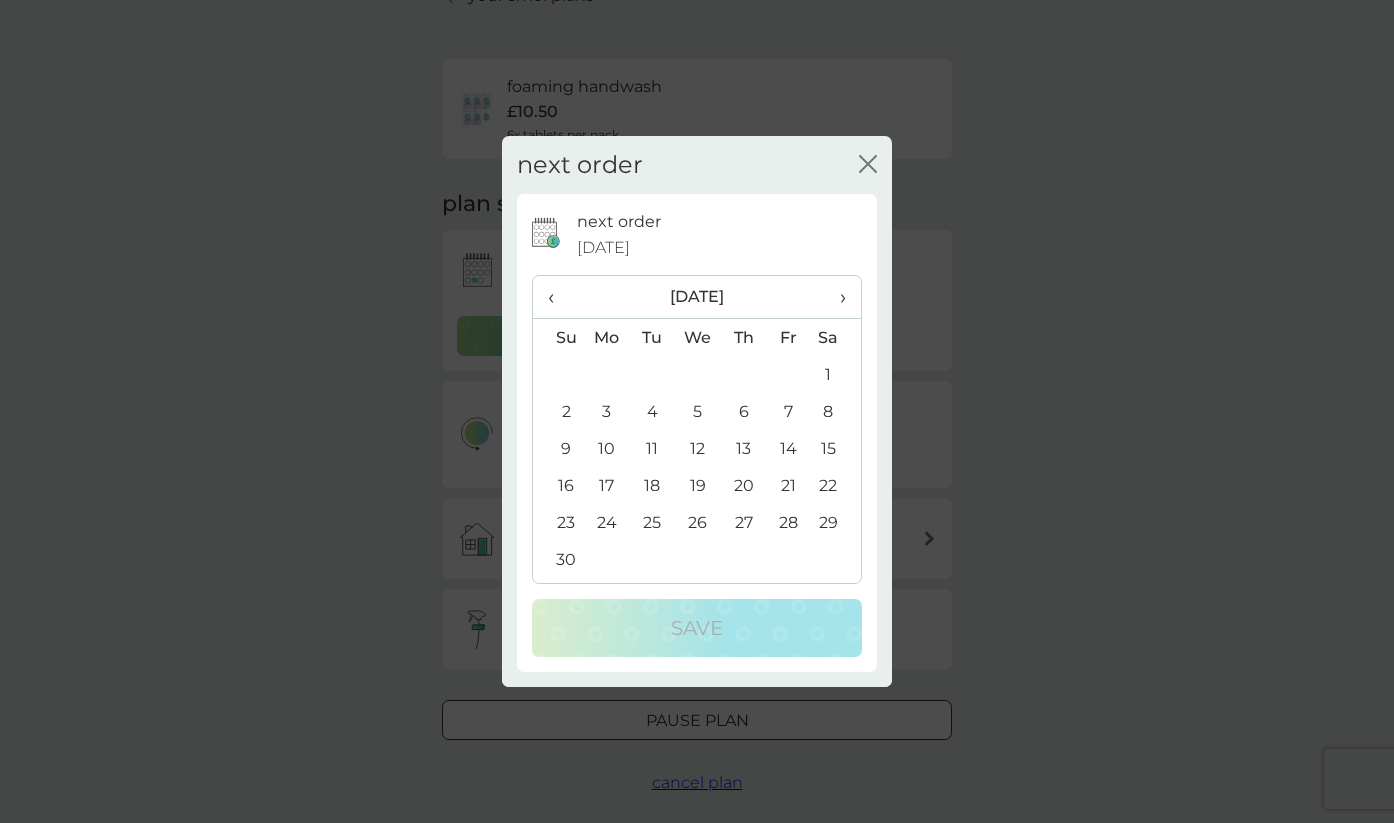click on "30" at bounding box center (558, 559) 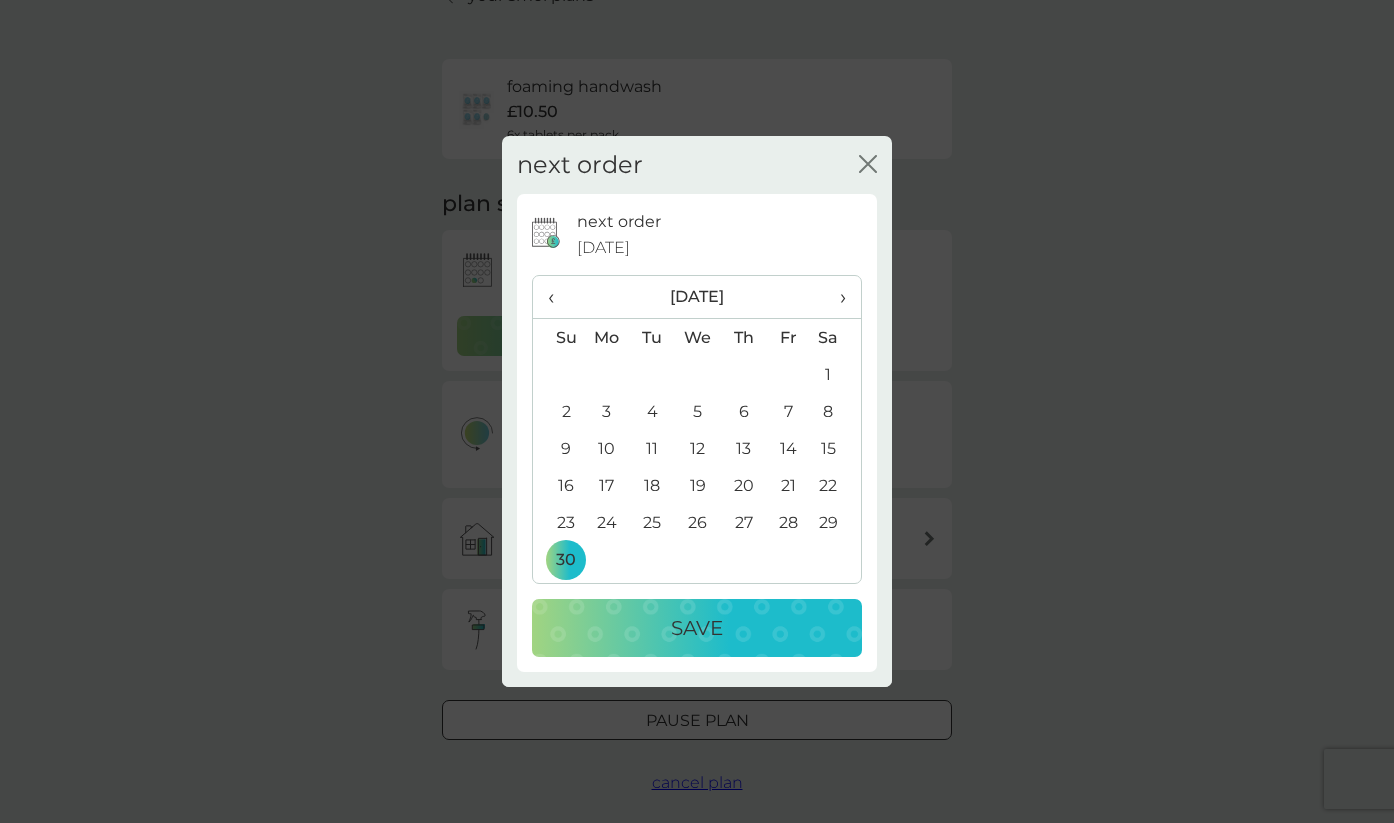 click on "Save" at bounding box center [697, 628] 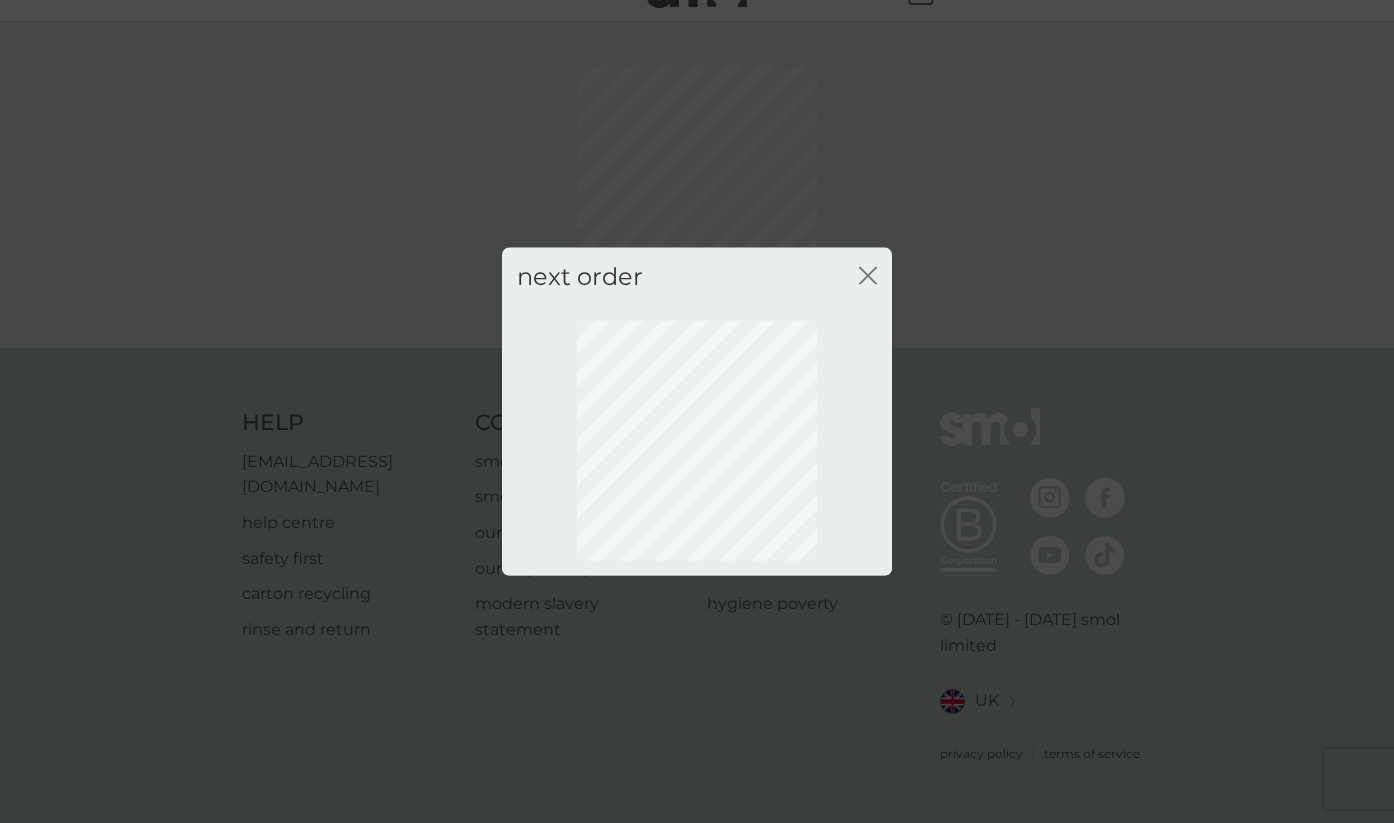 scroll, scrollTop: 15, scrollLeft: 0, axis: vertical 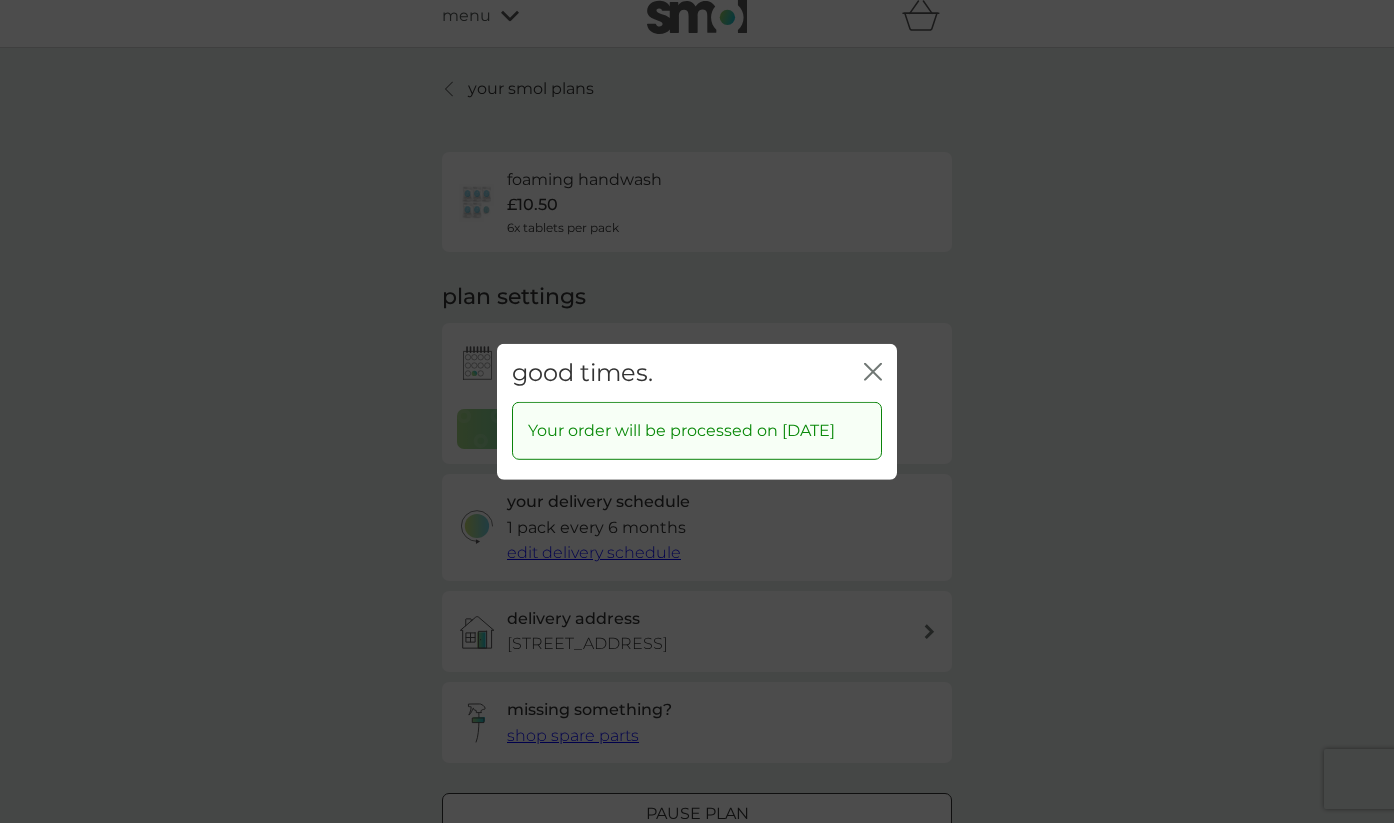 click on "close" 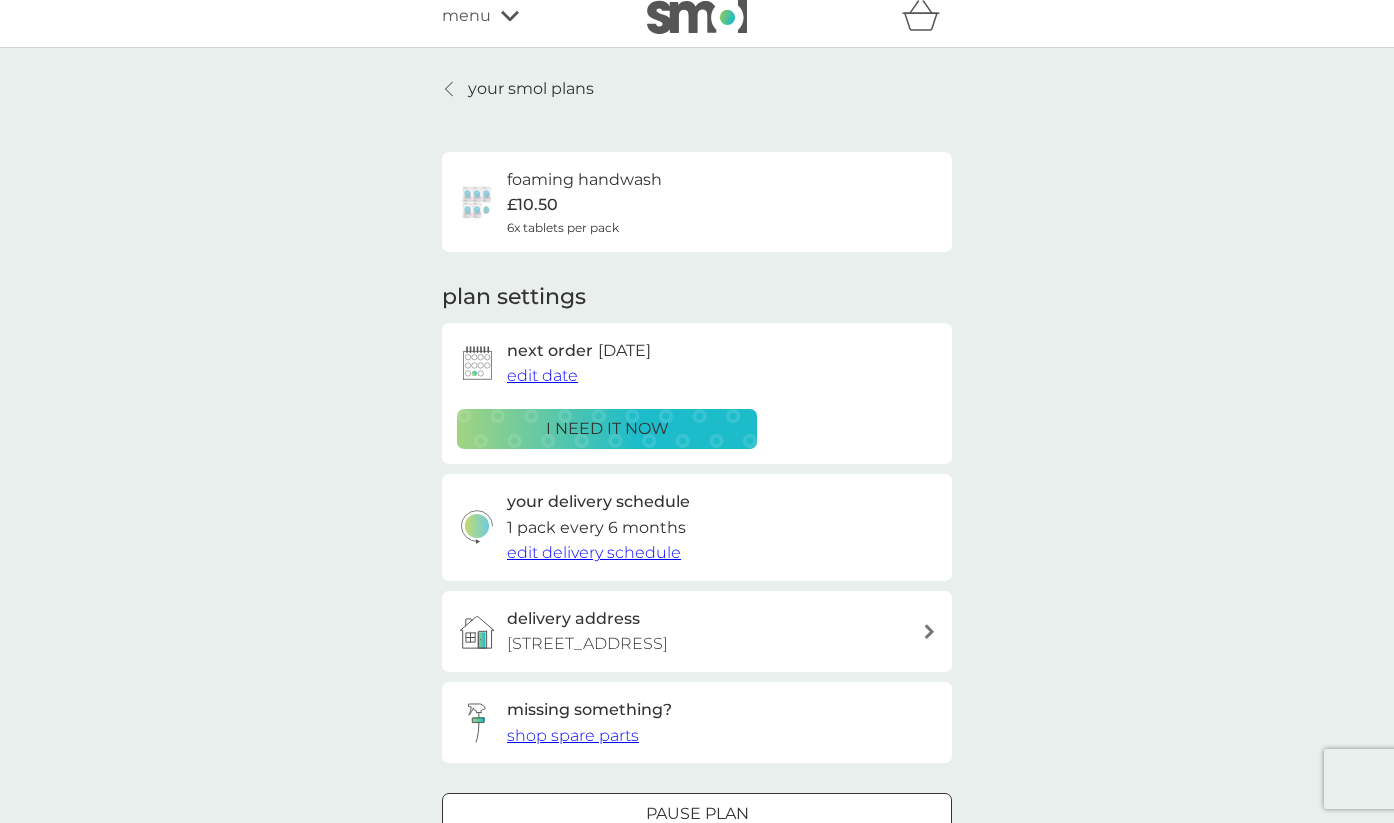click at bounding box center [450, 89] 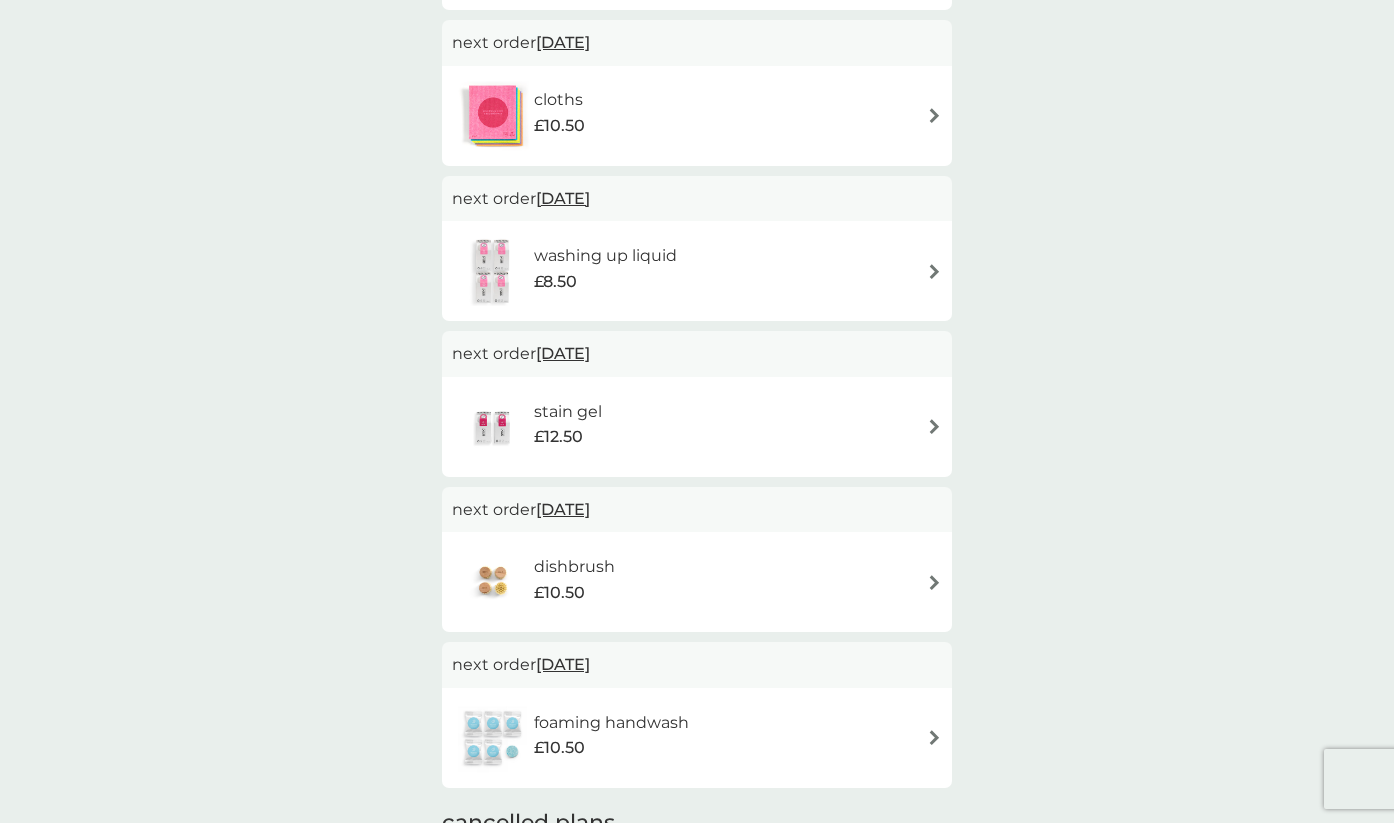 scroll, scrollTop: 0, scrollLeft: 0, axis: both 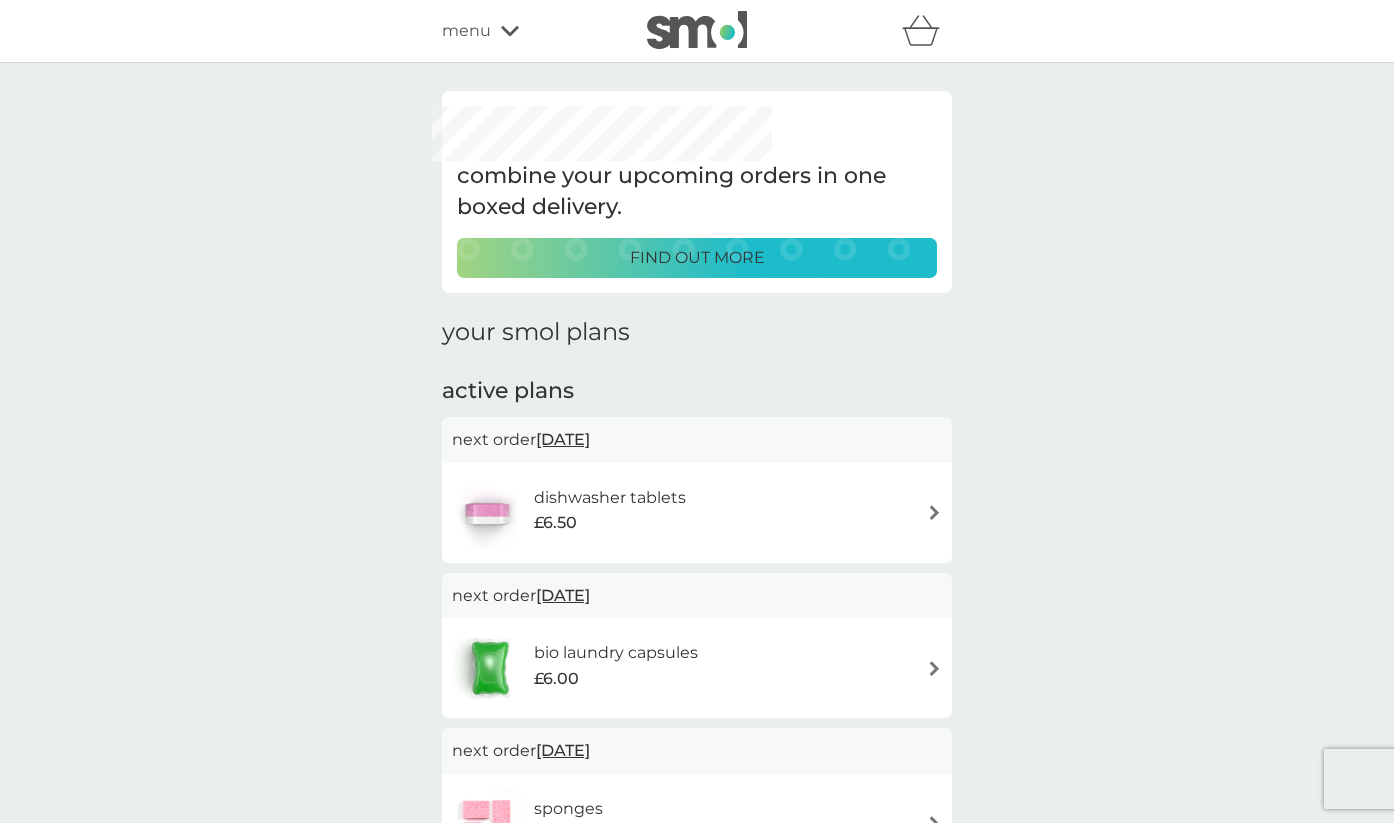 click on "menu" at bounding box center [466, 31] 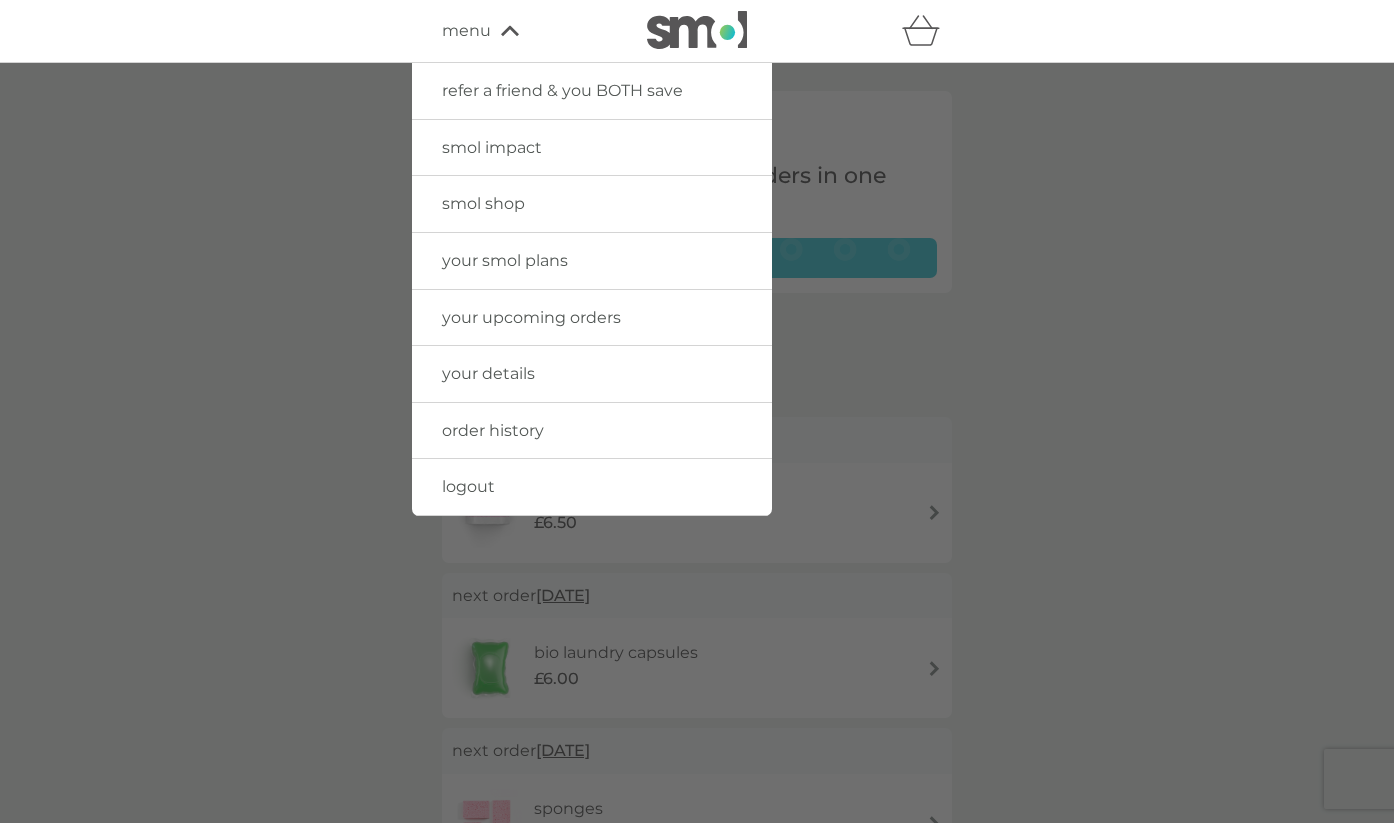 click on "your details" at bounding box center (592, 374) 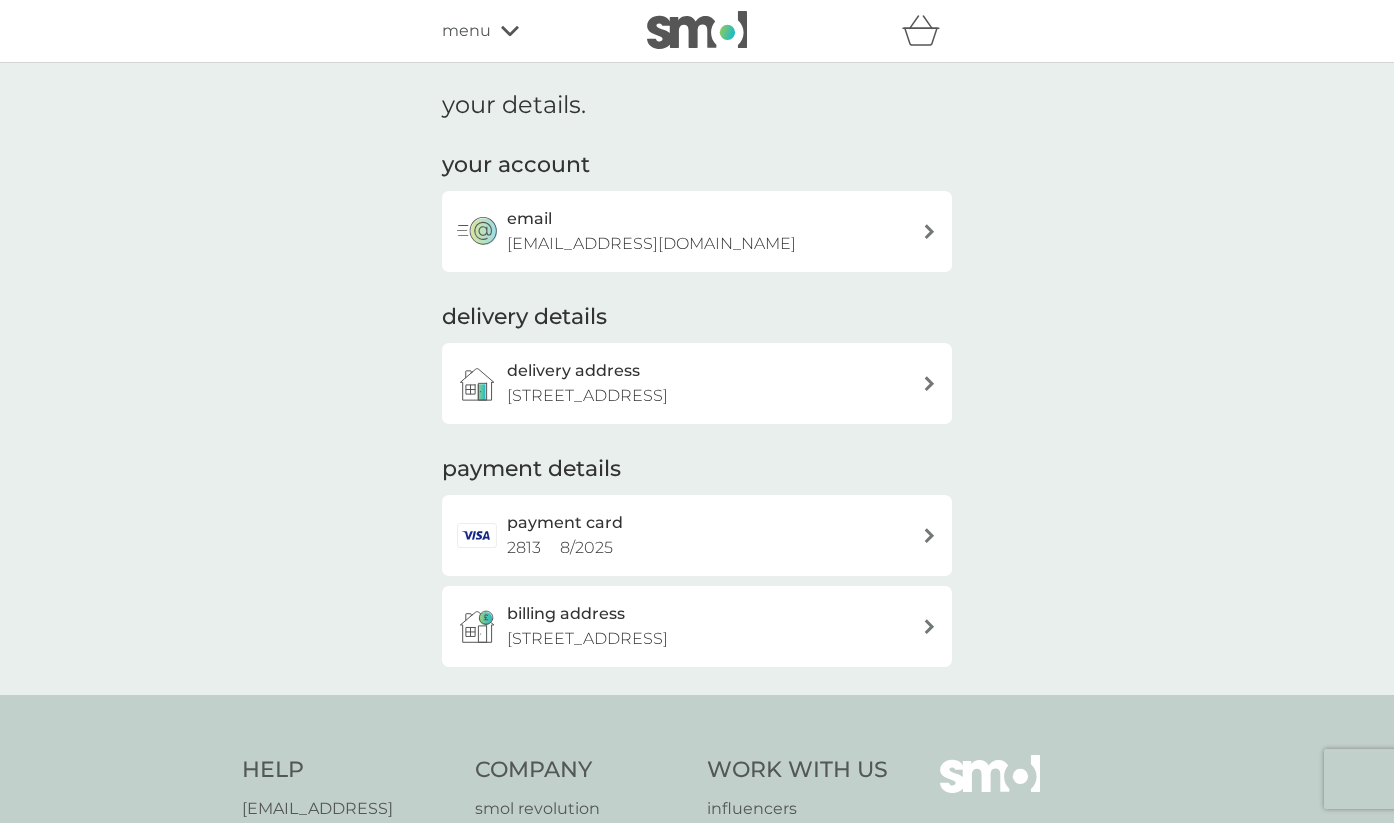 click on "[STREET_ADDRESS]" at bounding box center (587, 395) 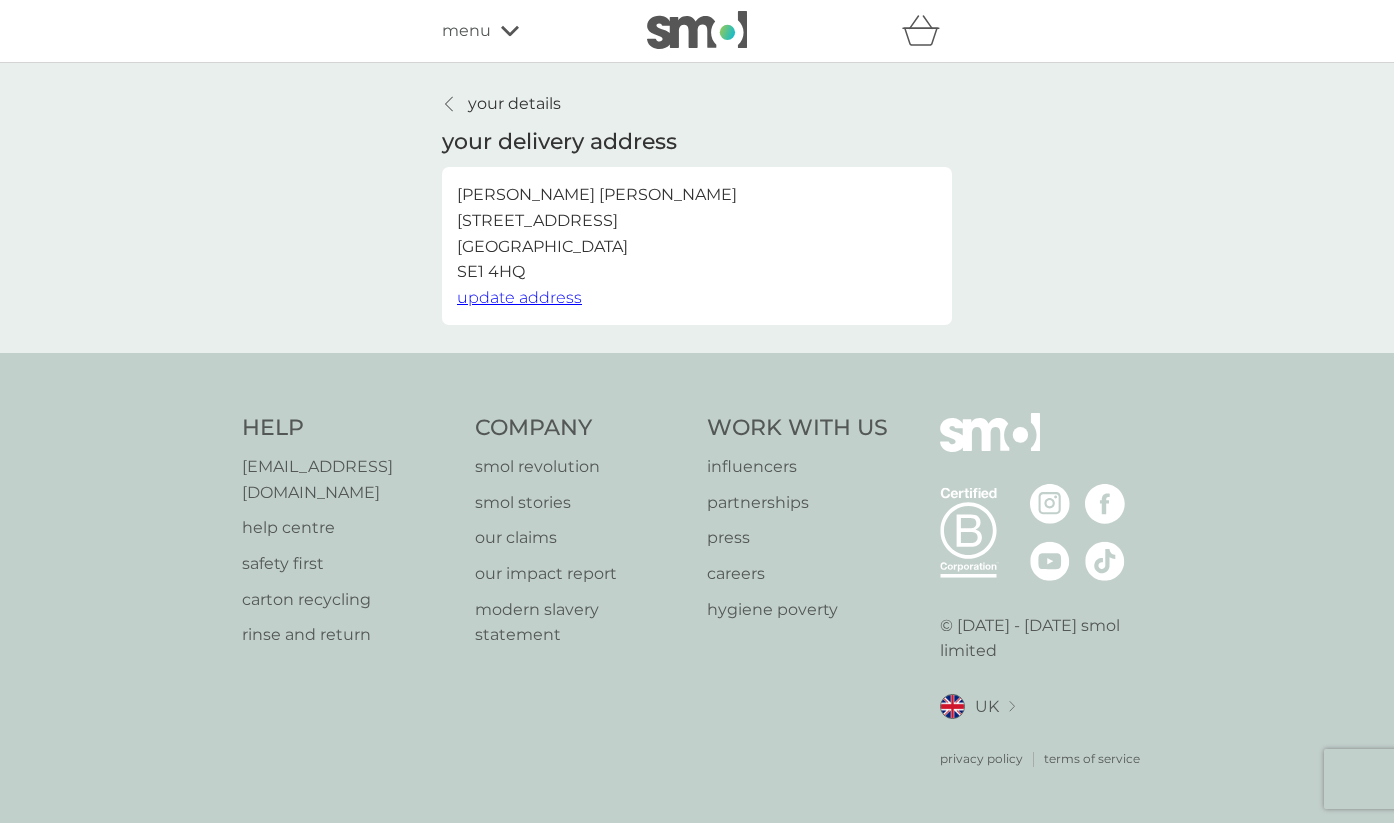 click on "update address" at bounding box center [519, 297] 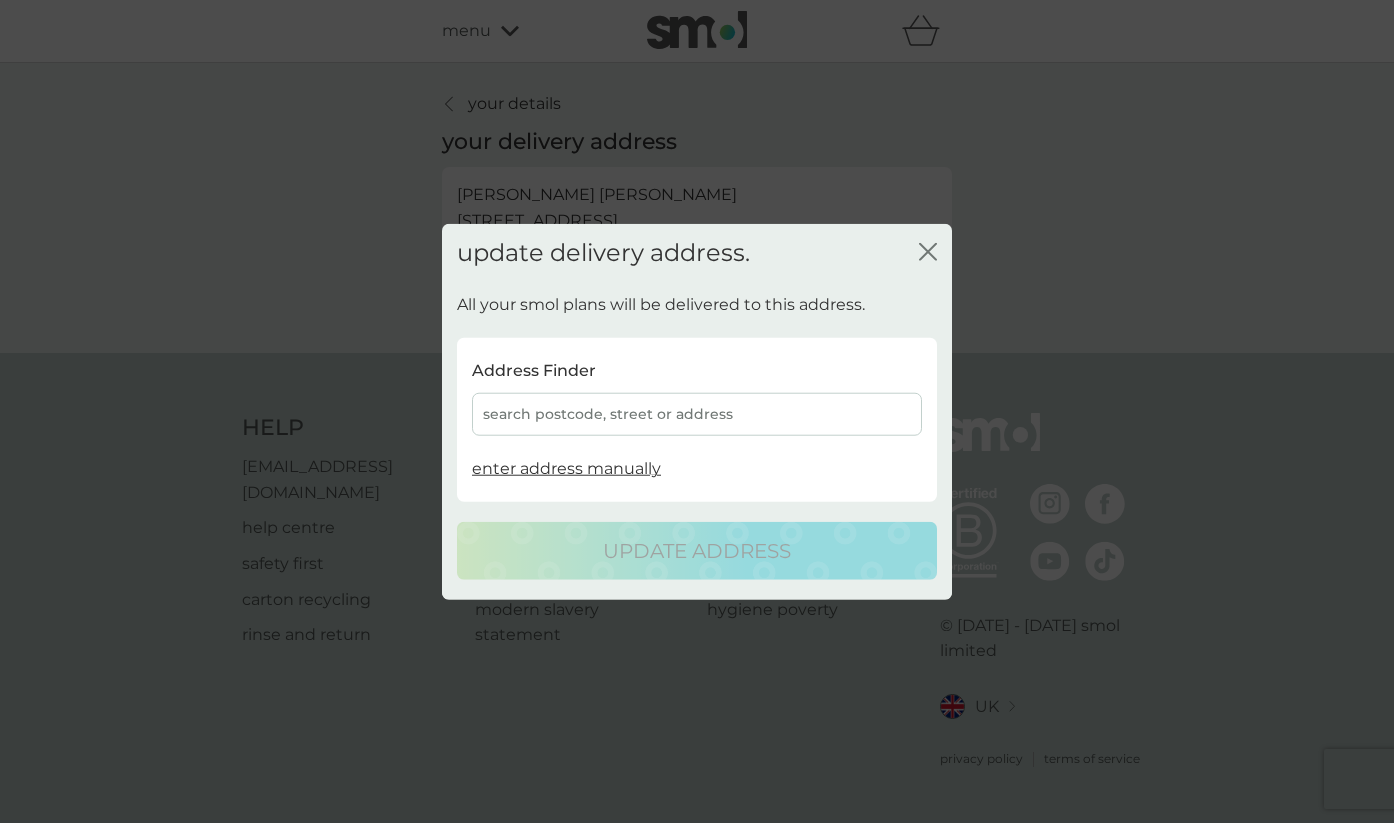 click on "search postcode, street or address" at bounding box center (697, 414) 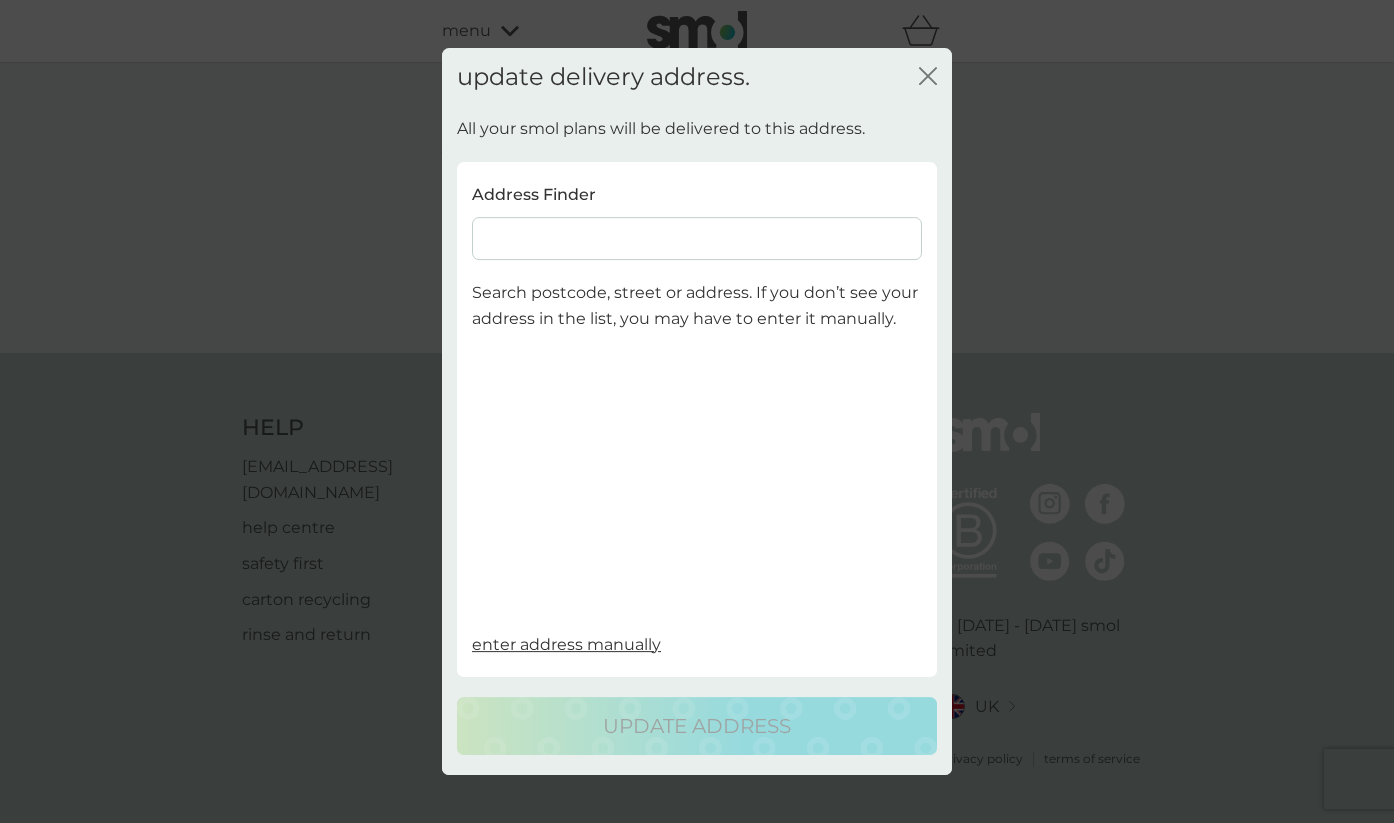 click on "Address Finder Search postcode, street or address. If you don’t see your address in the list, you may have to enter it manually." at bounding box center [697, 407] 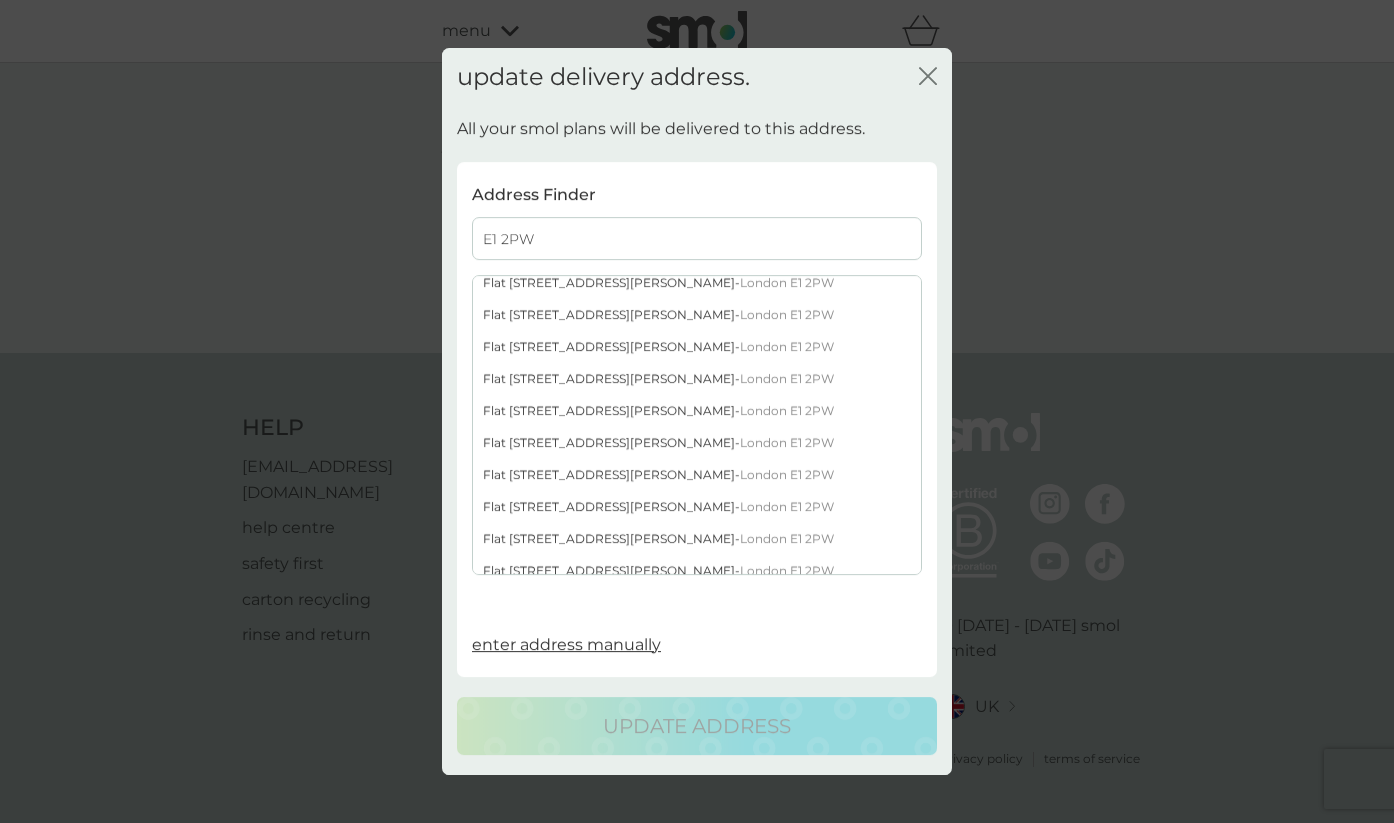 scroll, scrollTop: 1444, scrollLeft: 0, axis: vertical 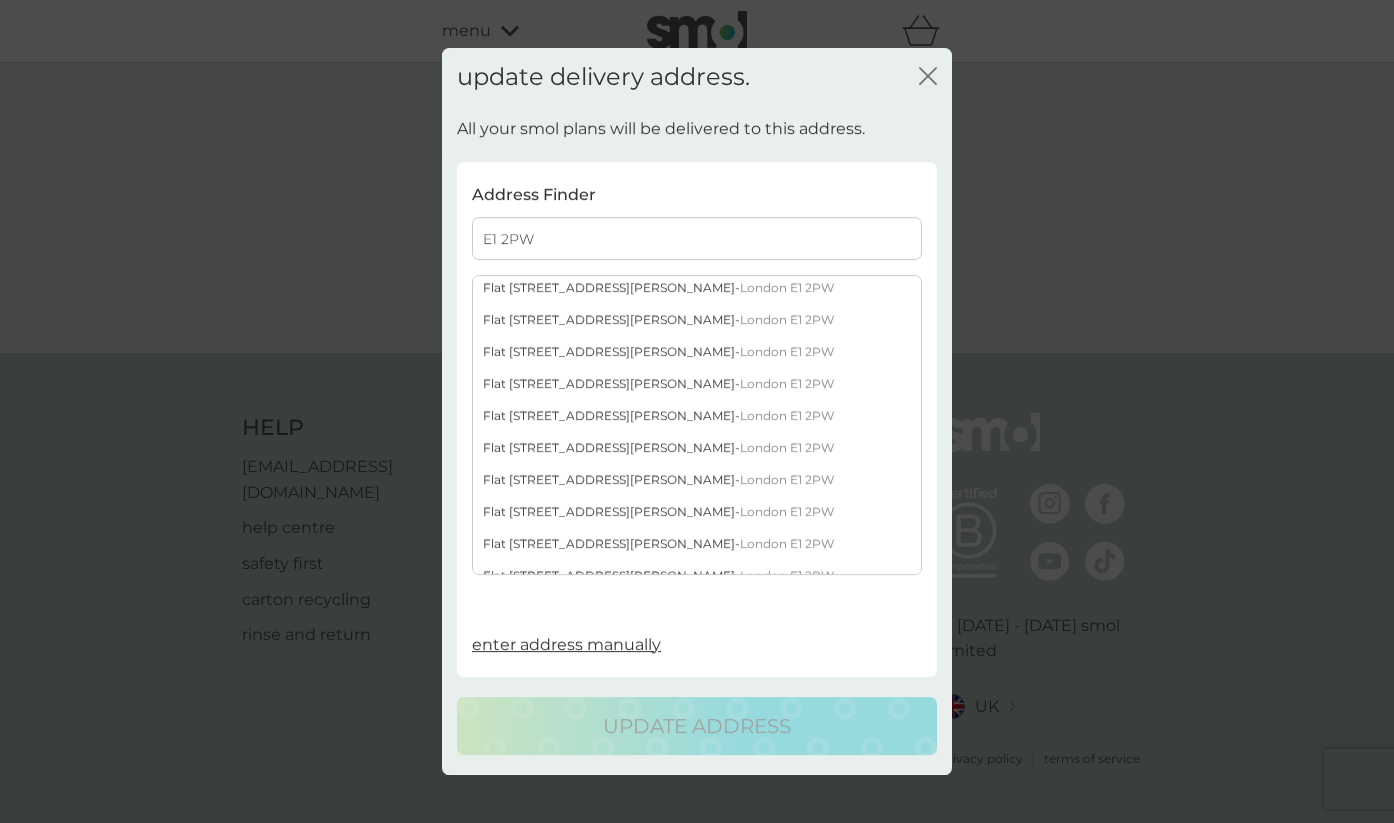type on "E1 2PW" 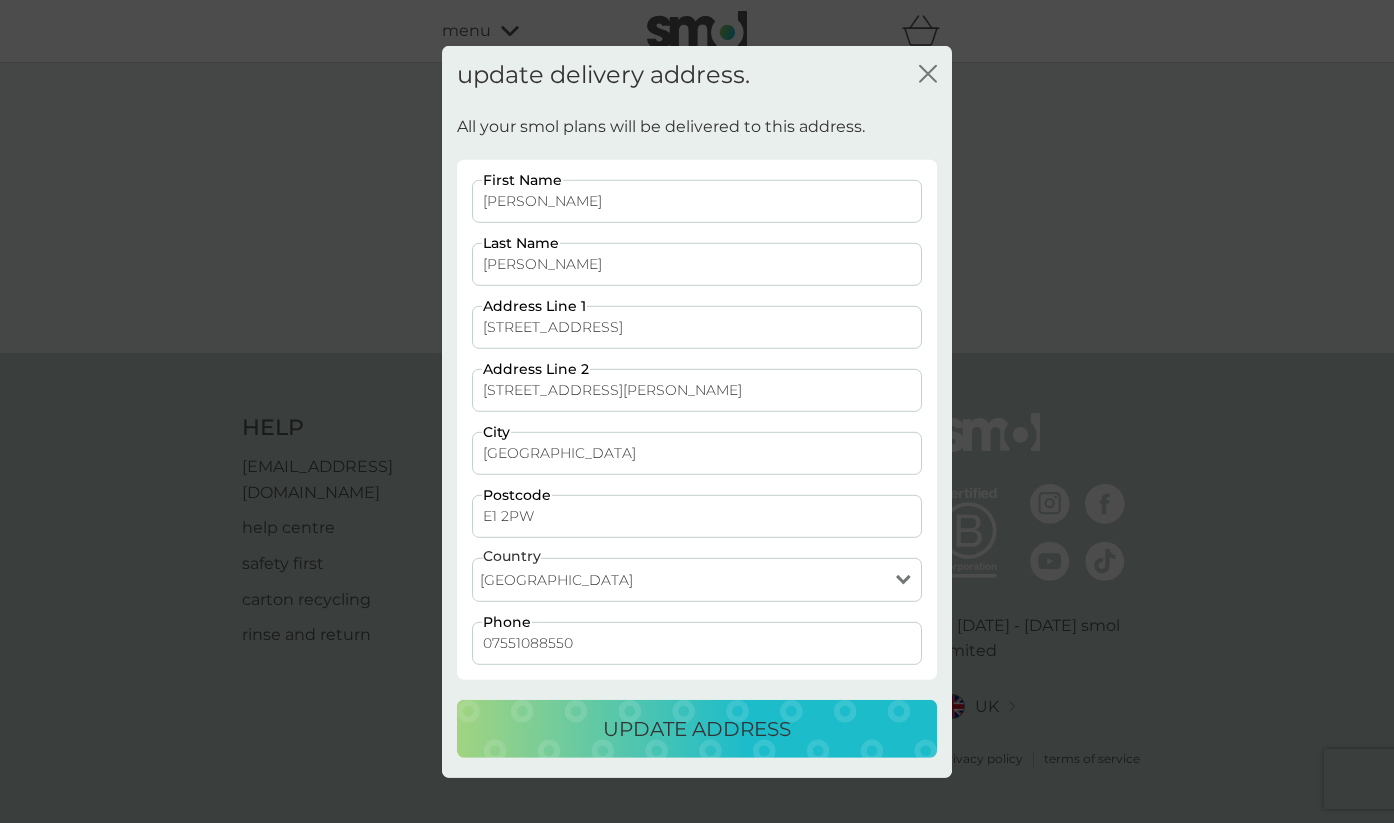 click on "update address" at bounding box center [697, 729] 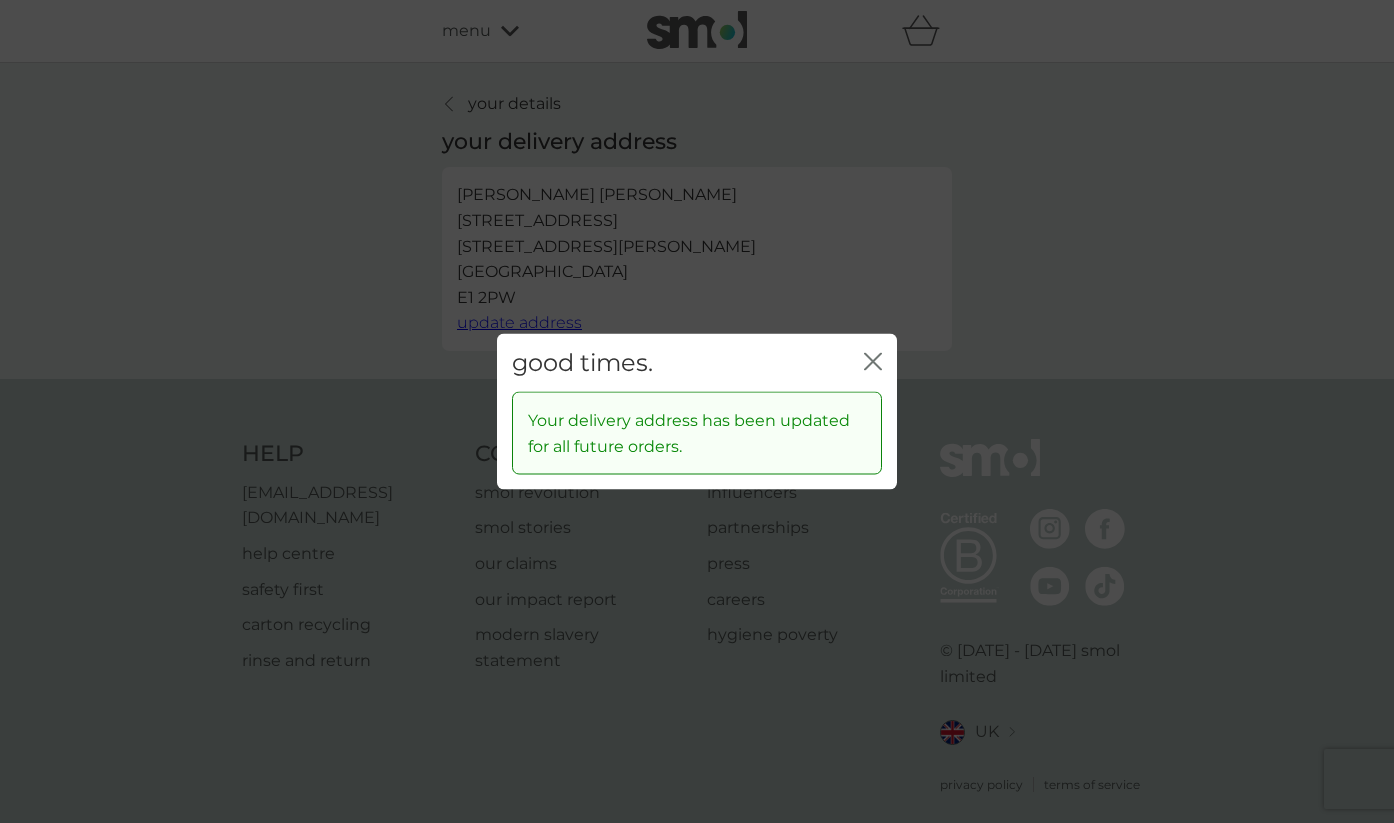click on "close" 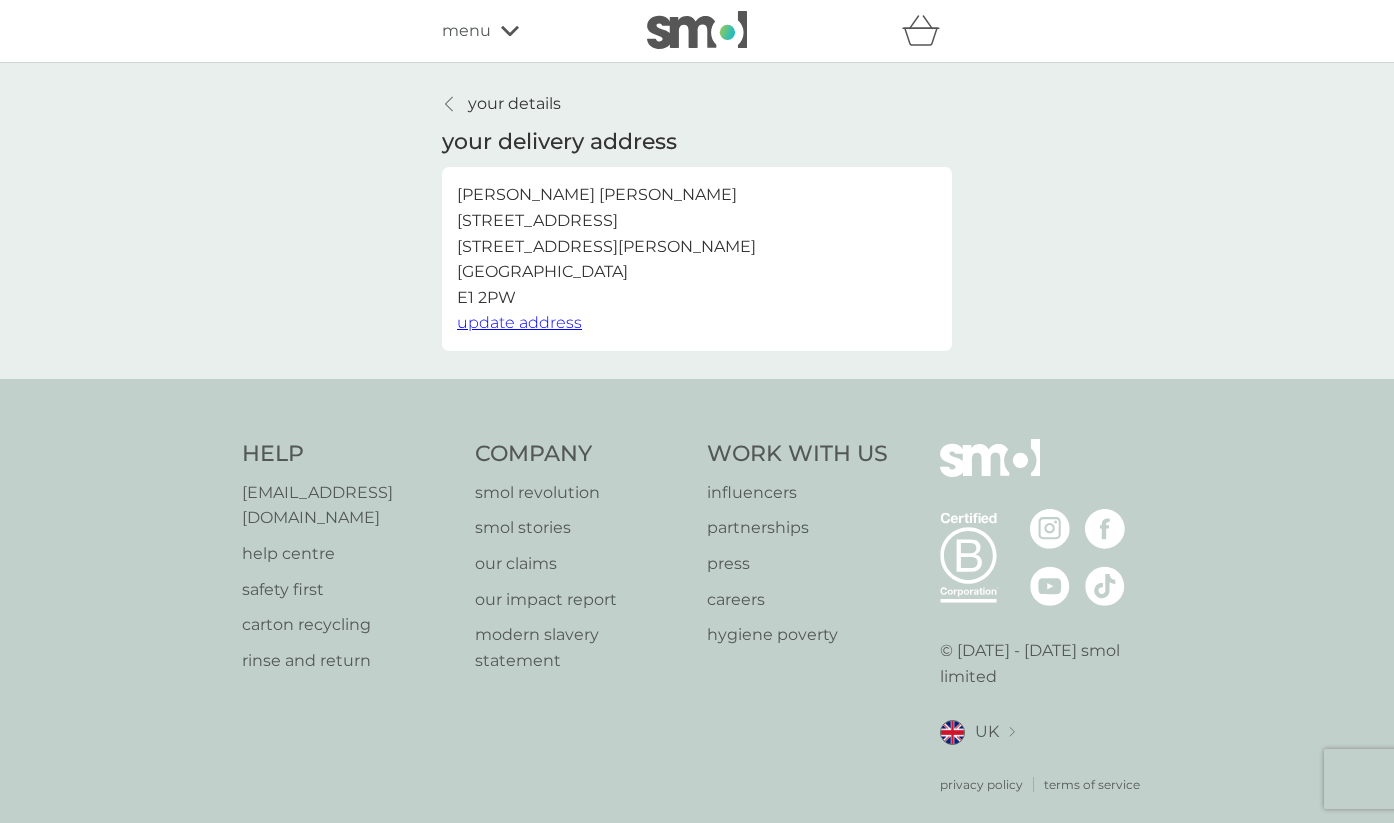 click 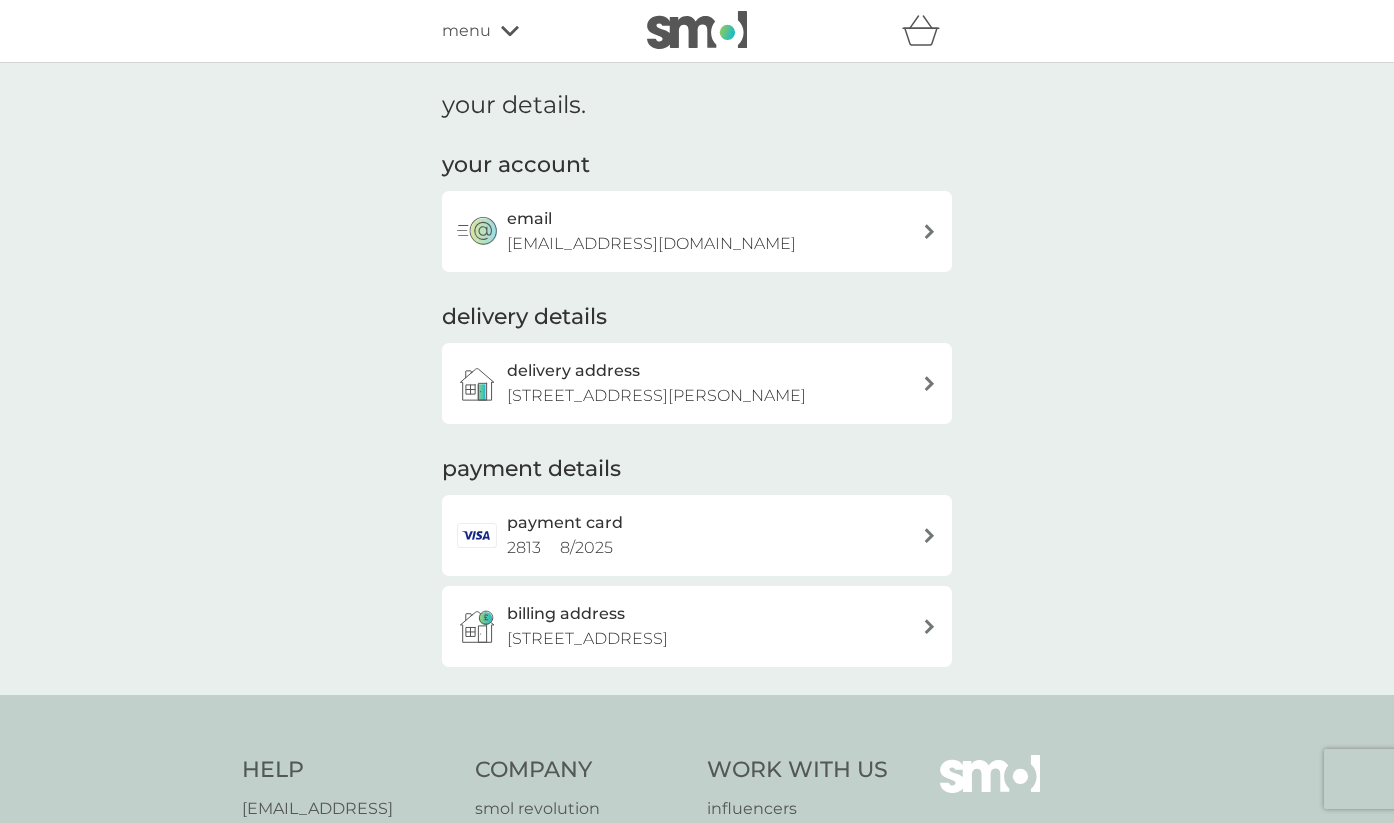 click on "menu" at bounding box center (466, 31) 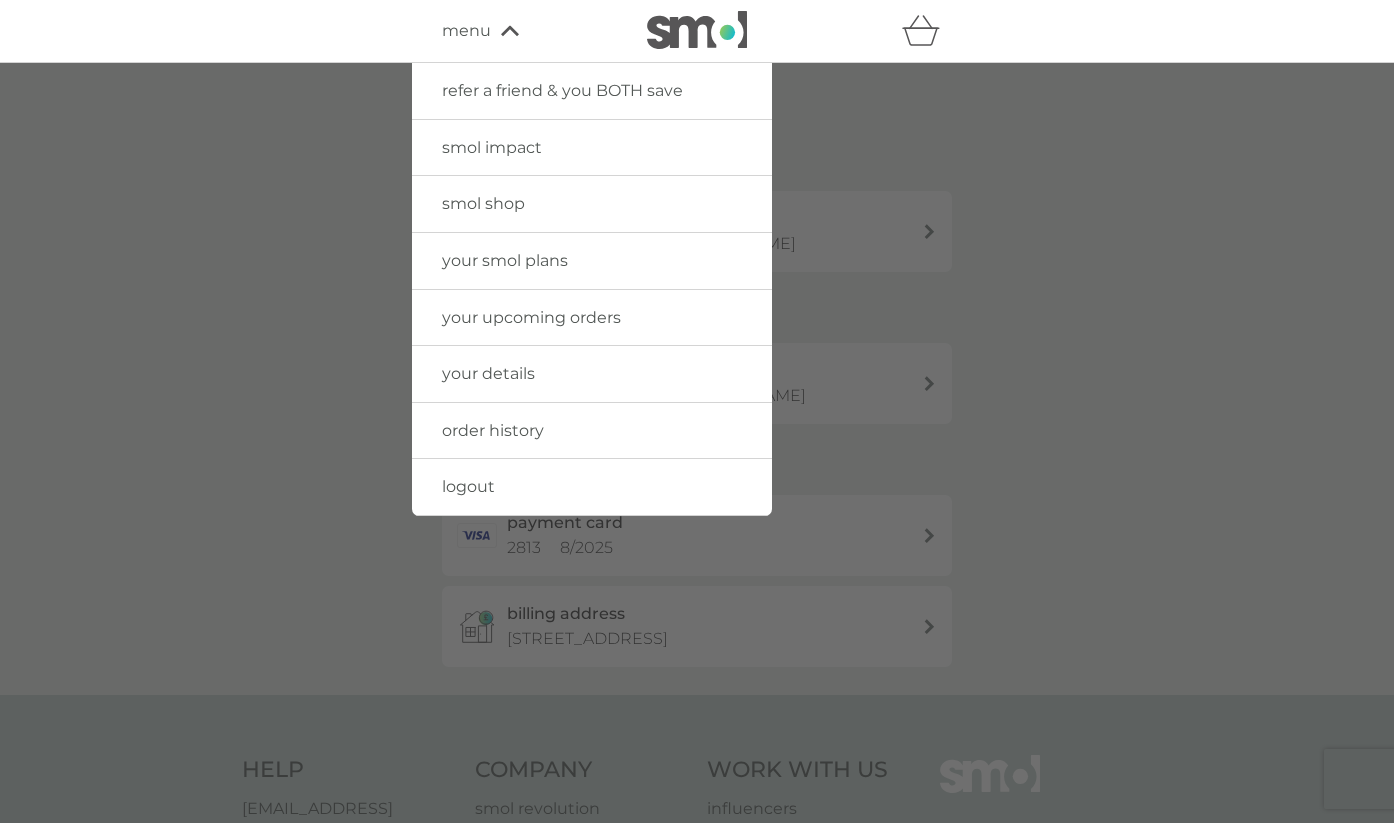 click on "your smol plans" at bounding box center [505, 260] 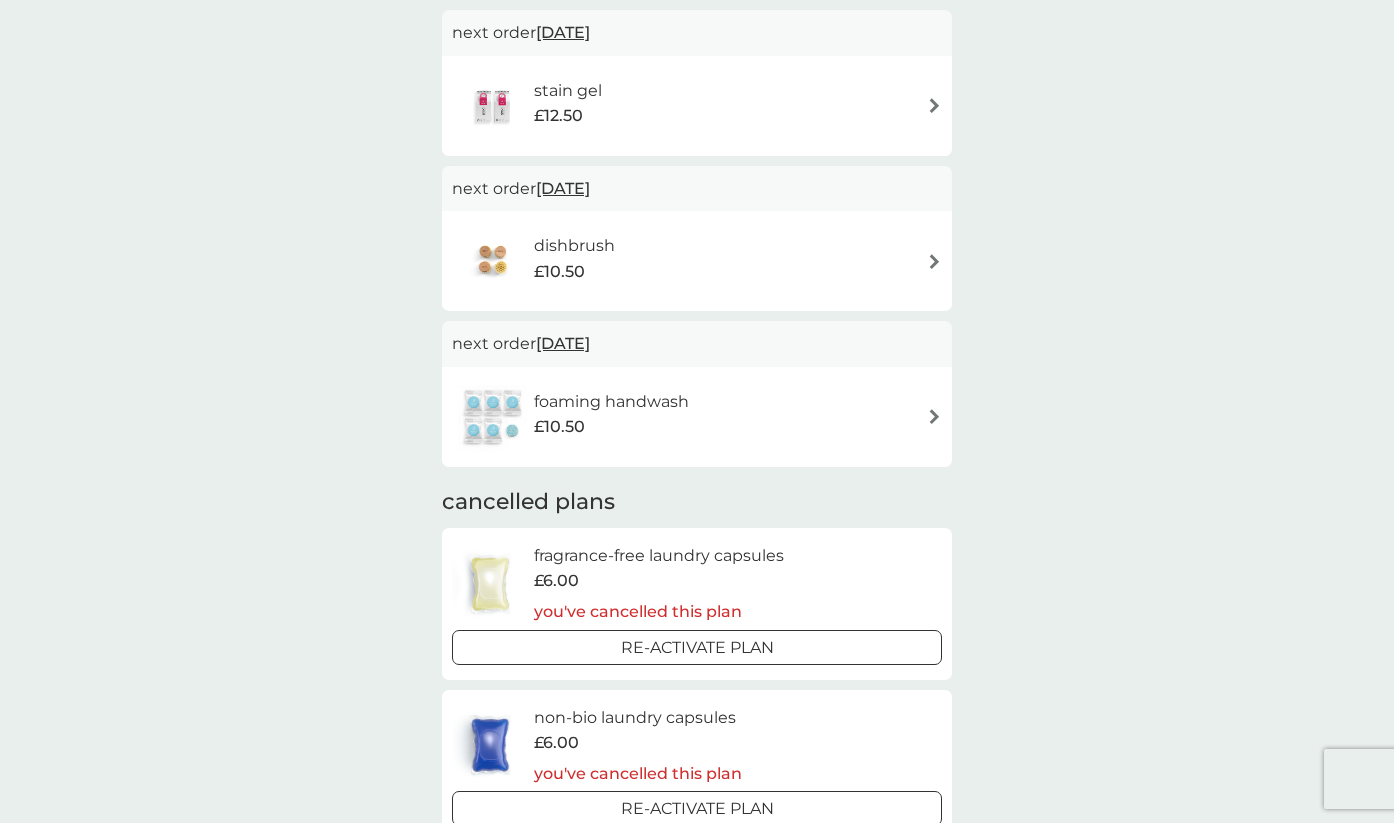 scroll, scrollTop: 1200, scrollLeft: 0, axis: vertical 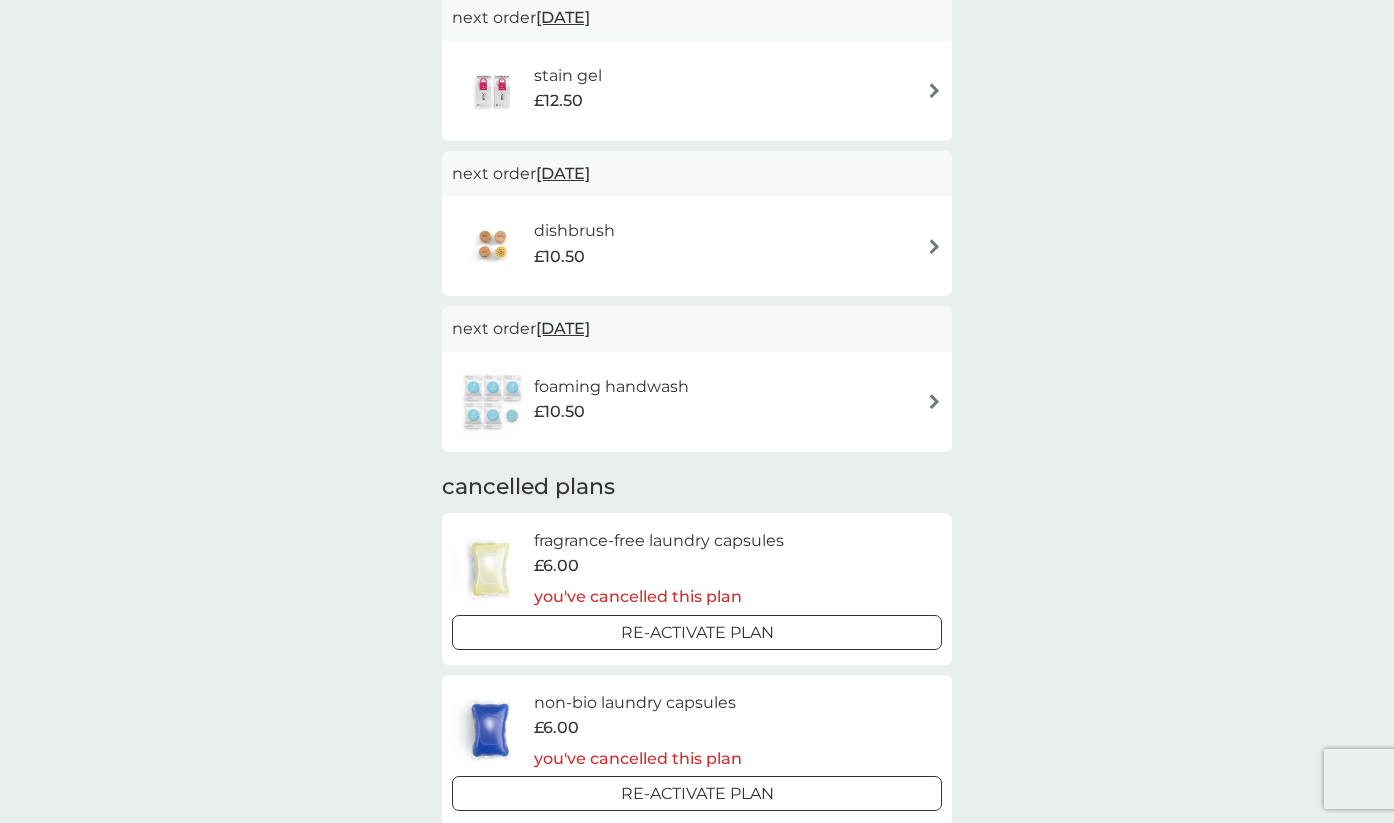 click on "foaming handwash £10.50" at bounding box center (697, 402) 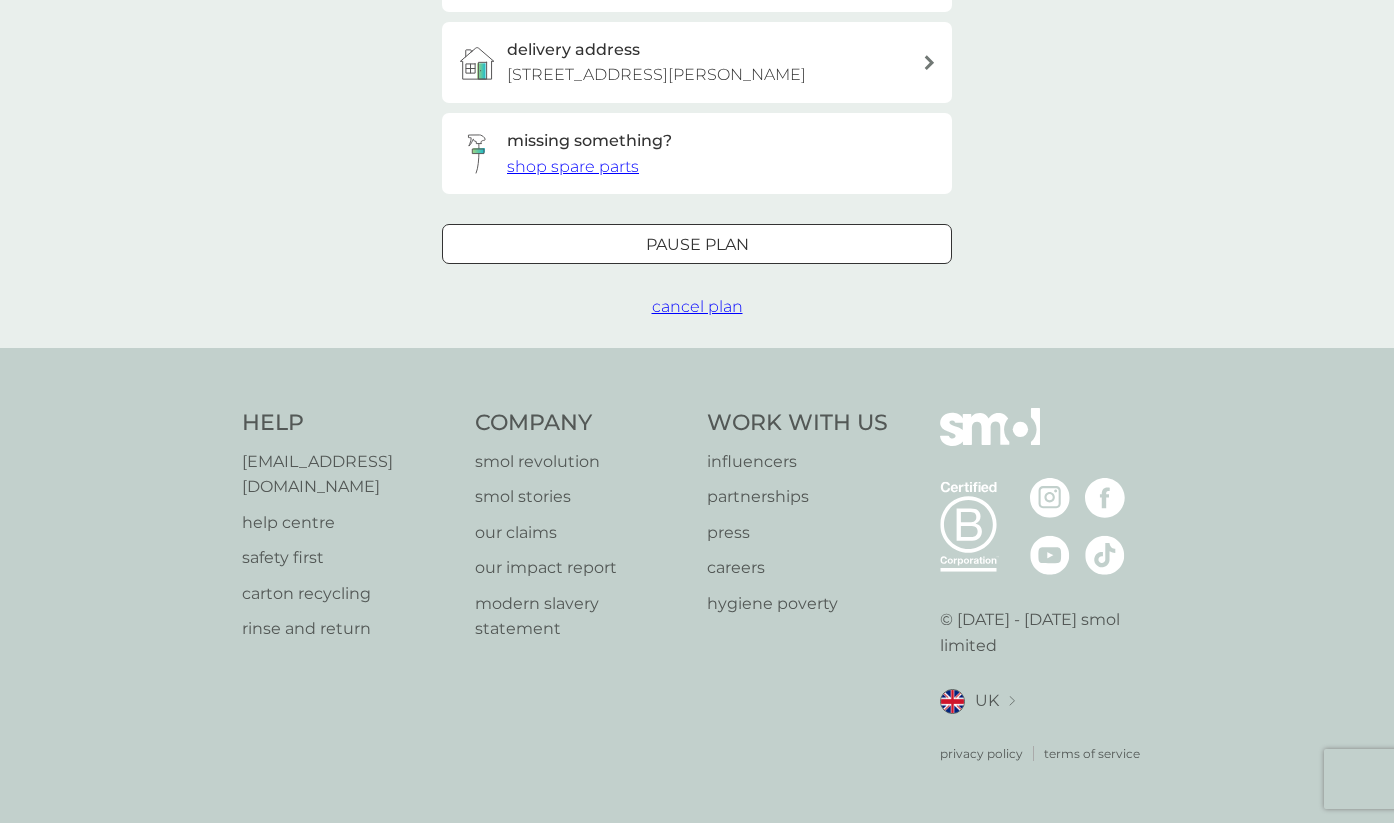 scroll, scrollTop: 0, scrollLeft: 0, axis: both 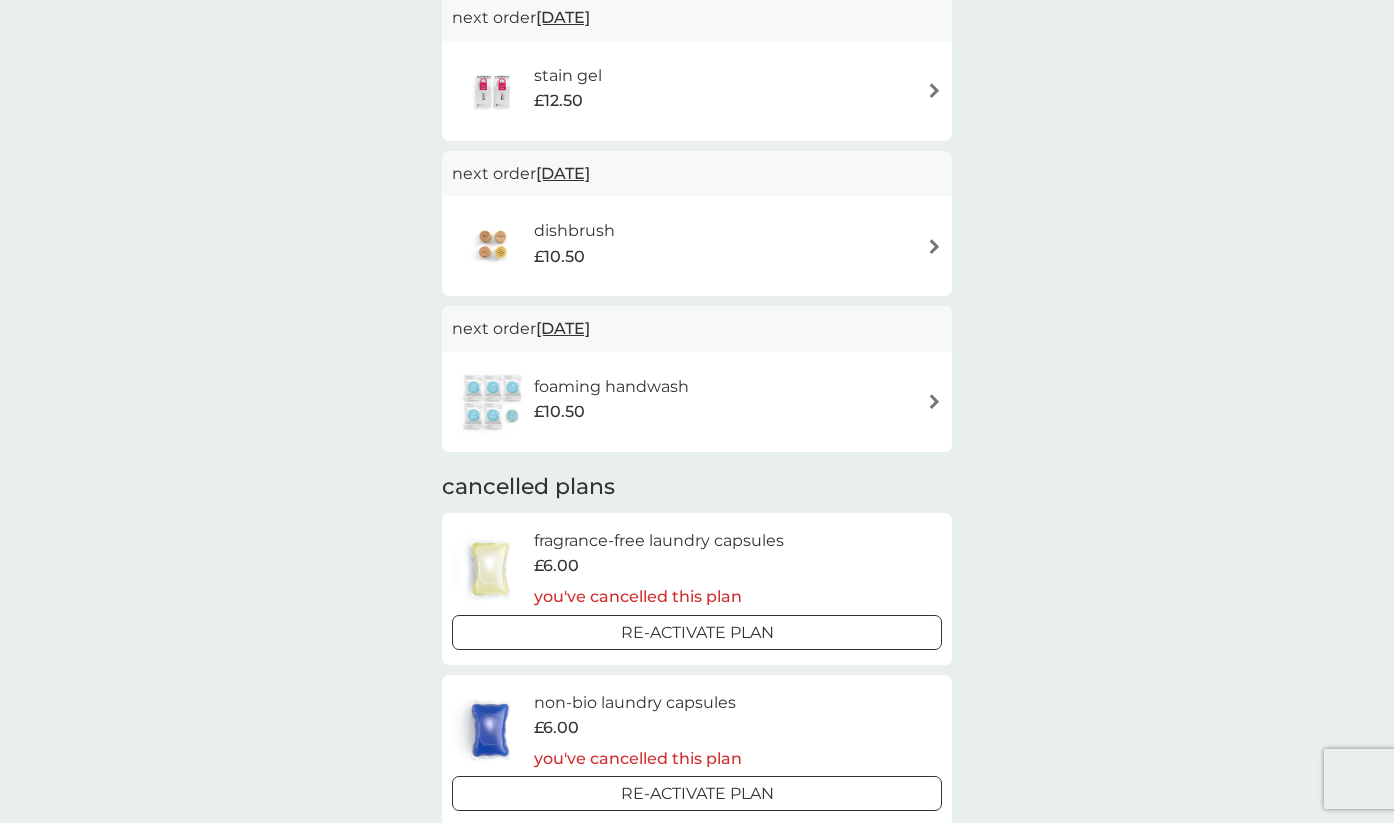 click on "dishbrush £10.50" at bounding box center (697, 246) 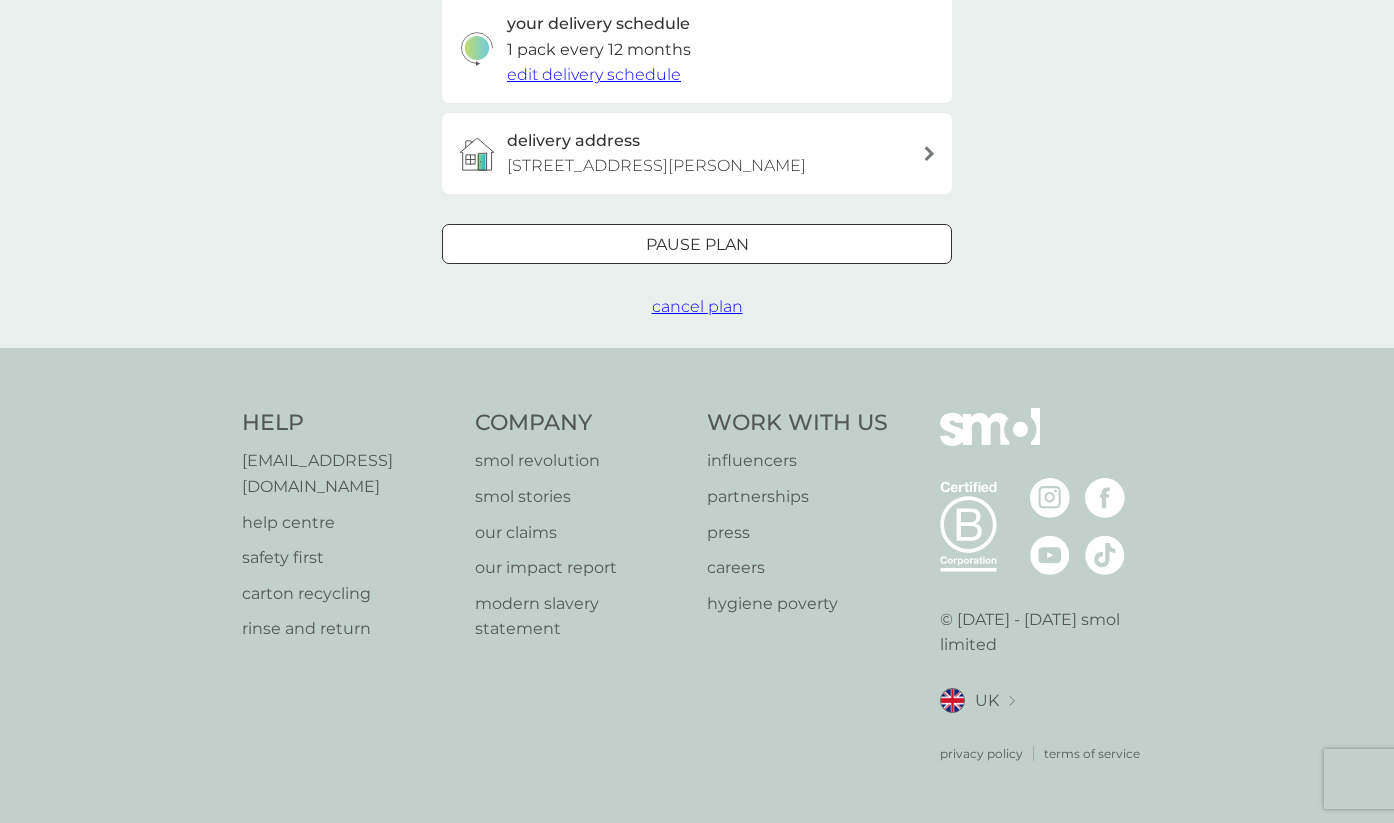 scroll, scrollTop: 0, scrollLeft: 0, axis: both 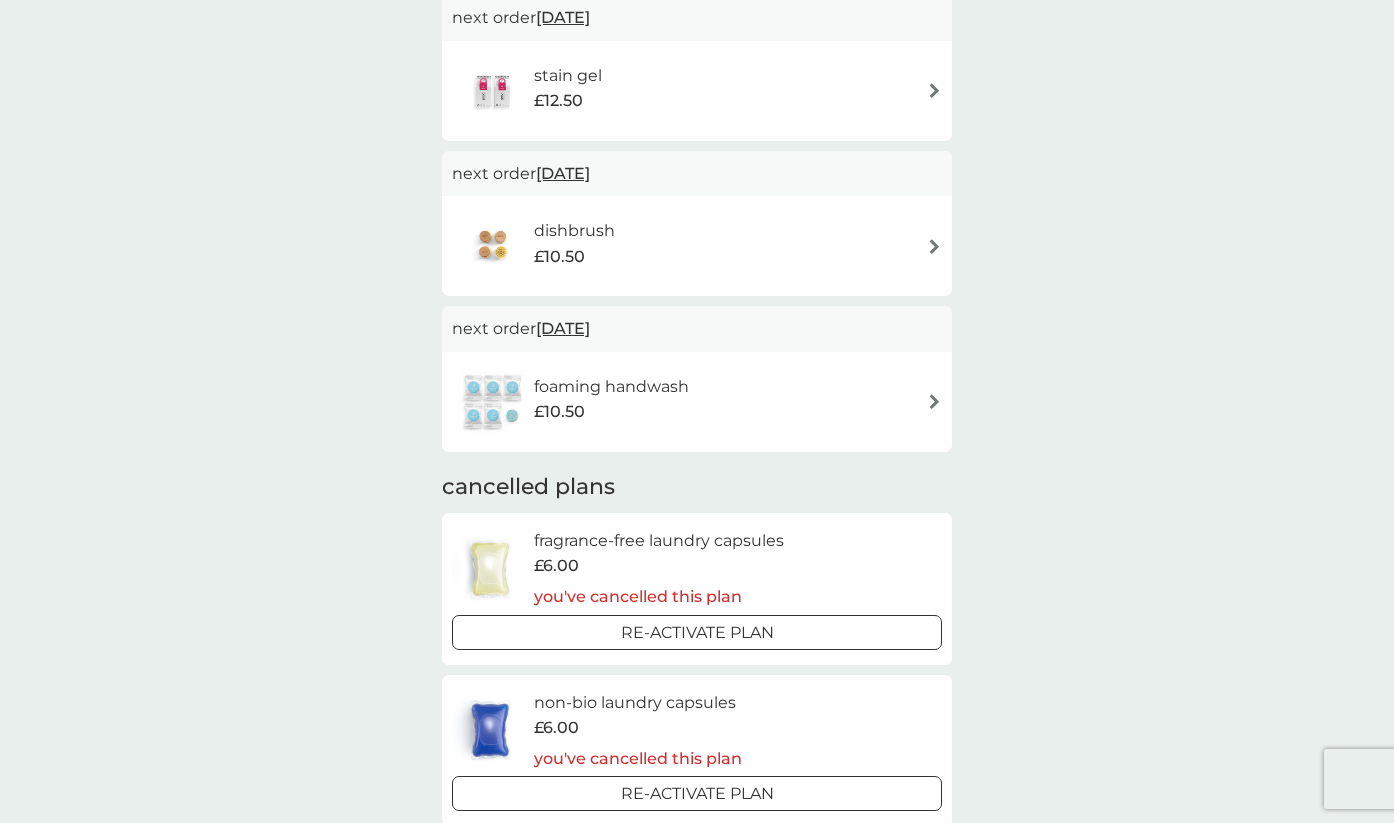 click on "stain gel £12.50" at bounding box center (697, 91) 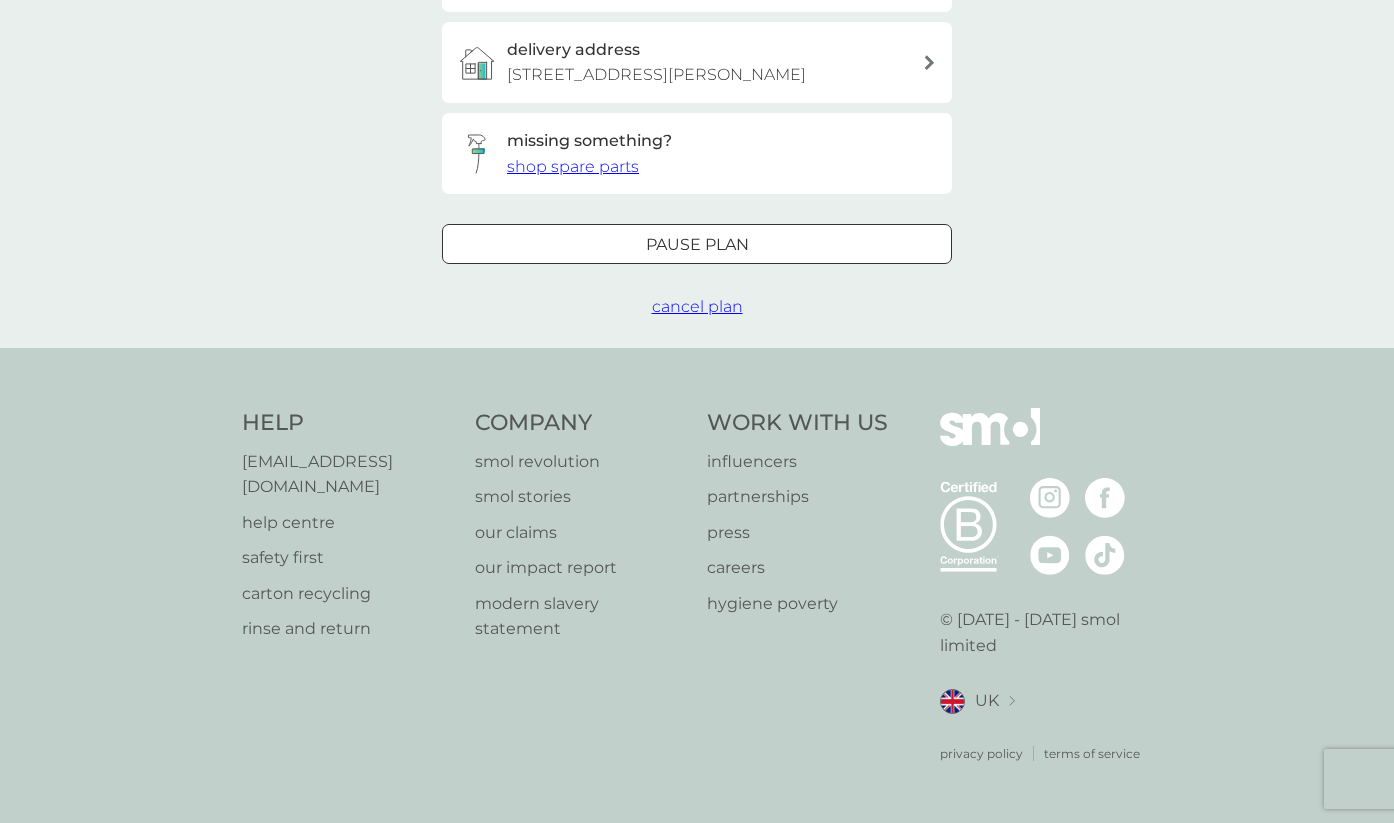 scroll, scrollTop: 0, scrollLeft: 0, axis: both 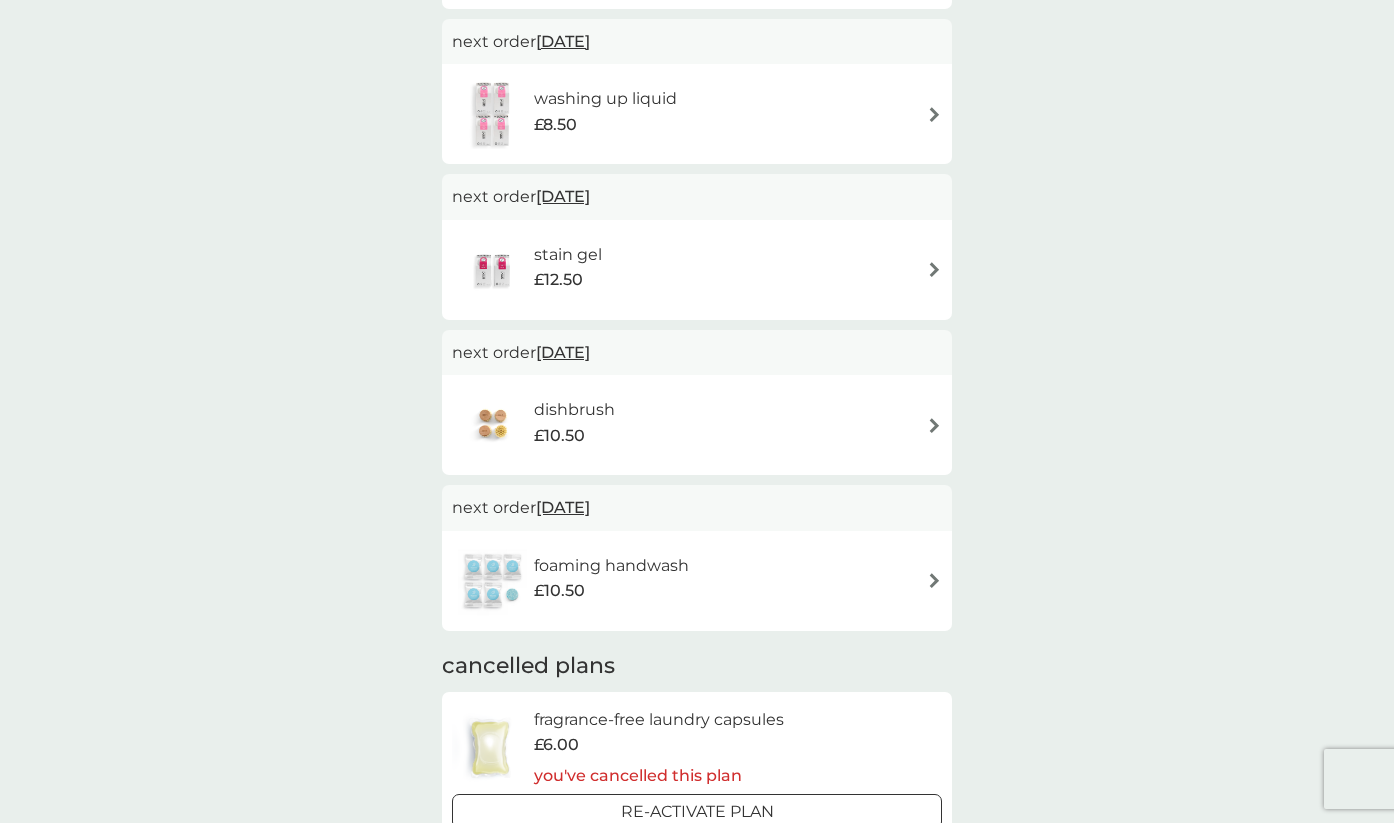 click on "washing up liquid £8.50" at bounding box center (697, 114) 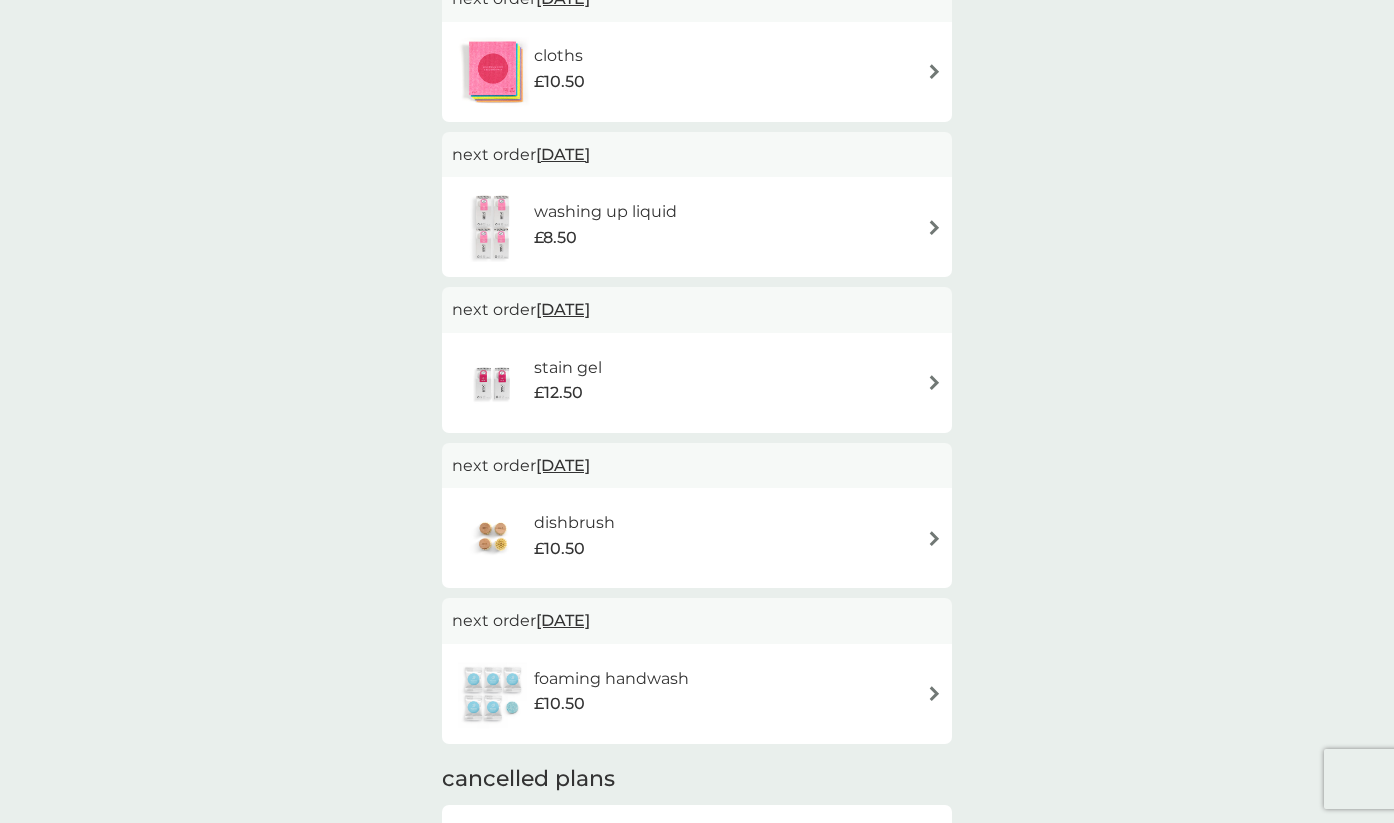 scroll, scrollTop: 894, scrollLeft: 0, axis: vertical 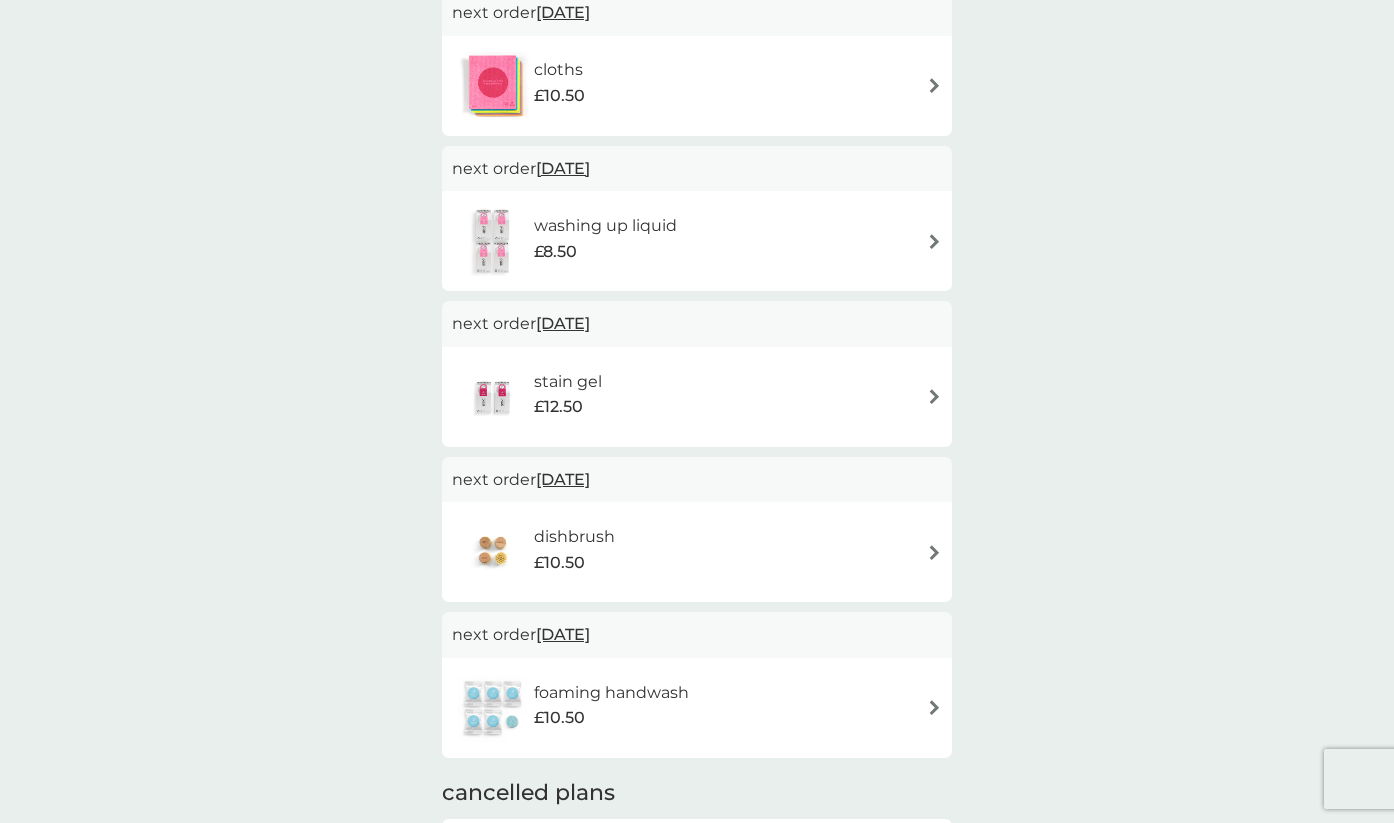 click on "cloths £10.50" at bounding box center [697, 86] 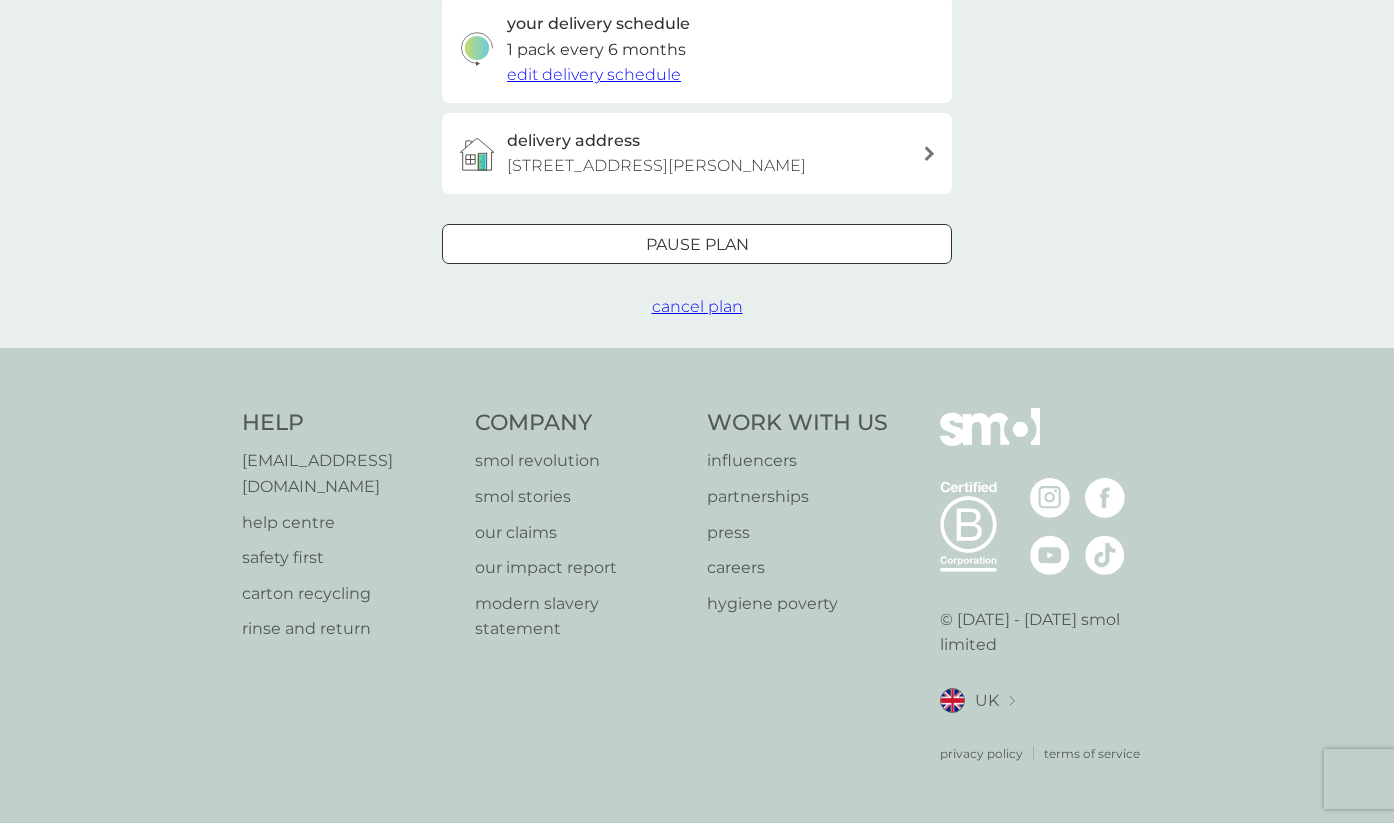 scroll, scrollTop: 0, scrollLeft: 0, axis: both 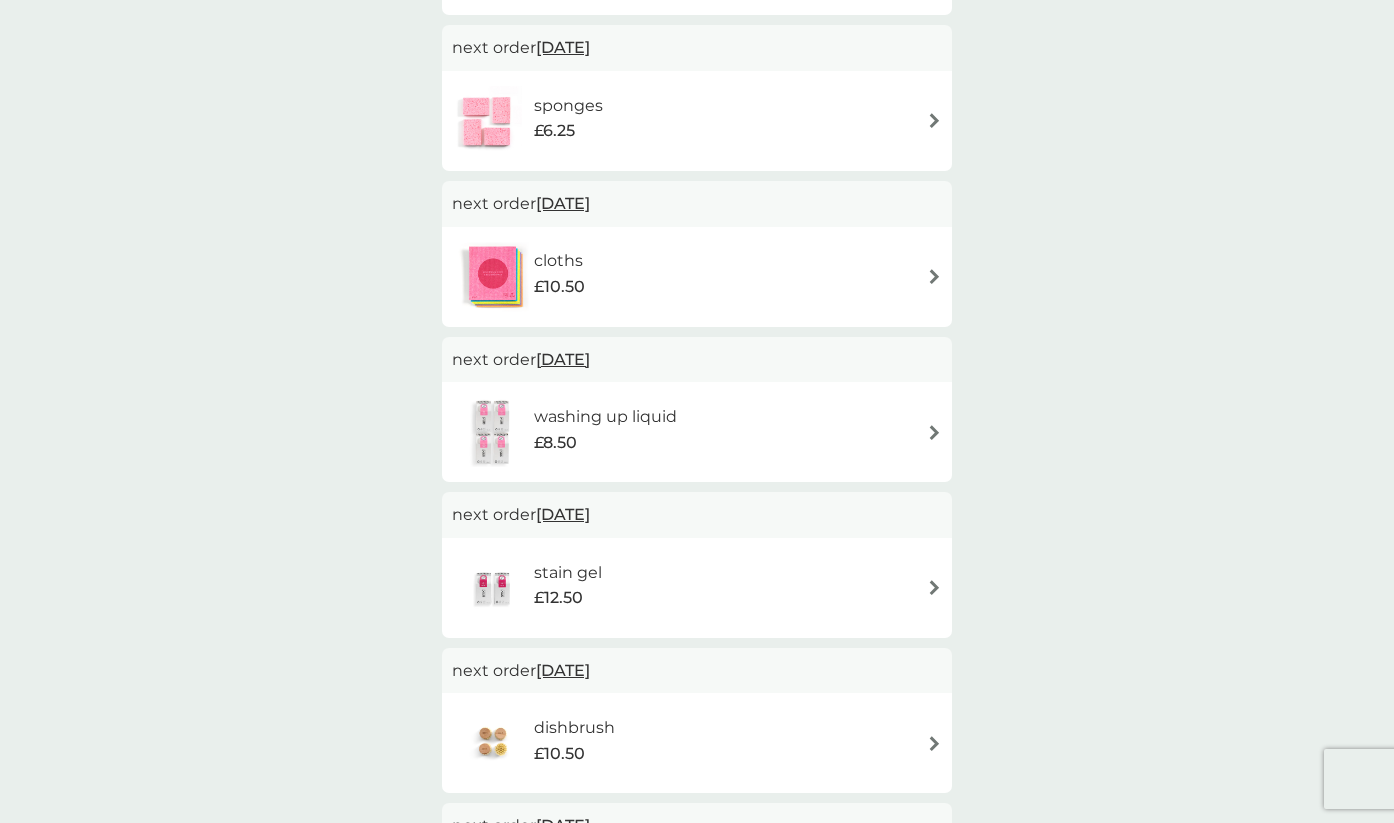 click on "cloths £10.50" at bounding box center (697, 277) 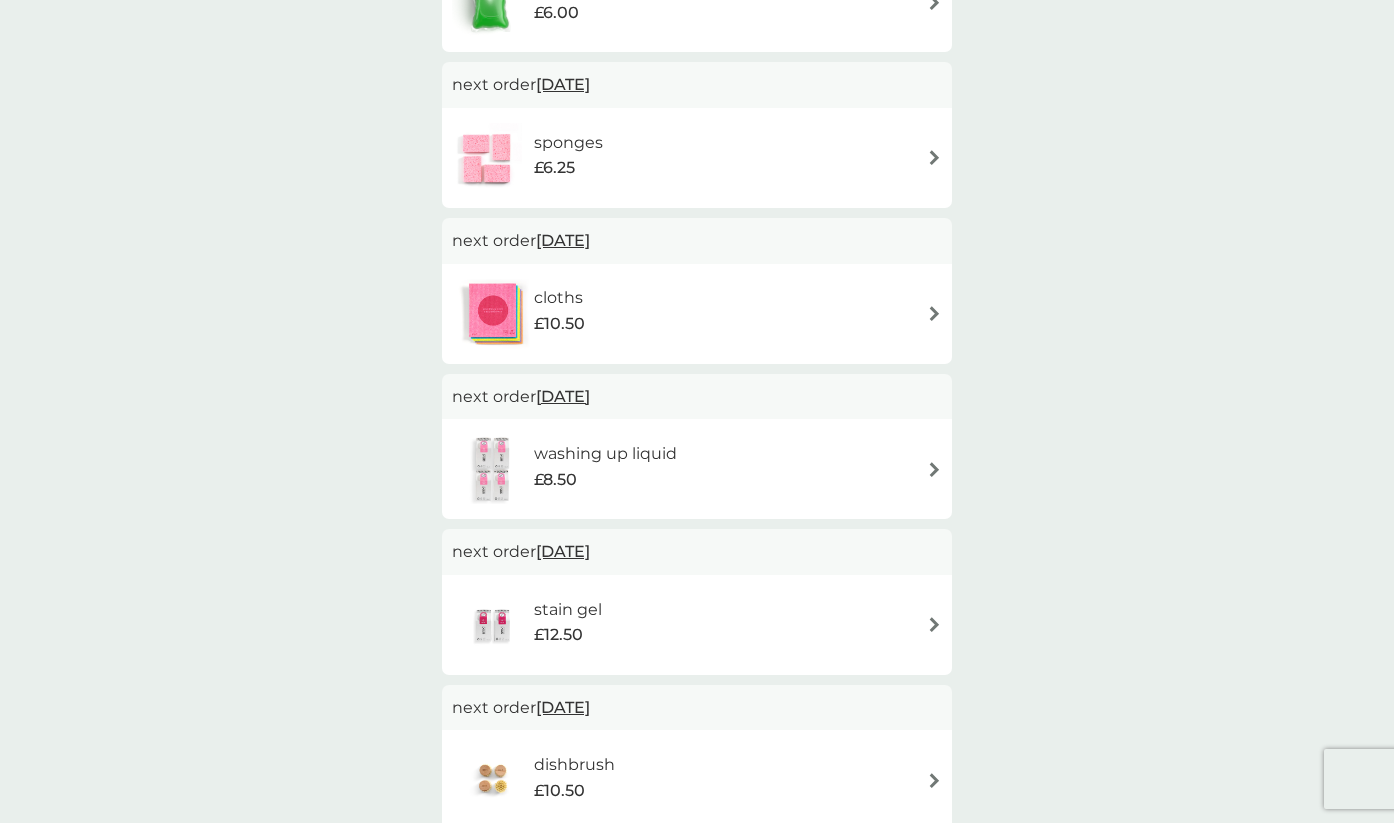 scroll, scrollTop: 654, scrollLeft: 0, axis: vertical 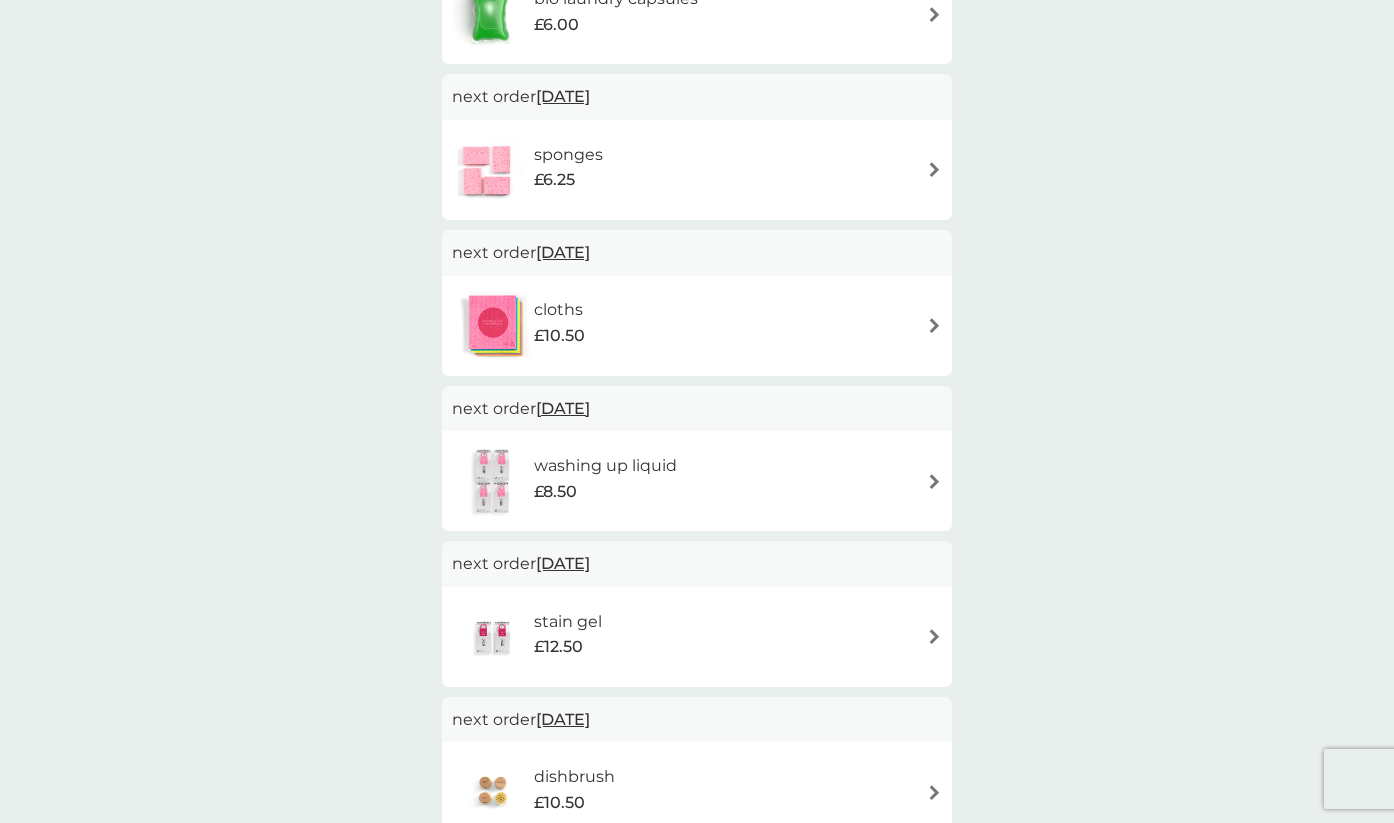 click on "sponges £6.25" at bounding box center (697, 170) 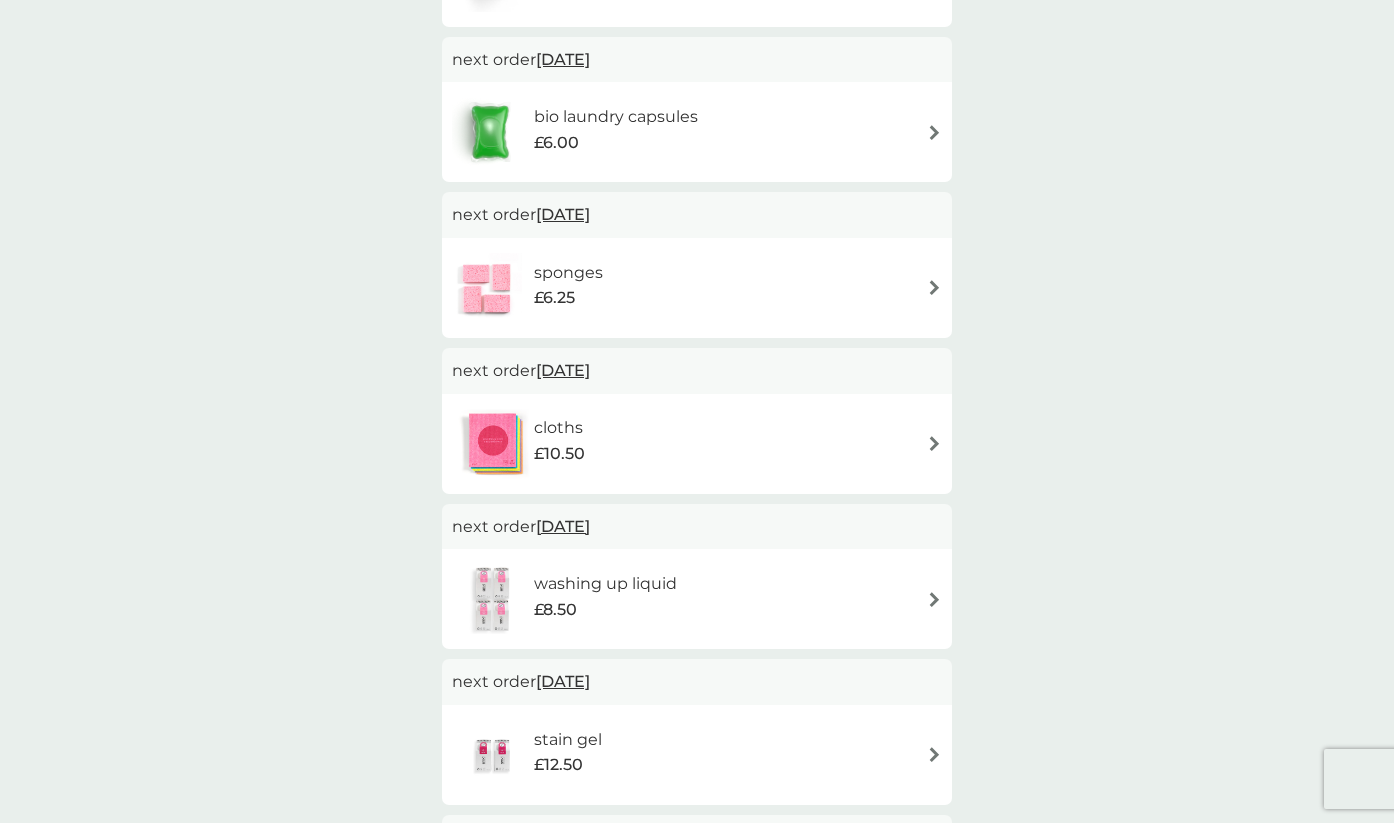 scroll, scrollTop: 527, scrollLeft: 0, axis: vertical 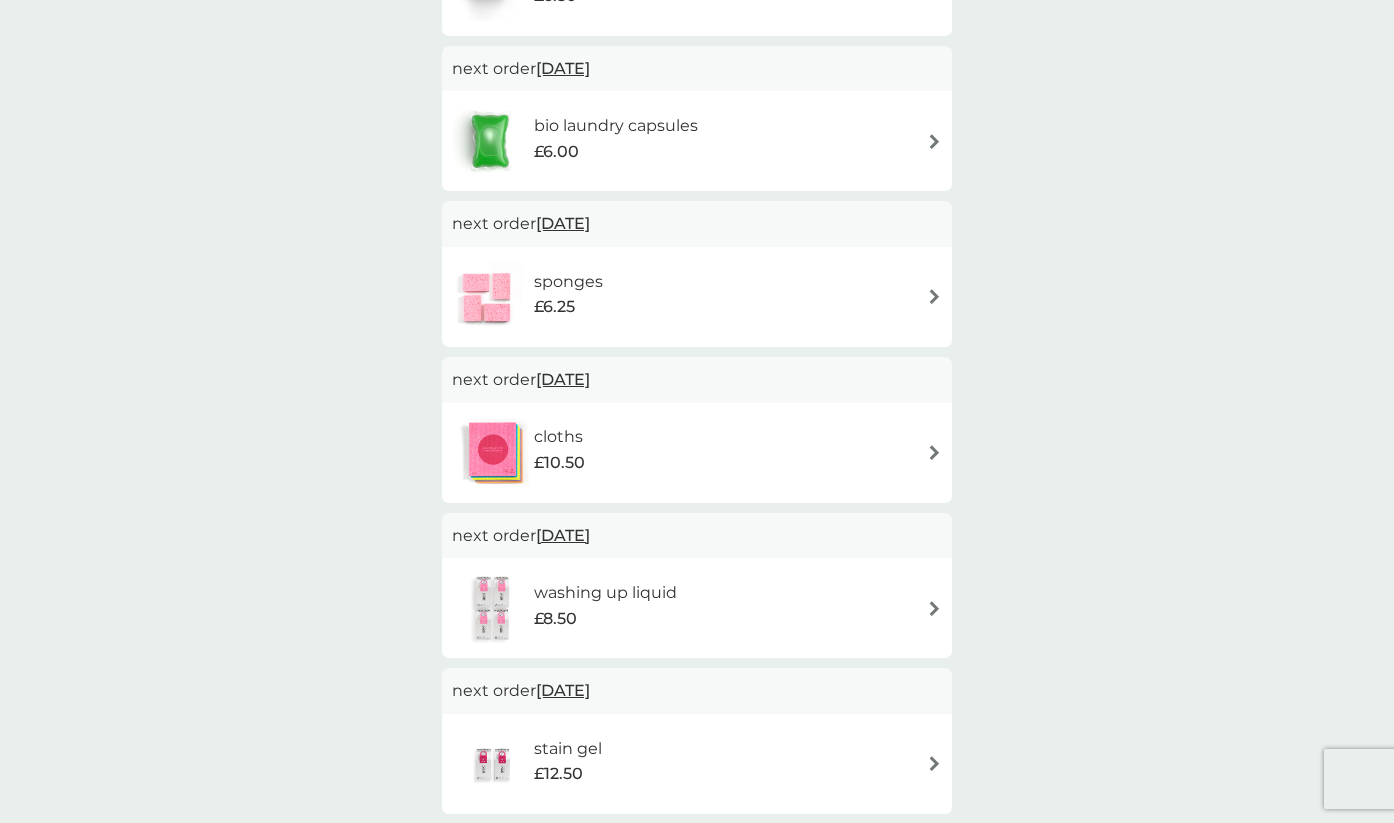 click on "£6.00" at bounding box center [616, 152] 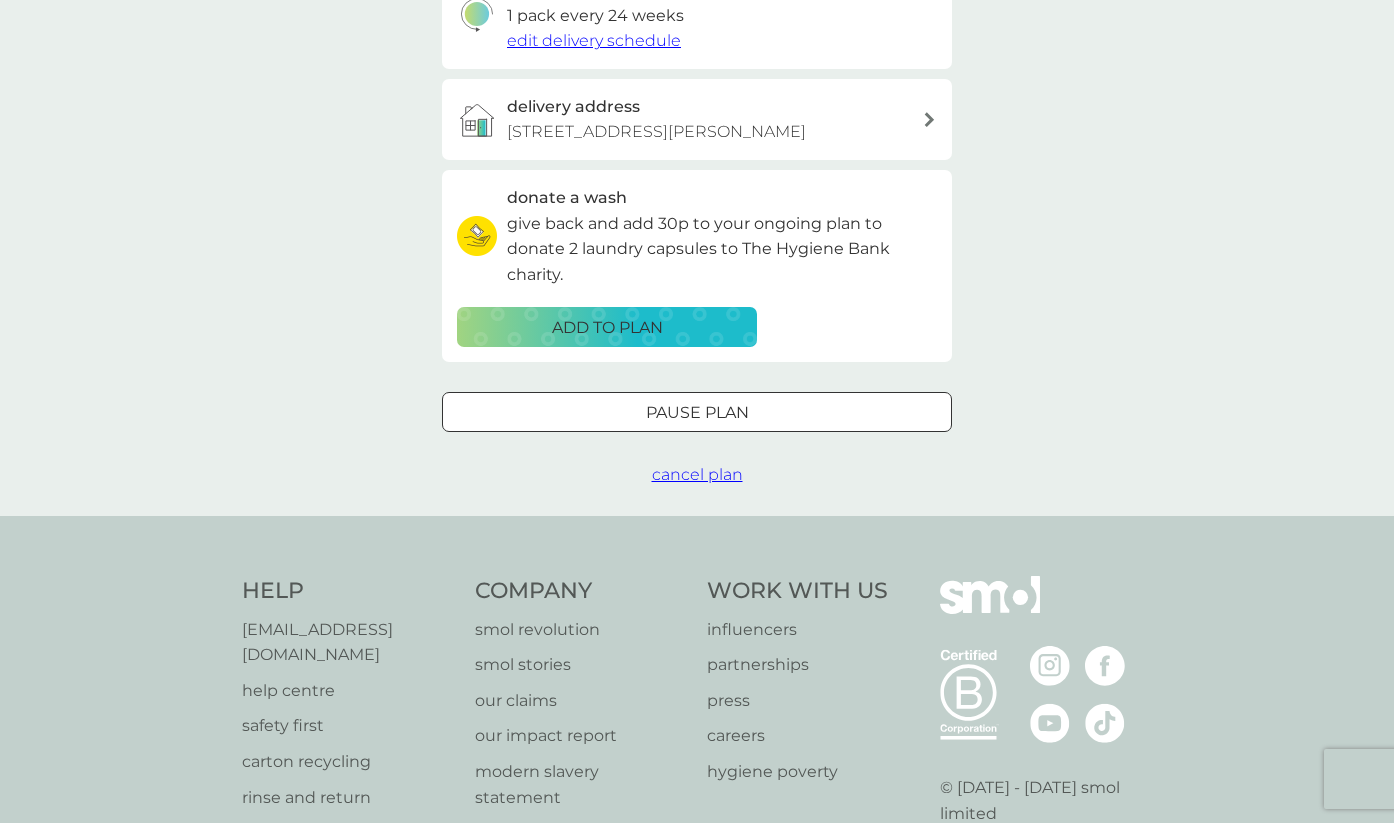 scroll, scrollTop: 0, scrollLeft: 0, axis: both 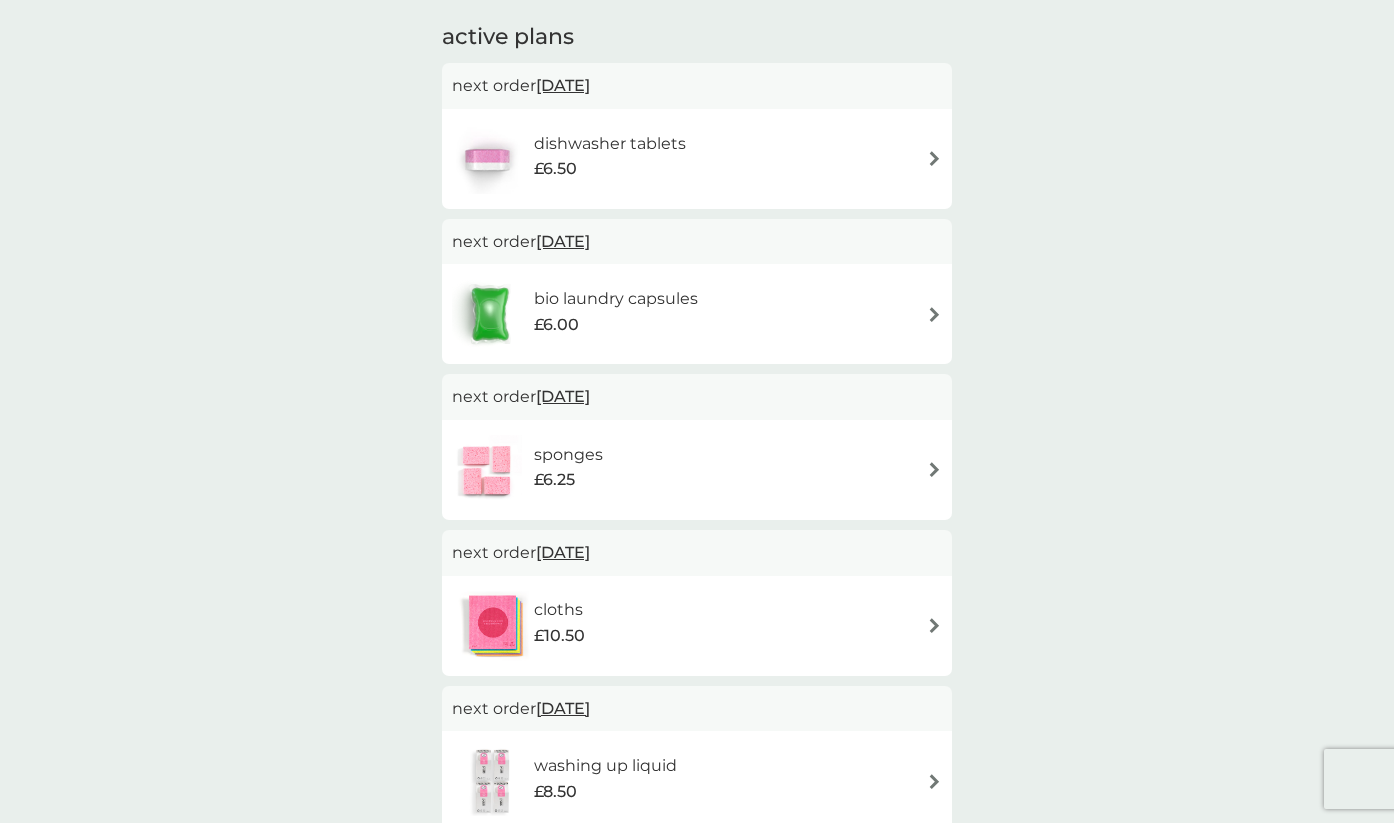 click on "dishwasher tablets £6.50" at bounding box center (620, 159) 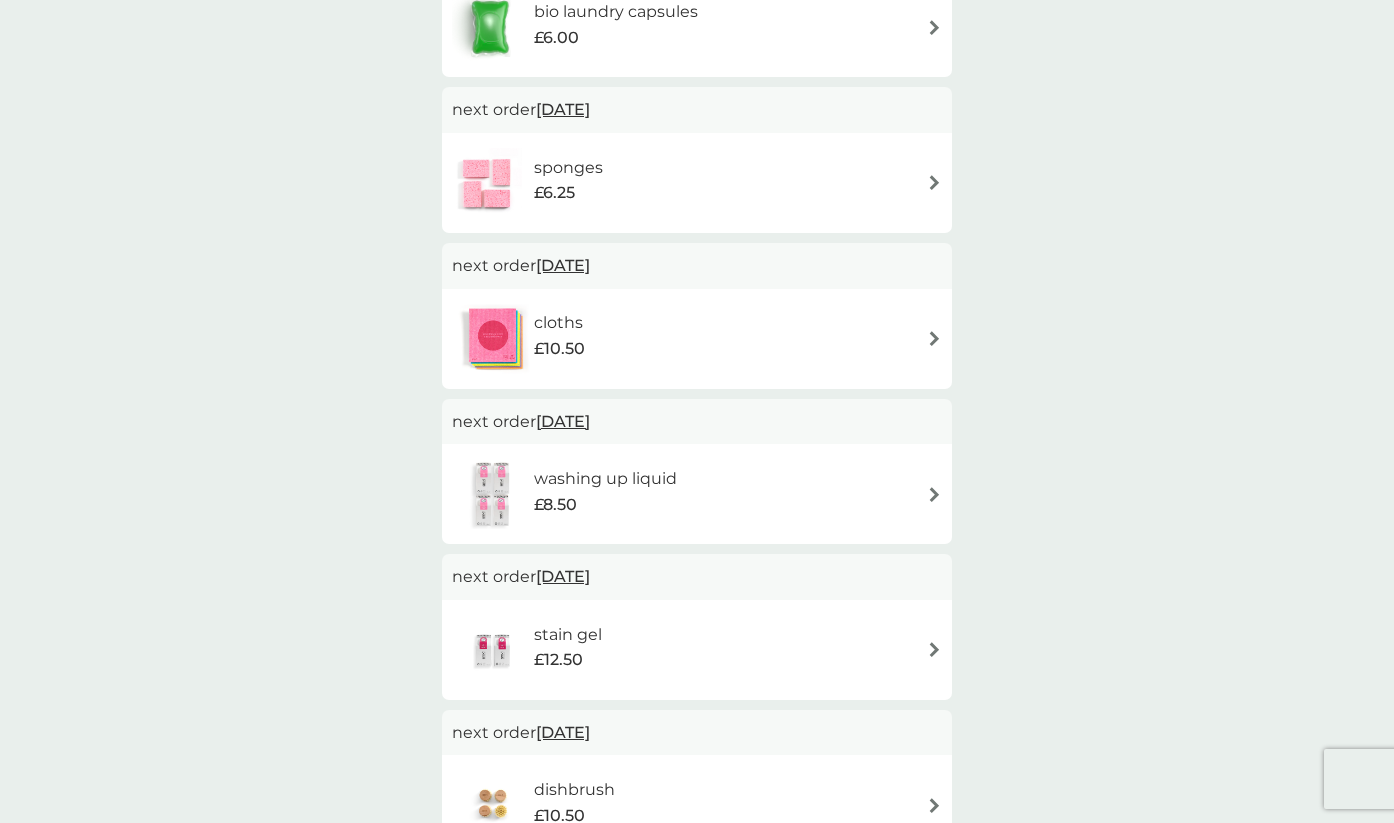 scroll, scrollTop: 687, scrollLeft: 0, axis: vertical 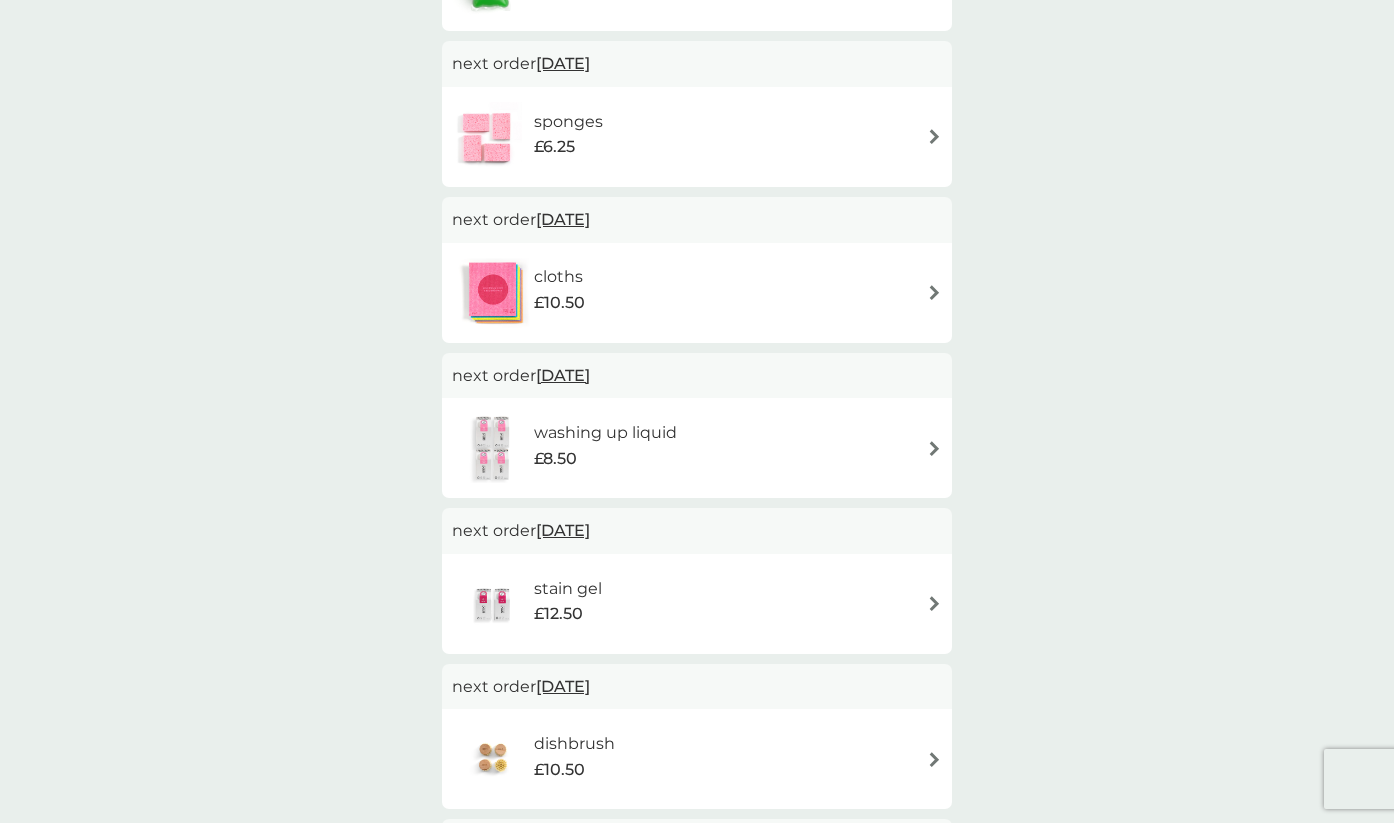 click on "washing up liquid £8.50" at bounding box center (697, 448) 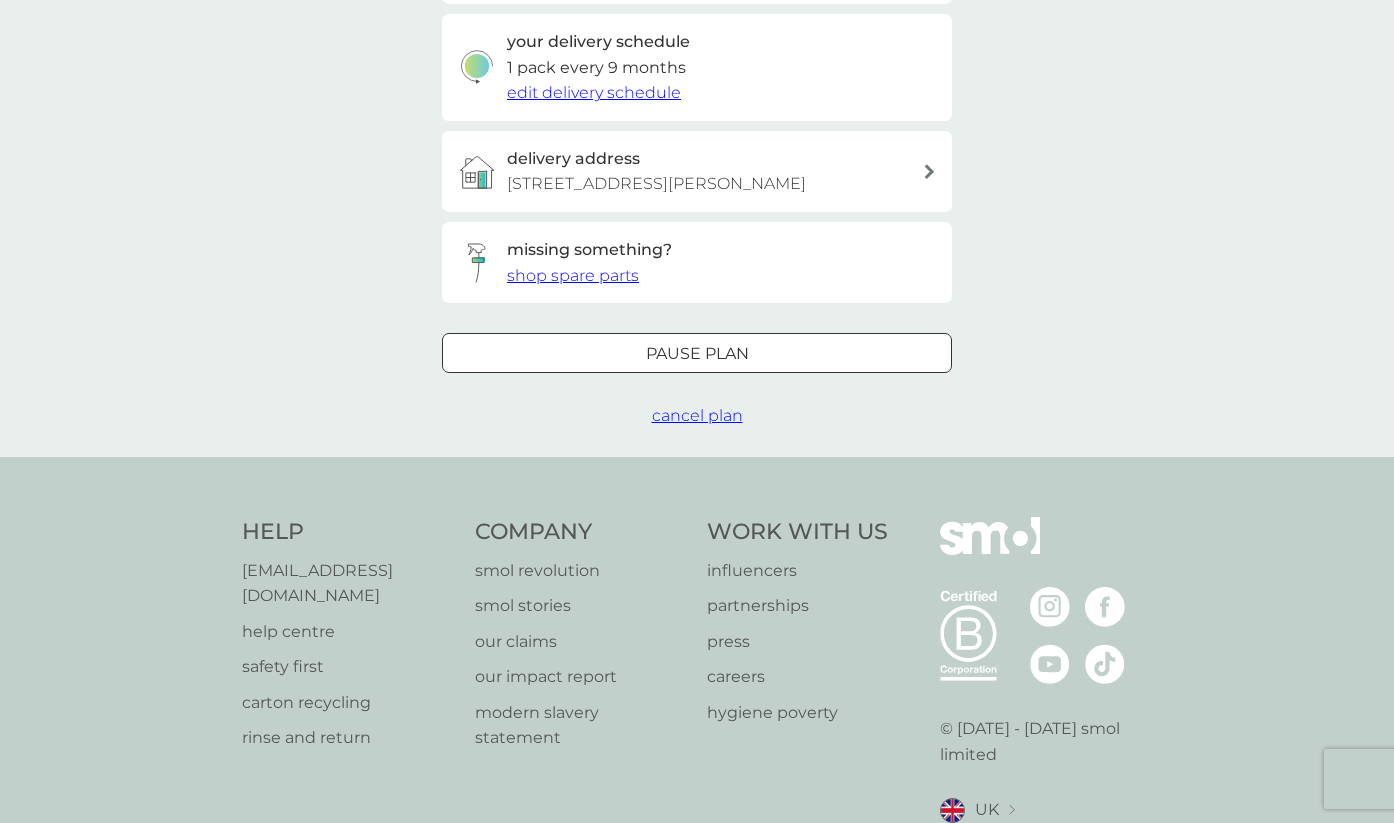 scroll, scrollTop: 584, scrollLeft: 0, axis: vertical 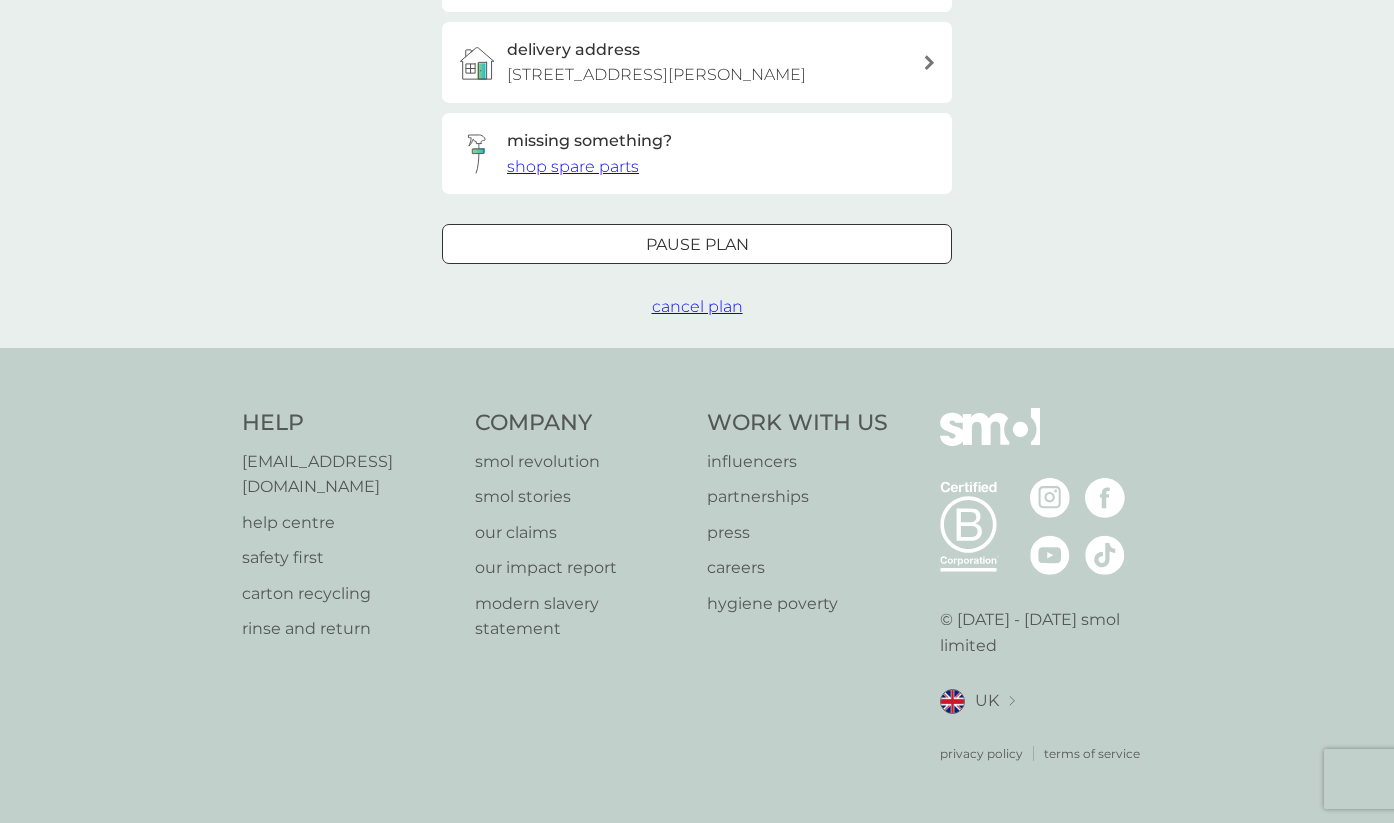 click on "Pause plan" at bounding box center [697, 245] 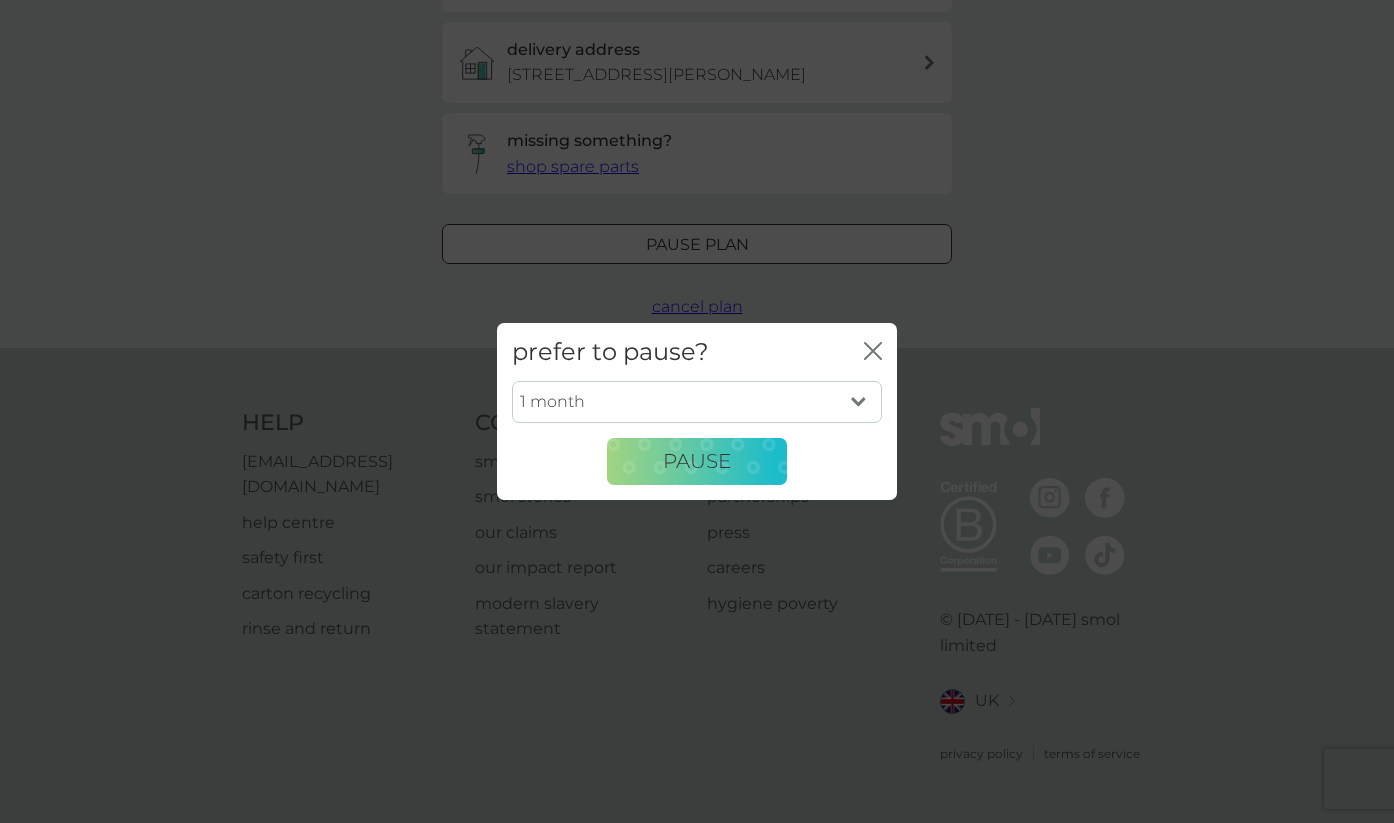 click on "1 month 2 months 3 months 4 months 5 months 6 months" at bounding box center [697, 402] 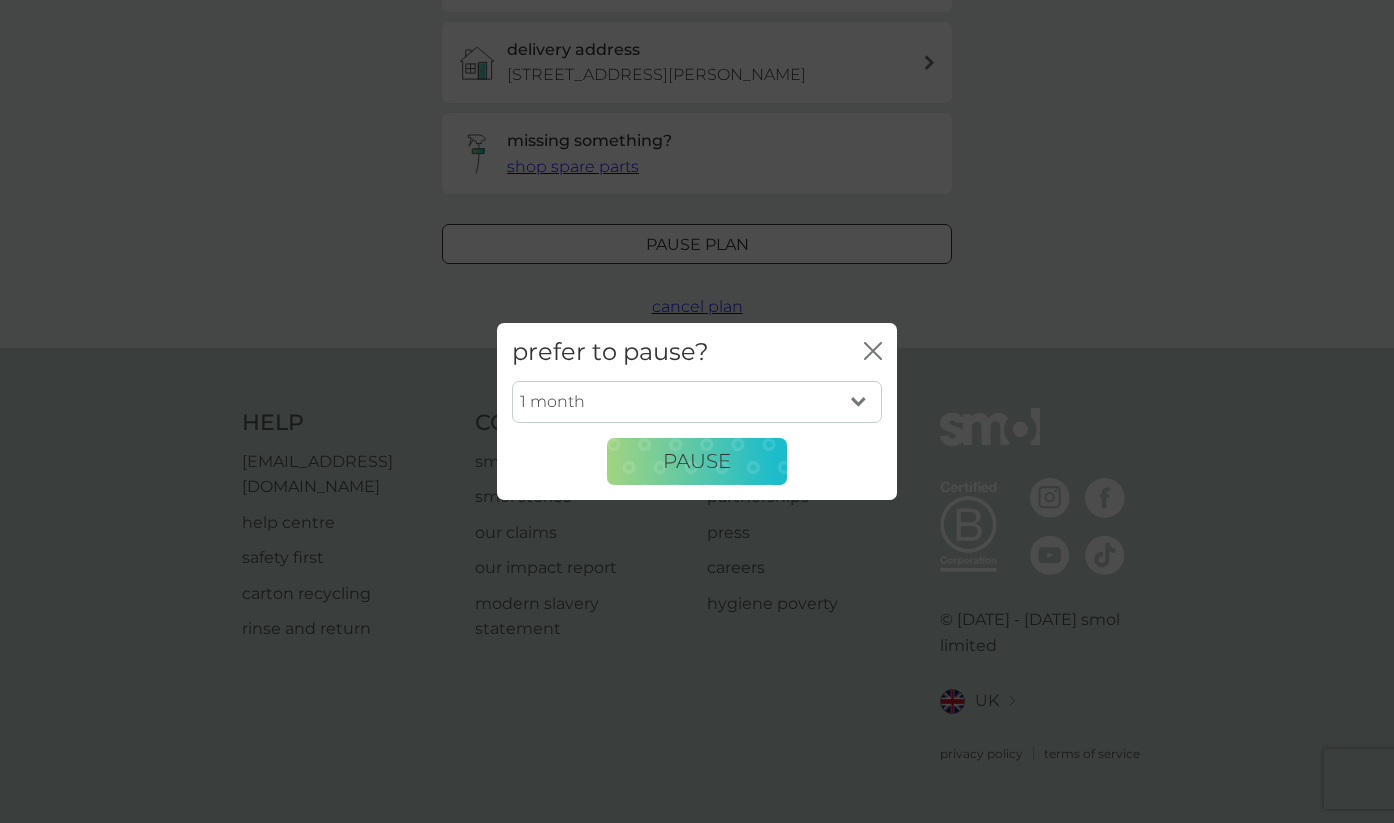 select on "6" 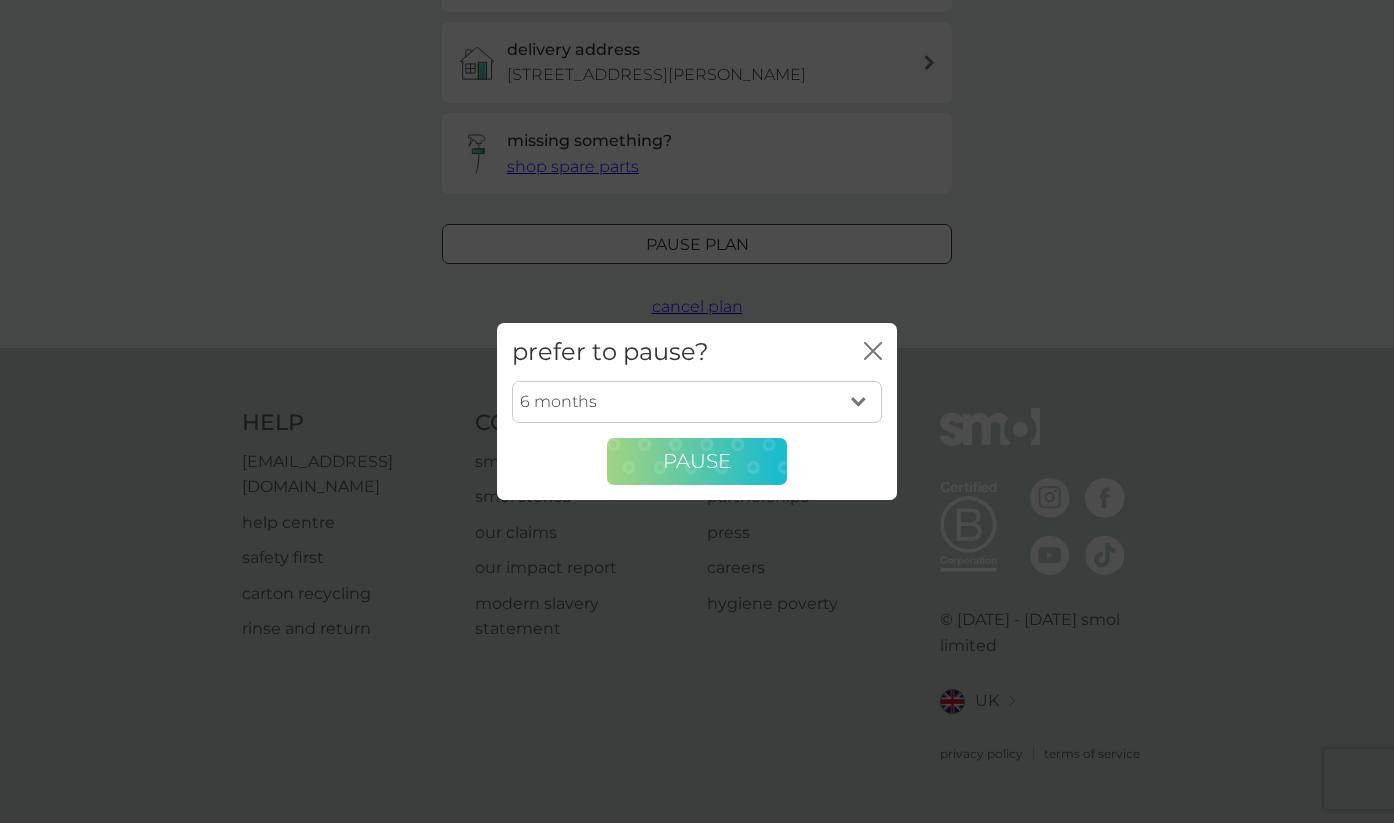 click on "Pause" at bounding box center [697, 461] 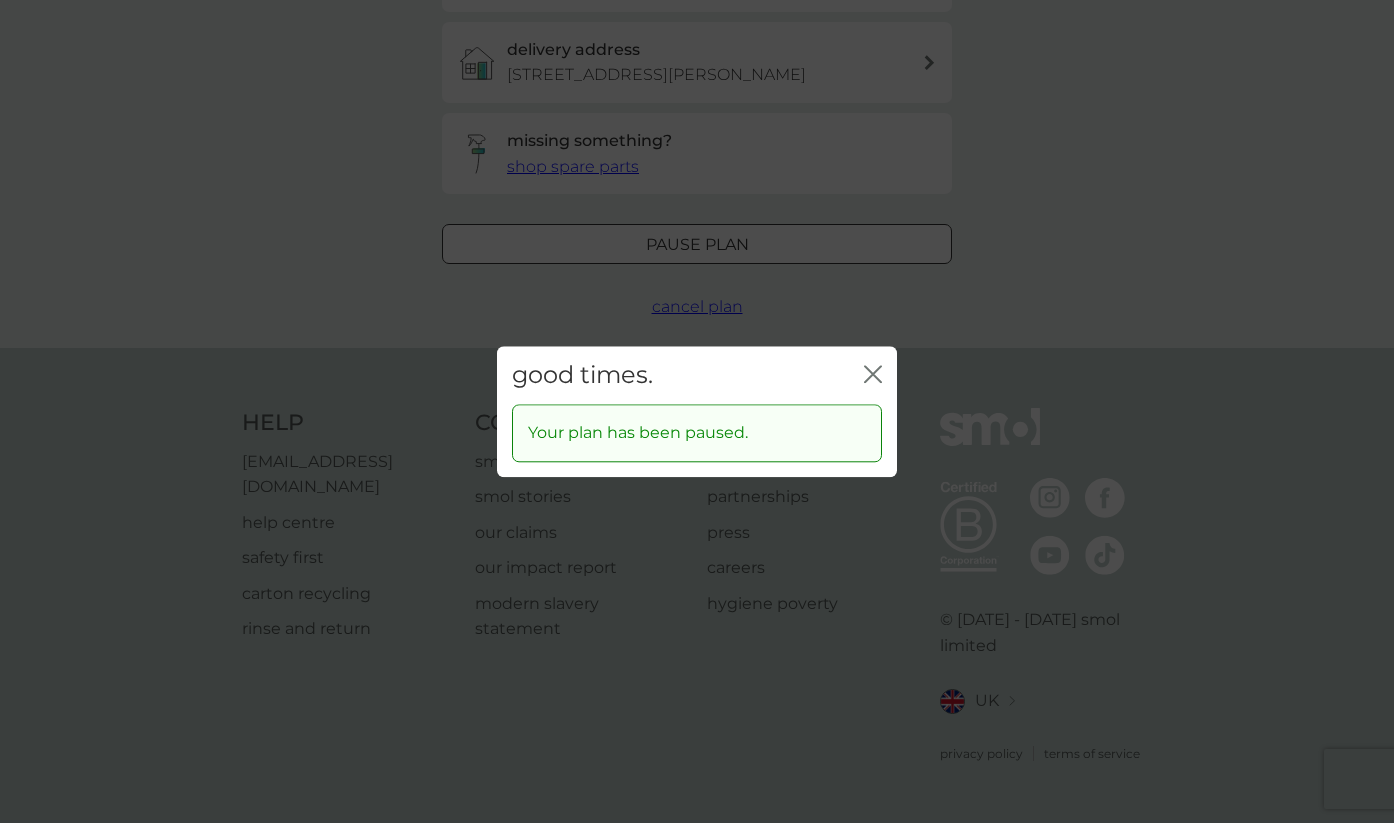 click 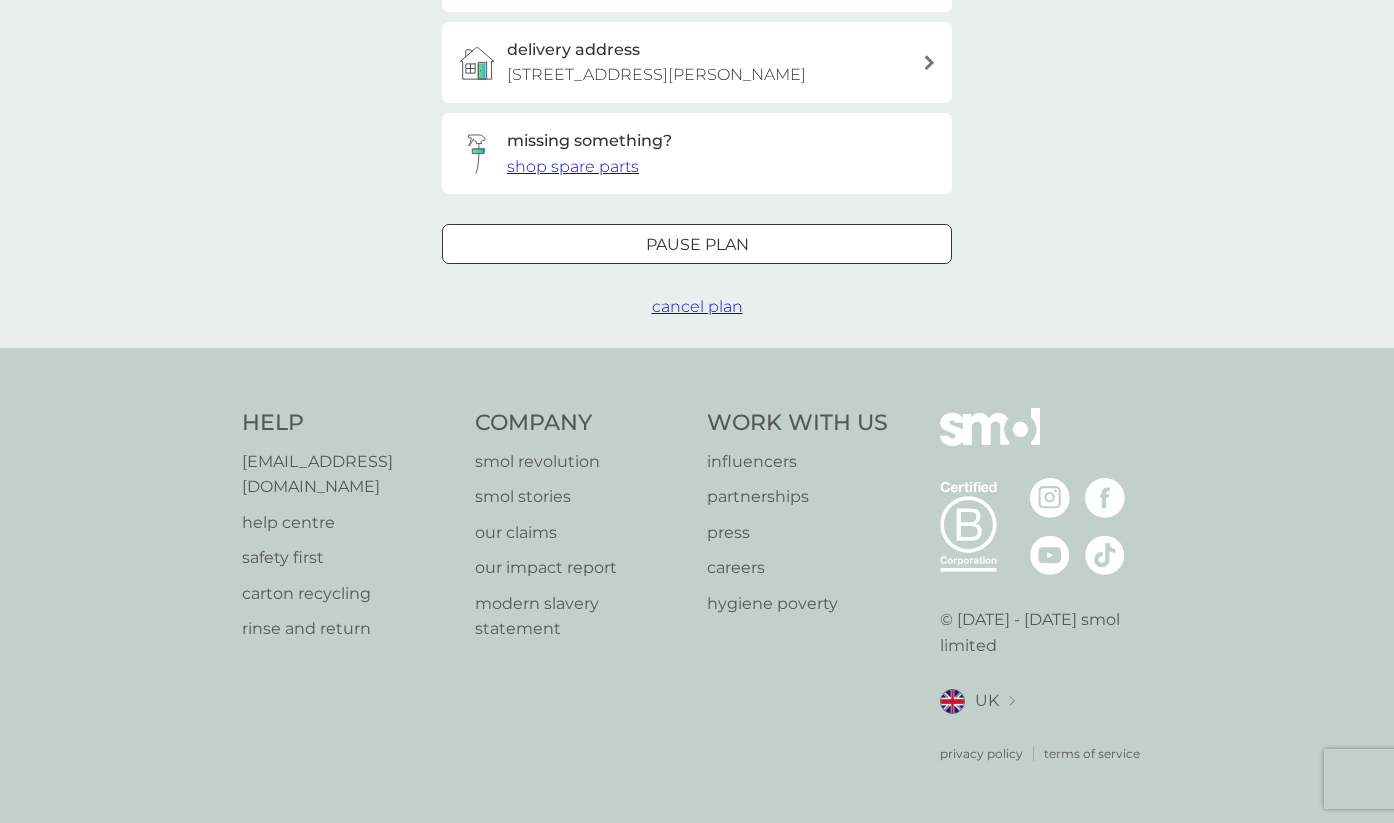 scroll, scrollTop: 0, scrollLeft: 0, axis: both 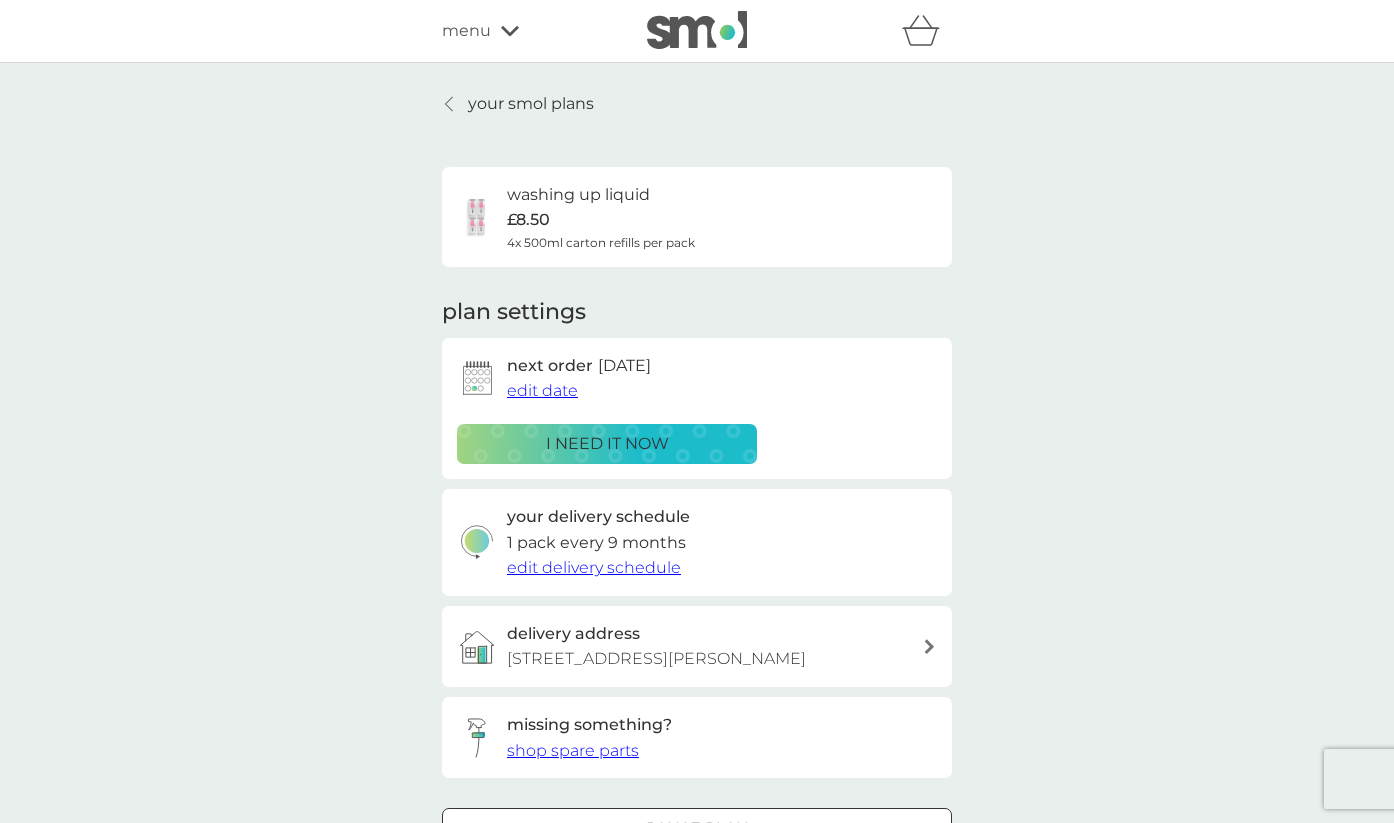click on "your smol plans" at bounding box center (518, 104) 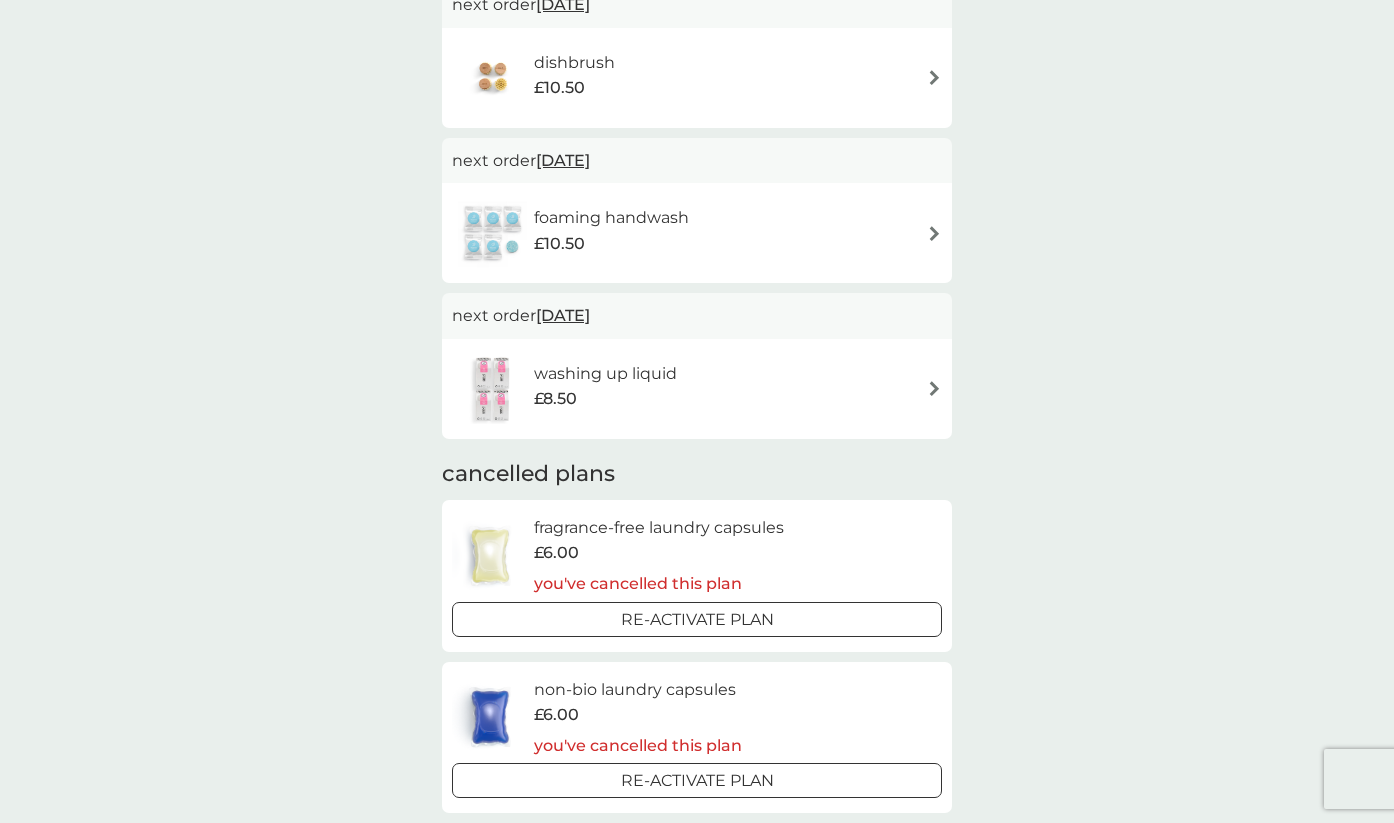 scroll, scrollTop: 1200, scrollLeft: 0, axis: vertical 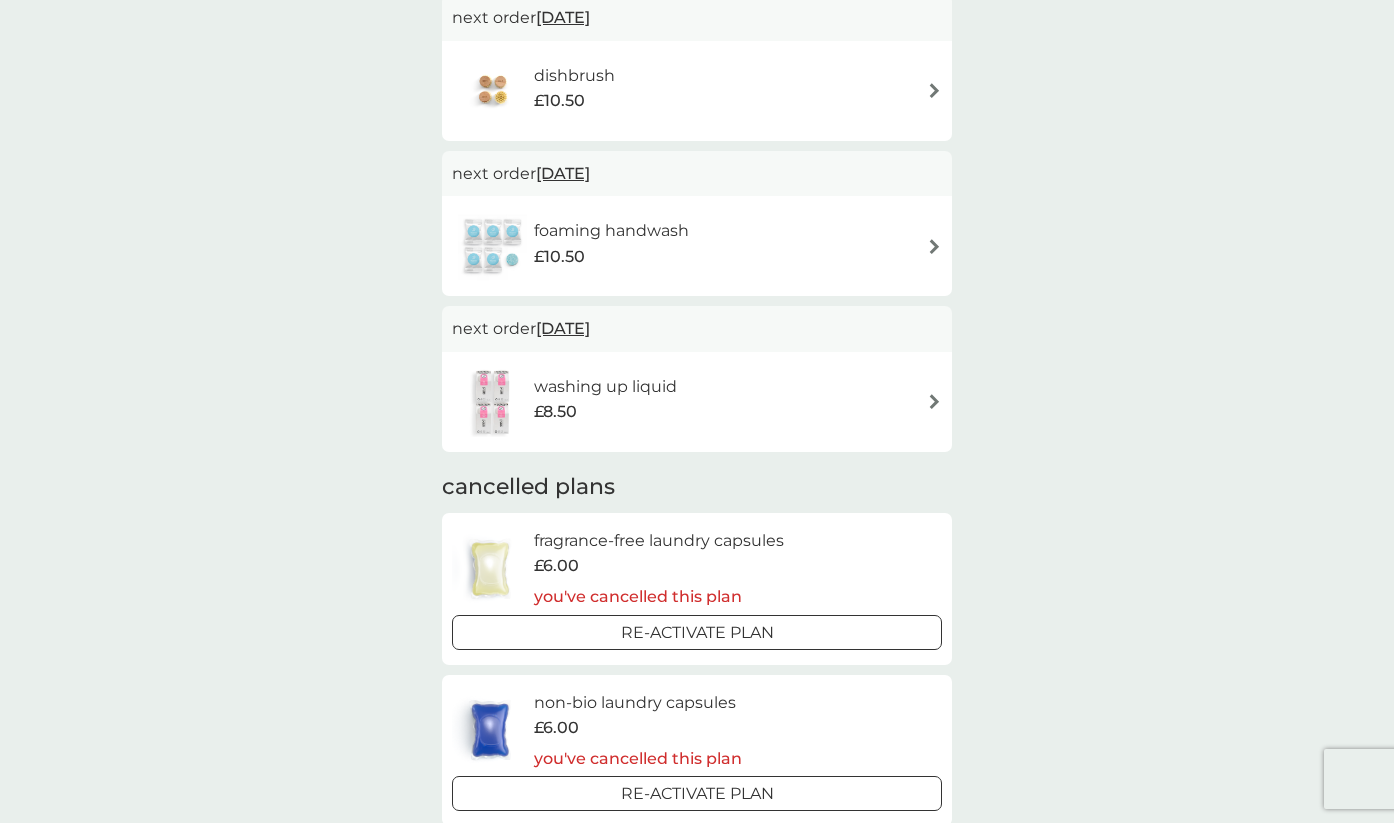 click on "foaming handwash £10.50" at bounding box center (697, 246) 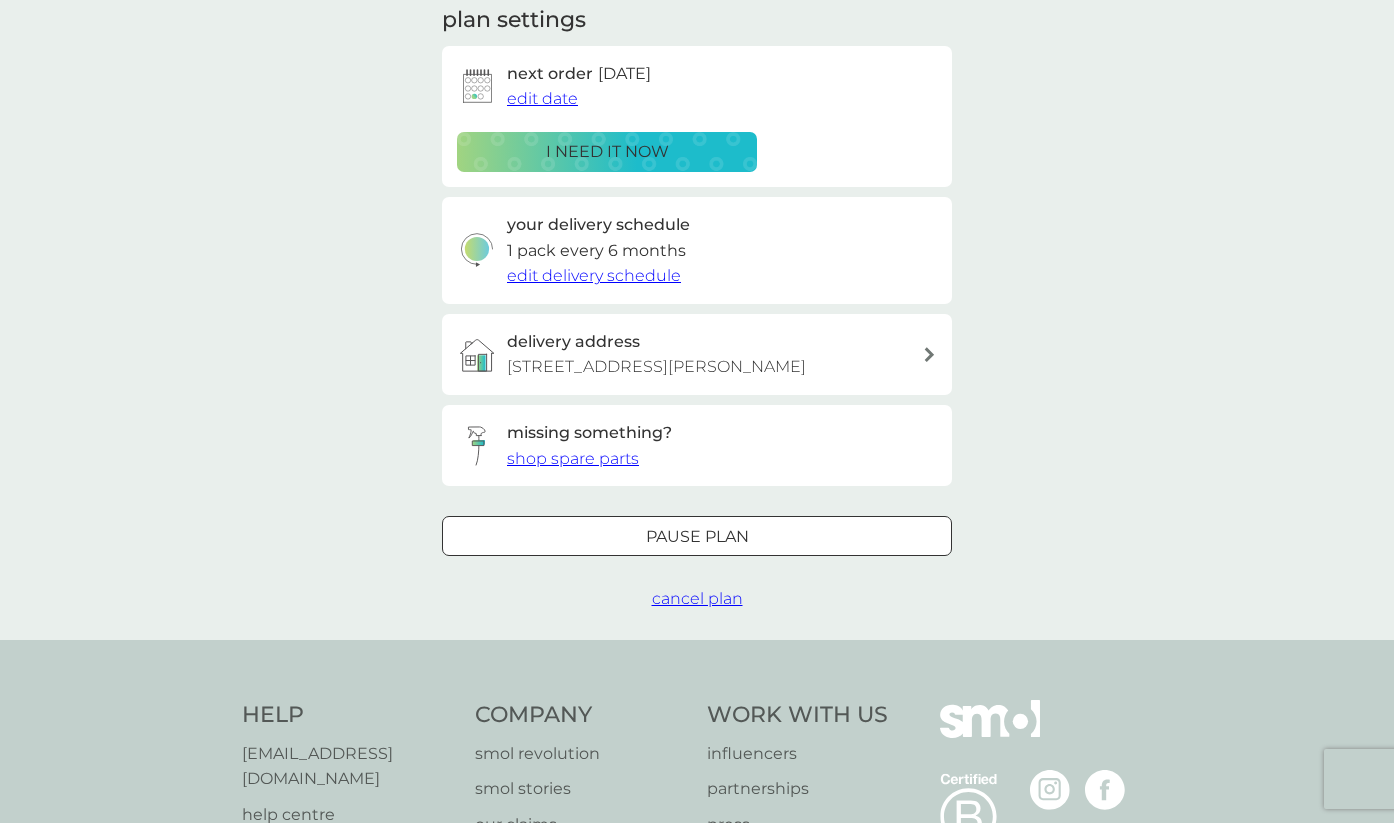 scroll, scrollTop: 584, scrollLeft: 0, axis: vertical 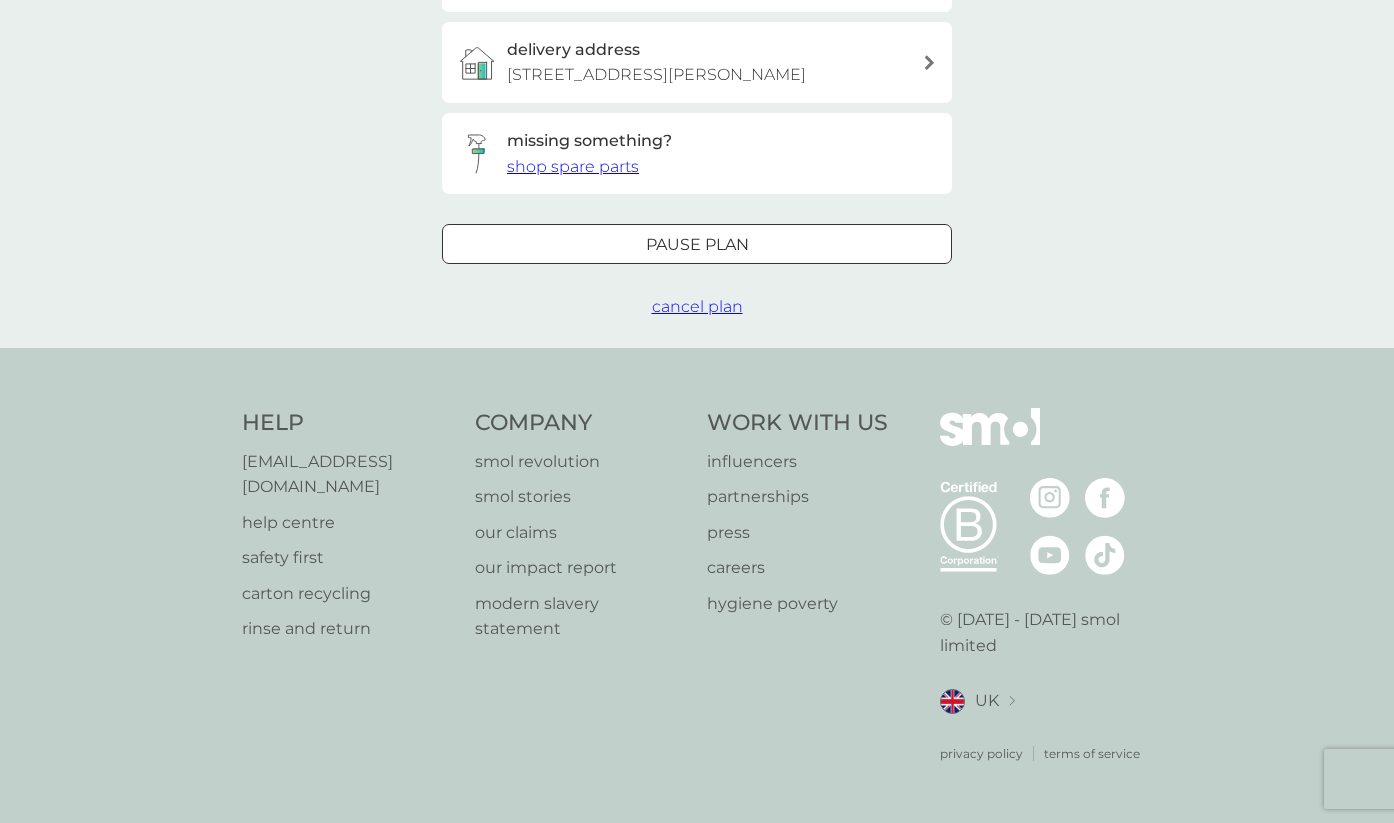click on "Pause plan" at bounding box center (697, 245) 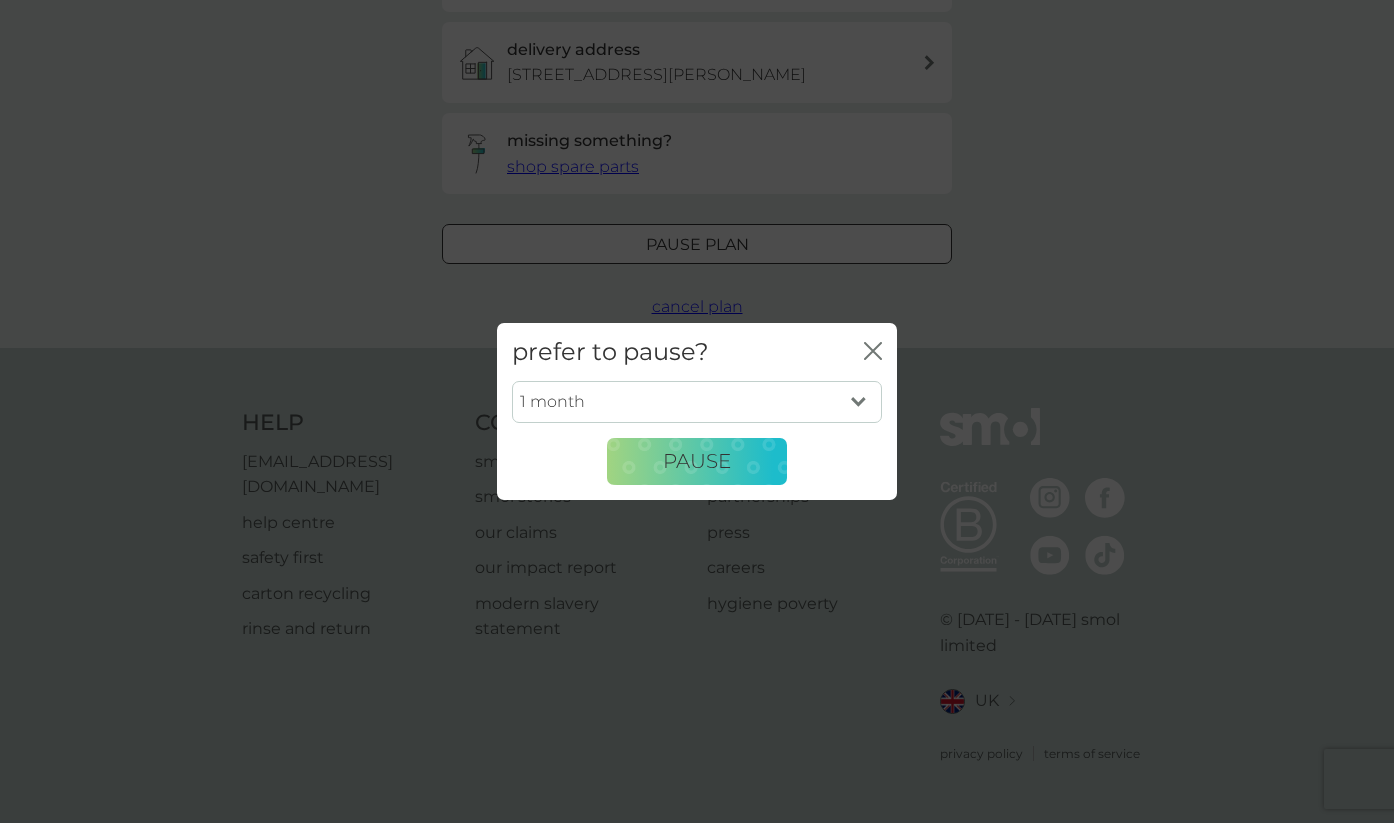 click on "1 month 2 months 3 months 4 months 5 months 6 months" at bounding box center [697, 402] 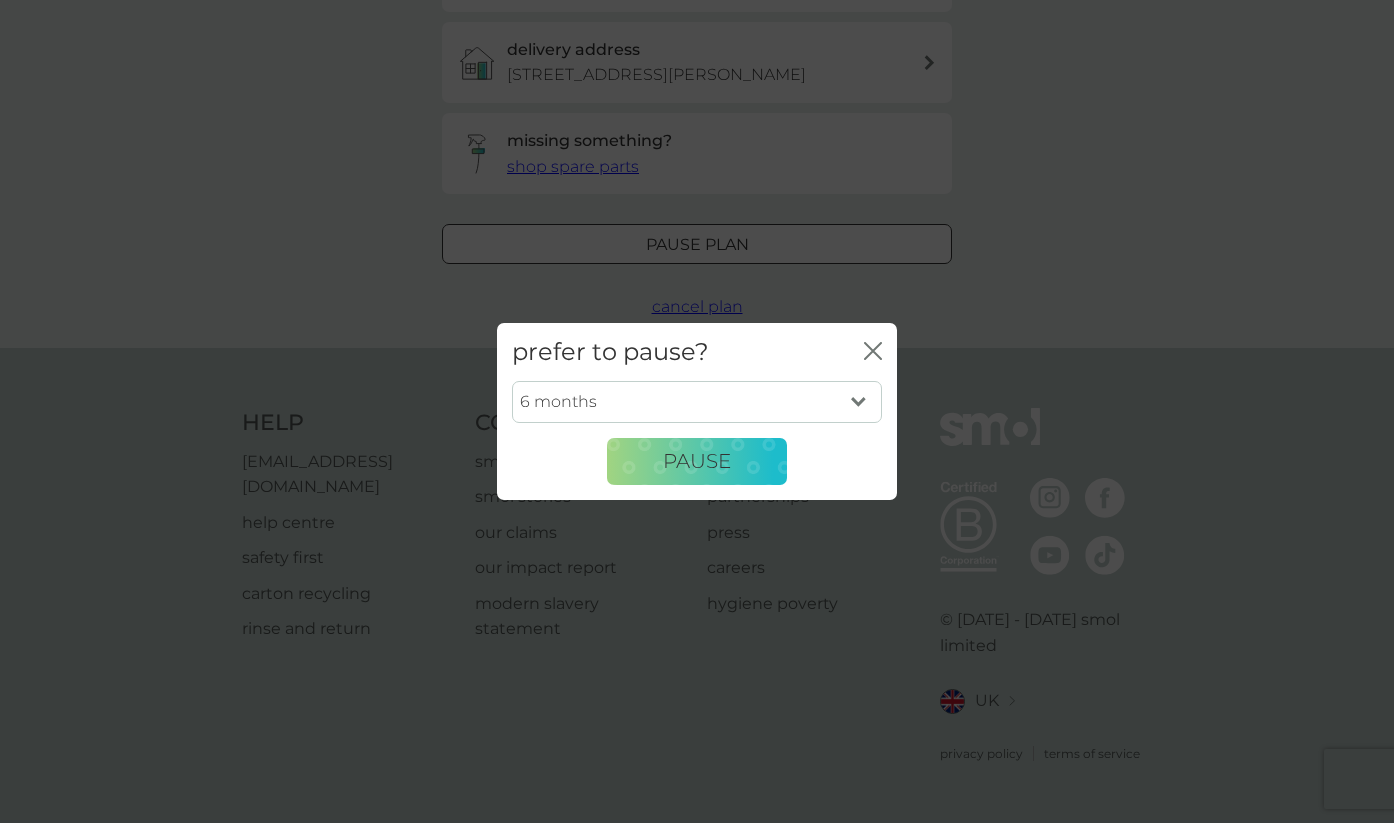 click on "1 month 2 months 3 months 4 months 5 months 6 months" at bounding box center [697, 402] 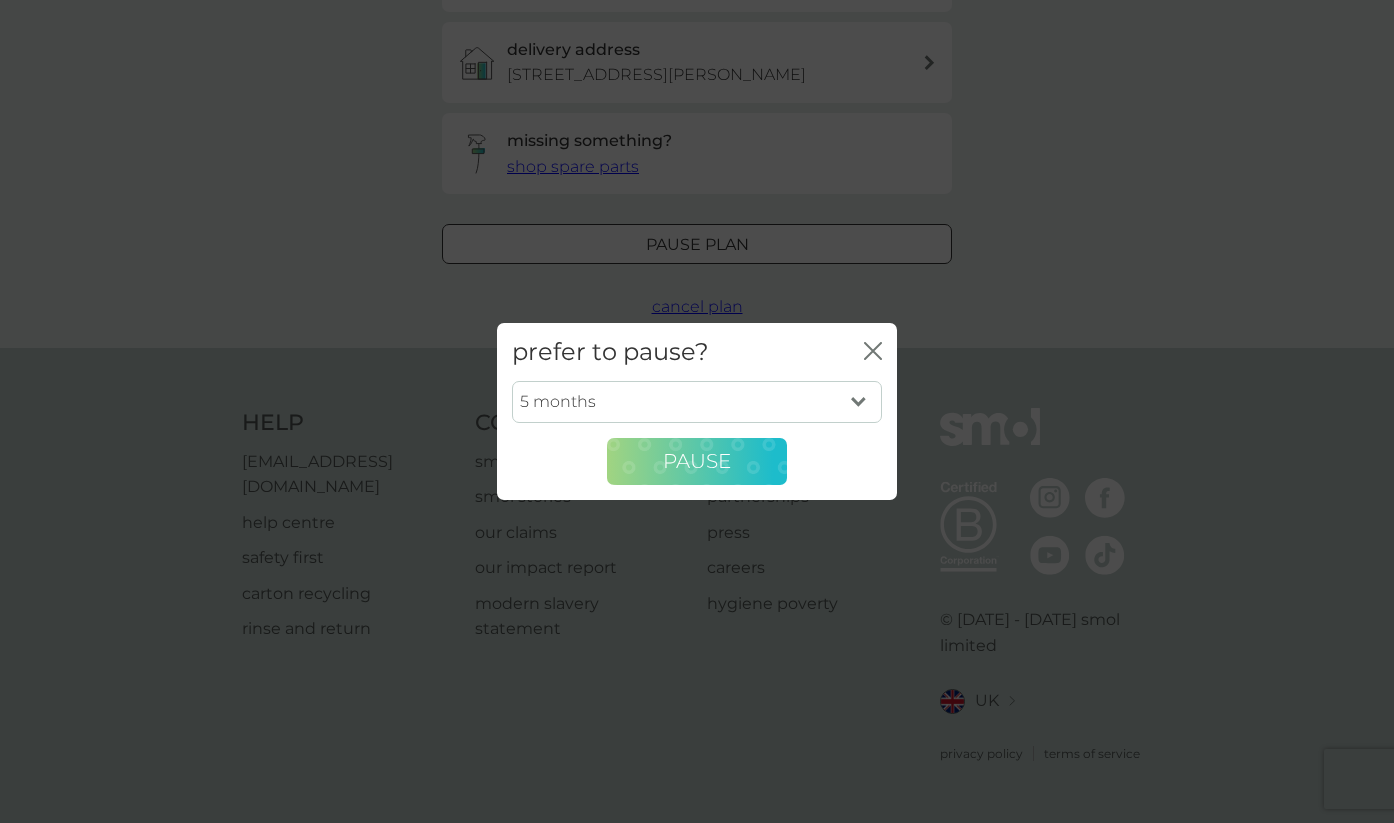 click on "Pause" at bounding box center [697, 462] 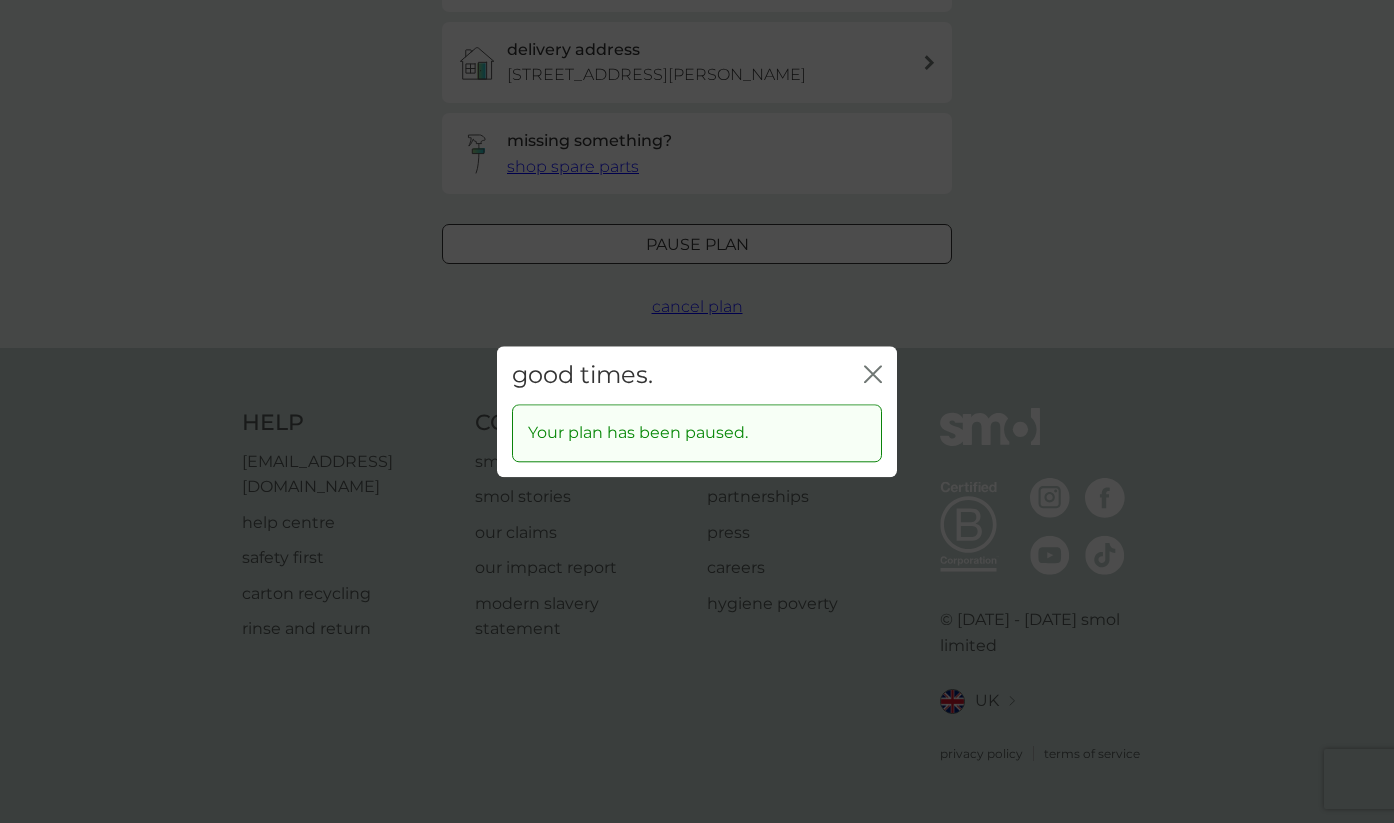 click 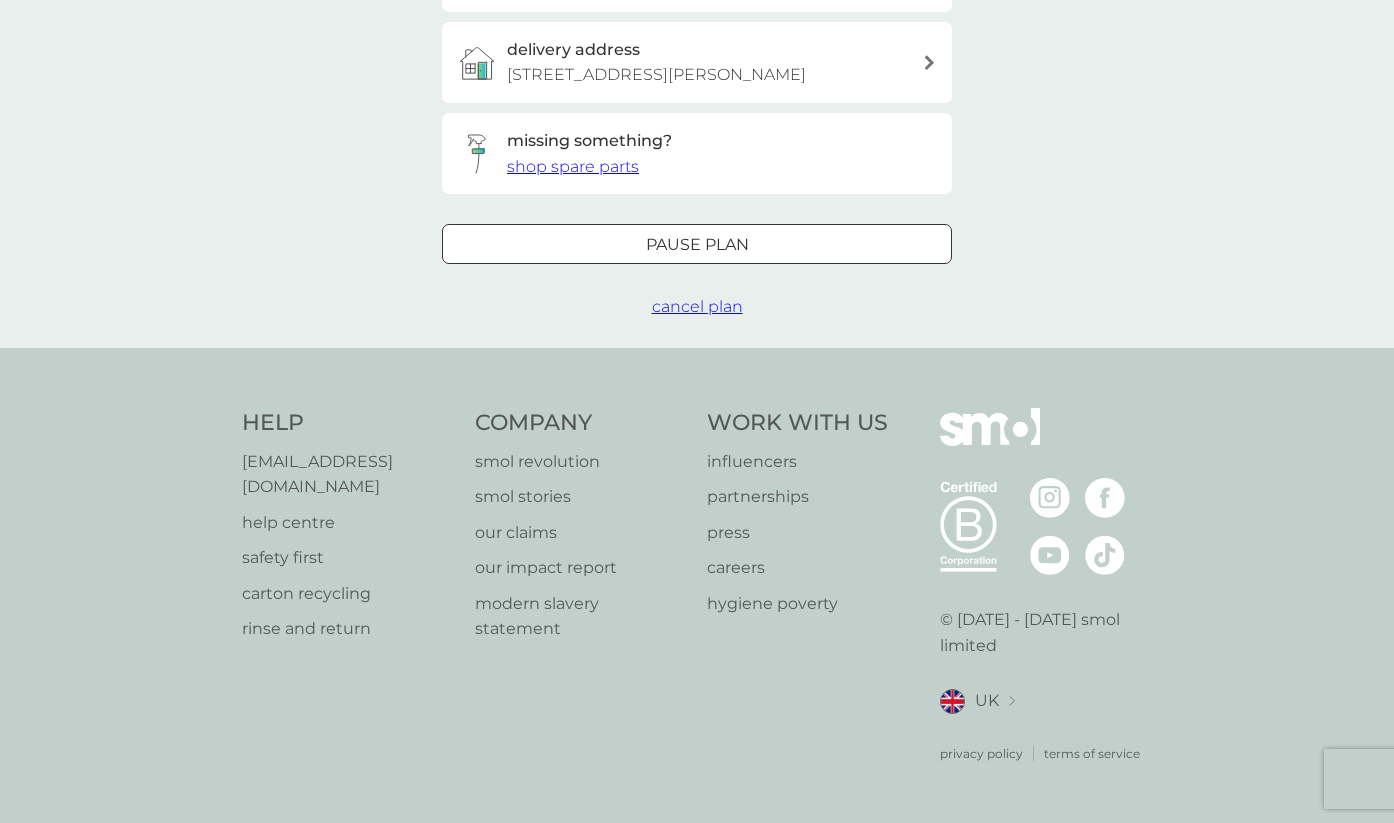 scroll, scrollTop: 0, scrollLeft: 0, axis: both 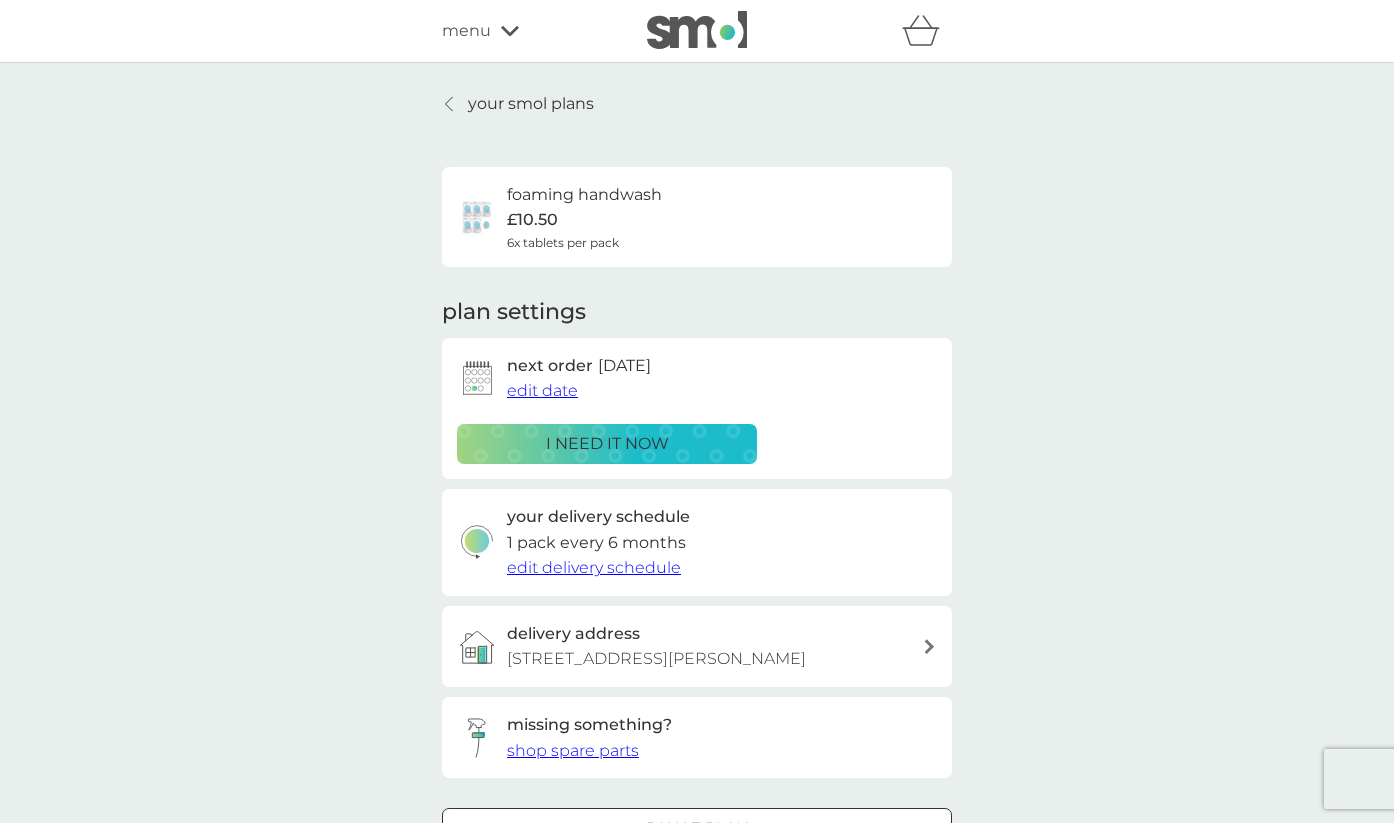 click at bounding box center (450, 104) 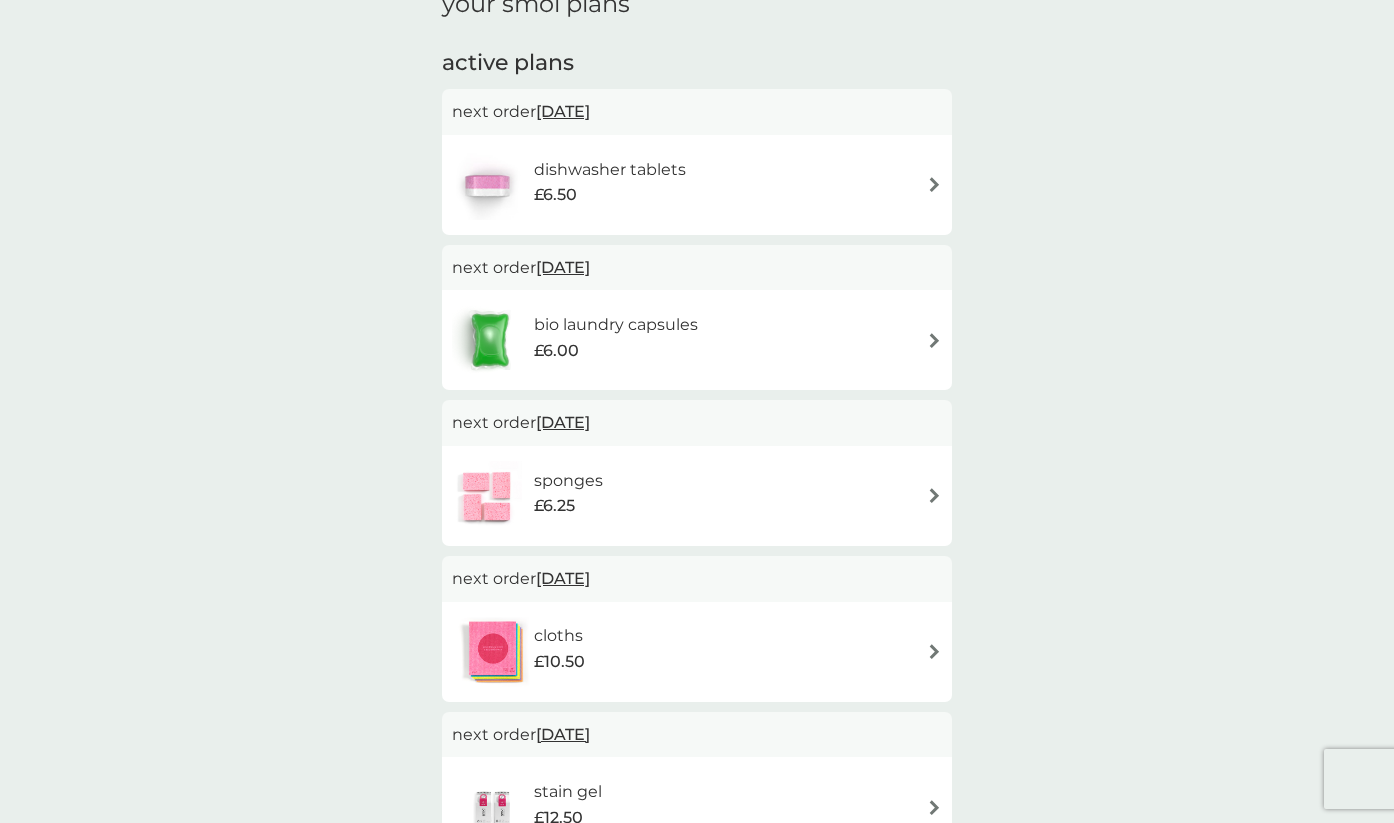 scroll, scrollTop: 285, scrollLeft: 0, axis: vertical 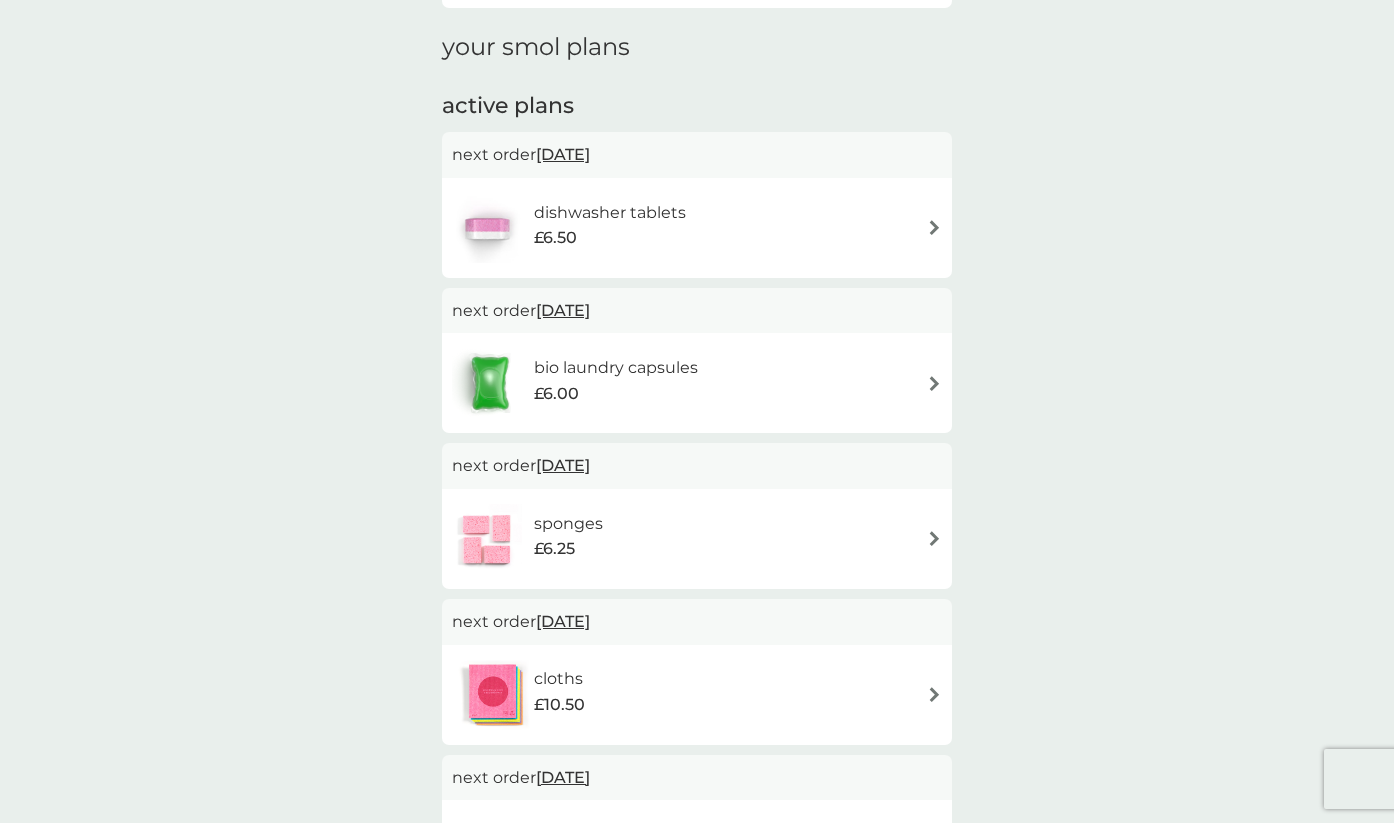 click on "dishwasher tablets £6.50" at bounding box center [697, 228] 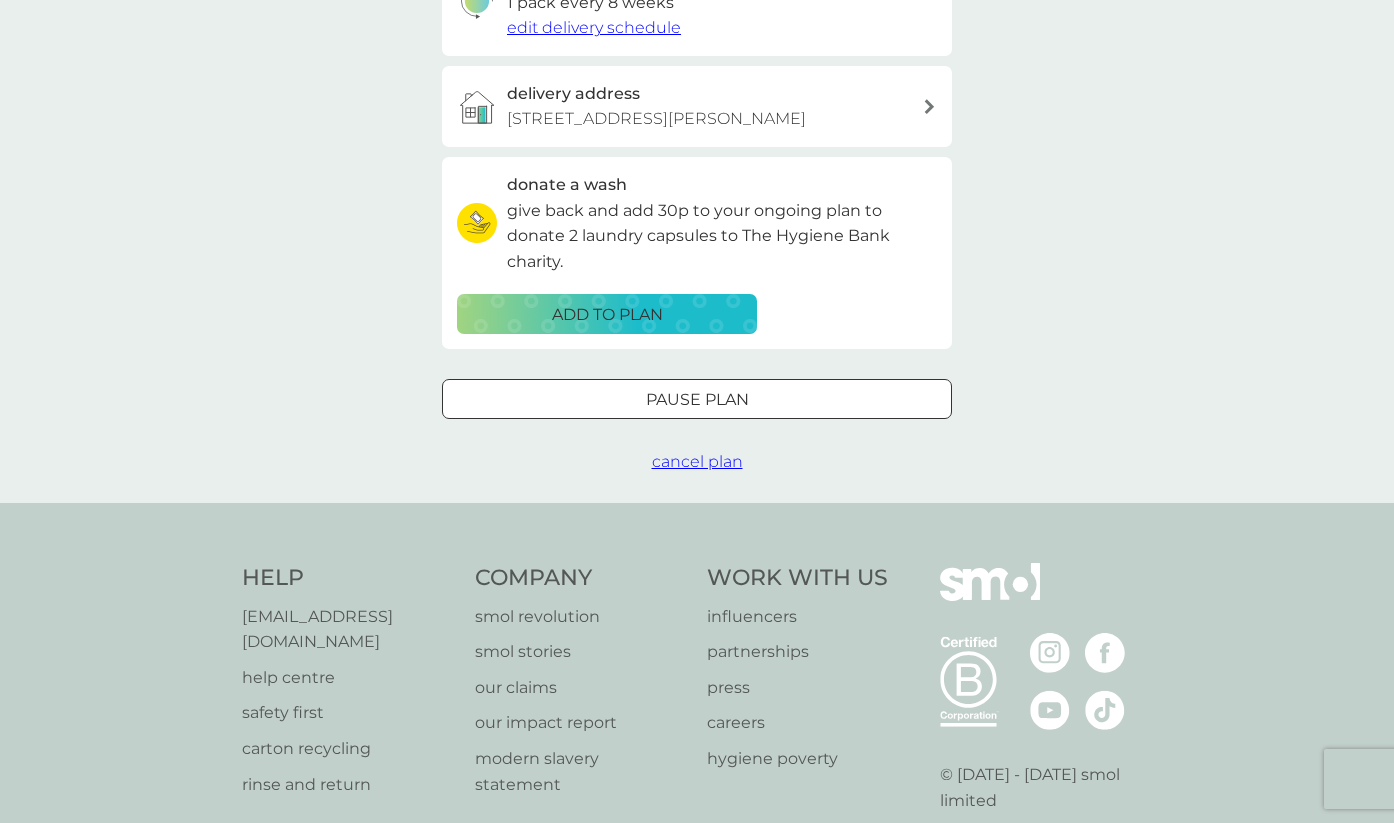 scroll, scrollTop: 578, scrollLeft: 0, axis: vertical 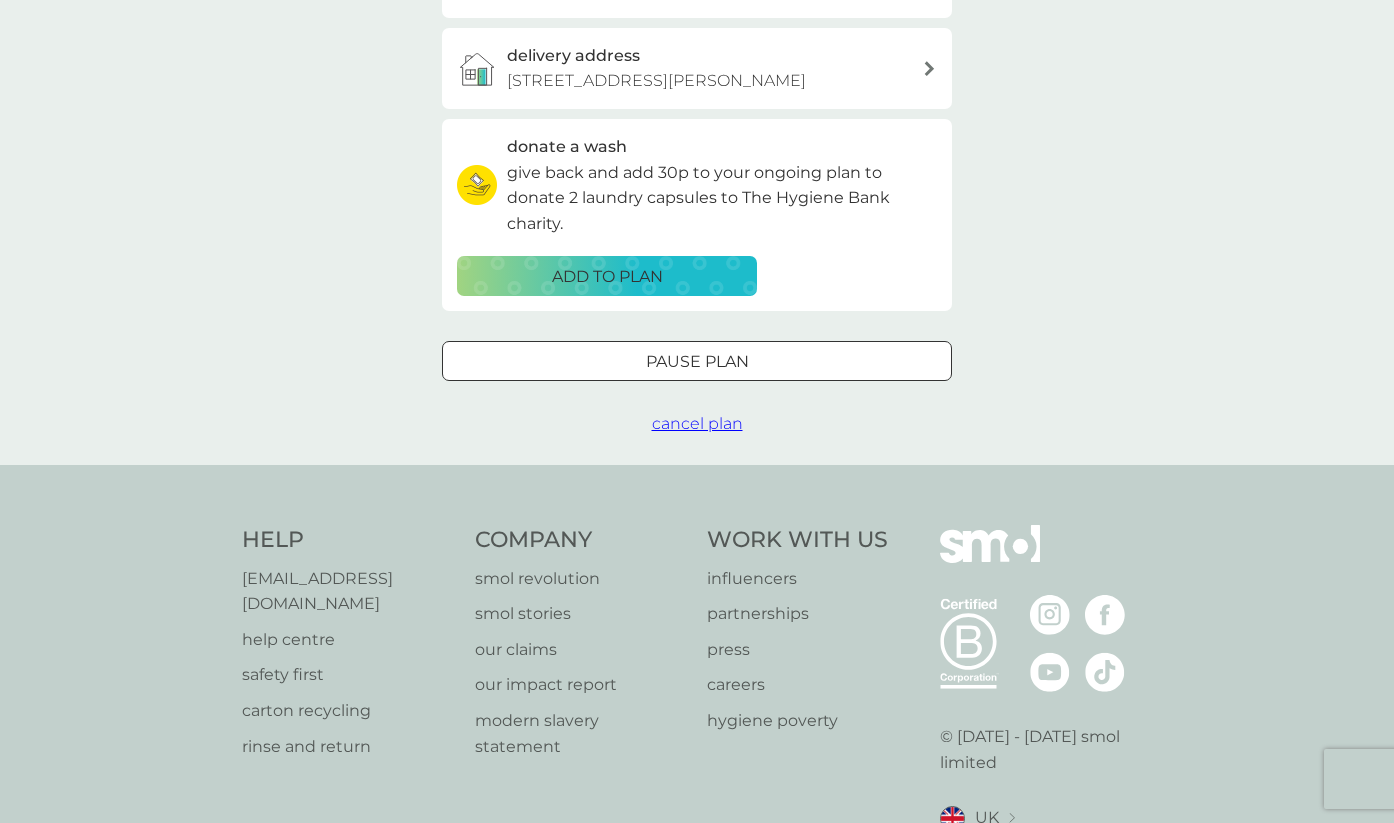 click on "Pause plan" at bounding box center [697, 362] 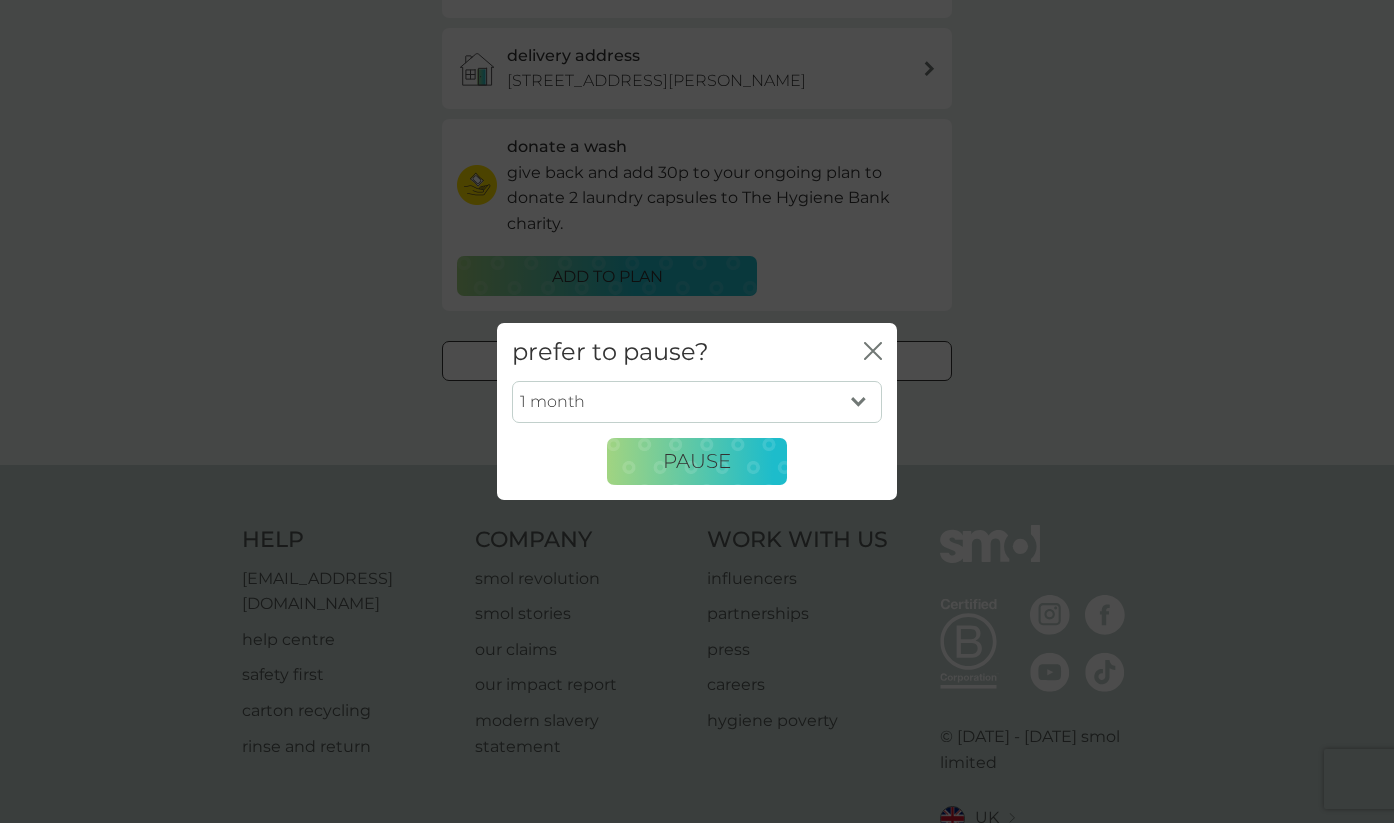 click on "1 month 2 months 3 months 4 months 5 months 6 months" at bounding box center [697, 402] 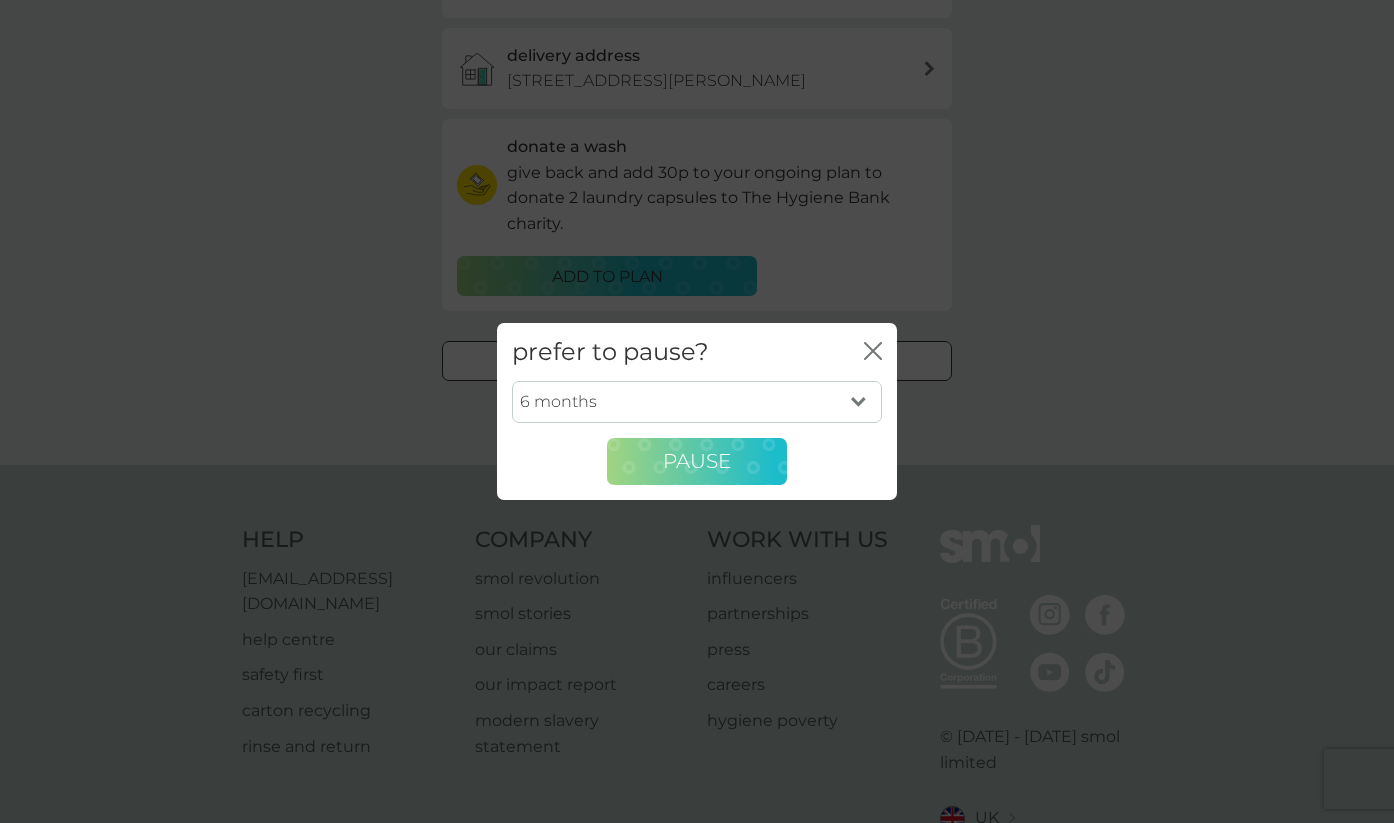 click on "Pause" at bounding box center (697, 462) 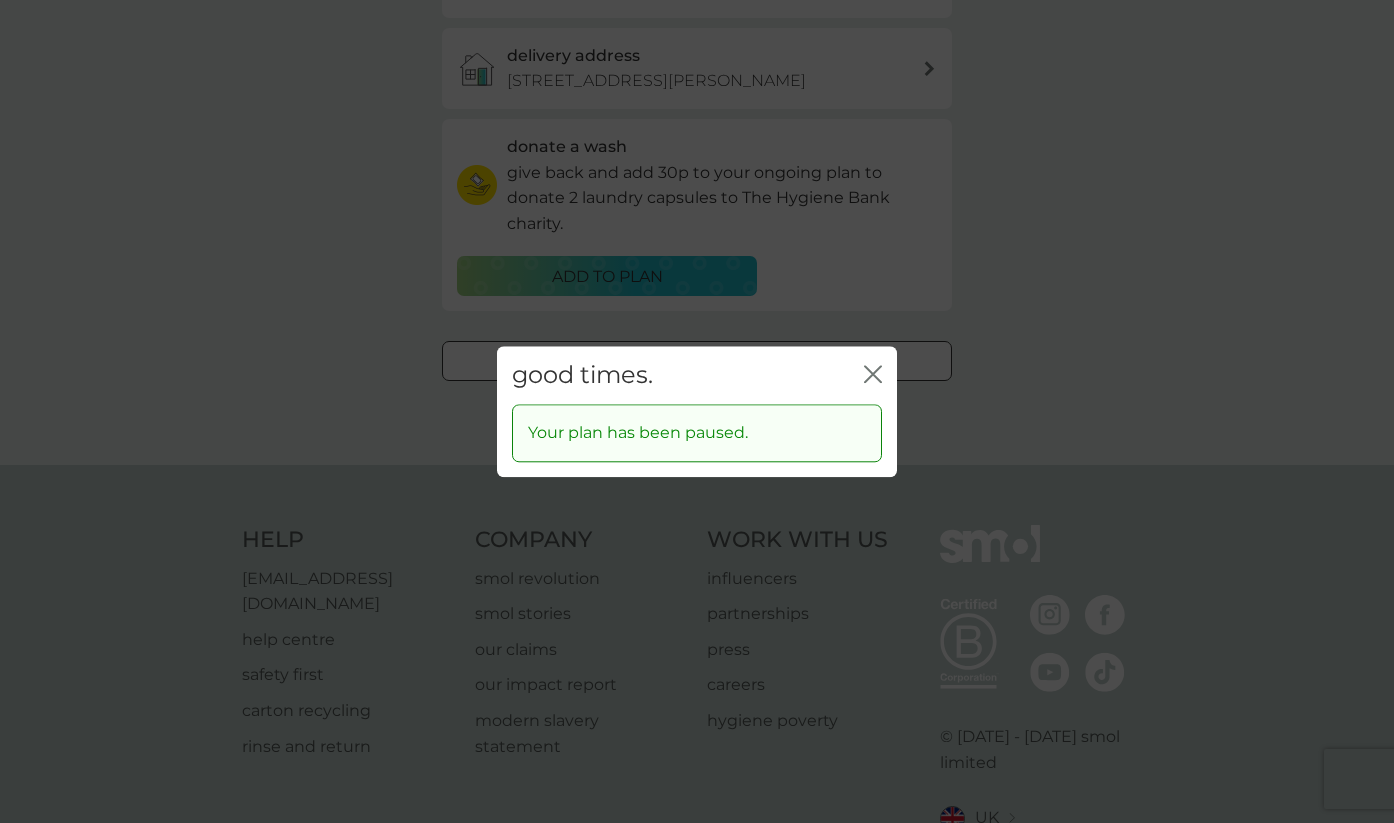 click on "close" 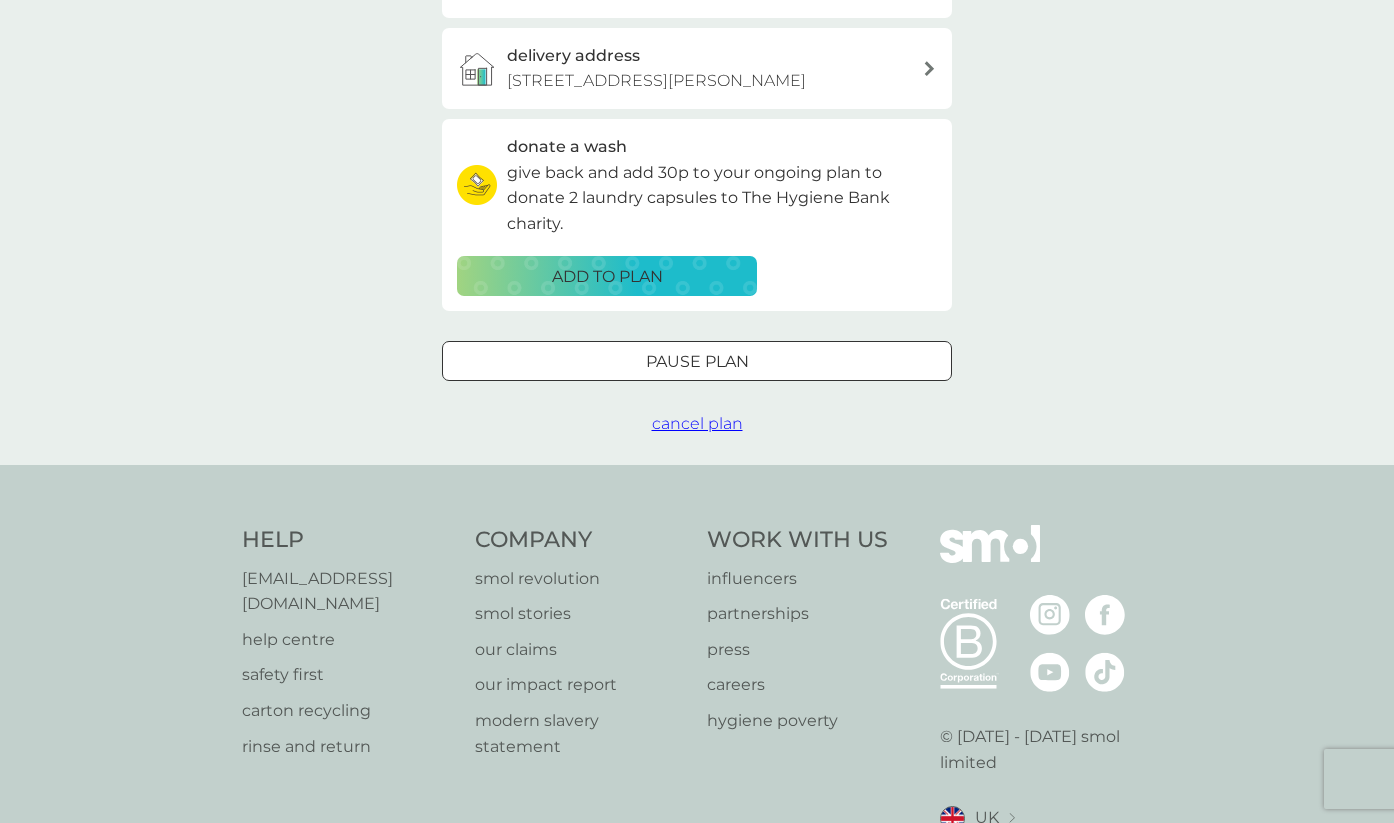 scroll, scrollTop: 0, scrollLeft: 0, axis: both 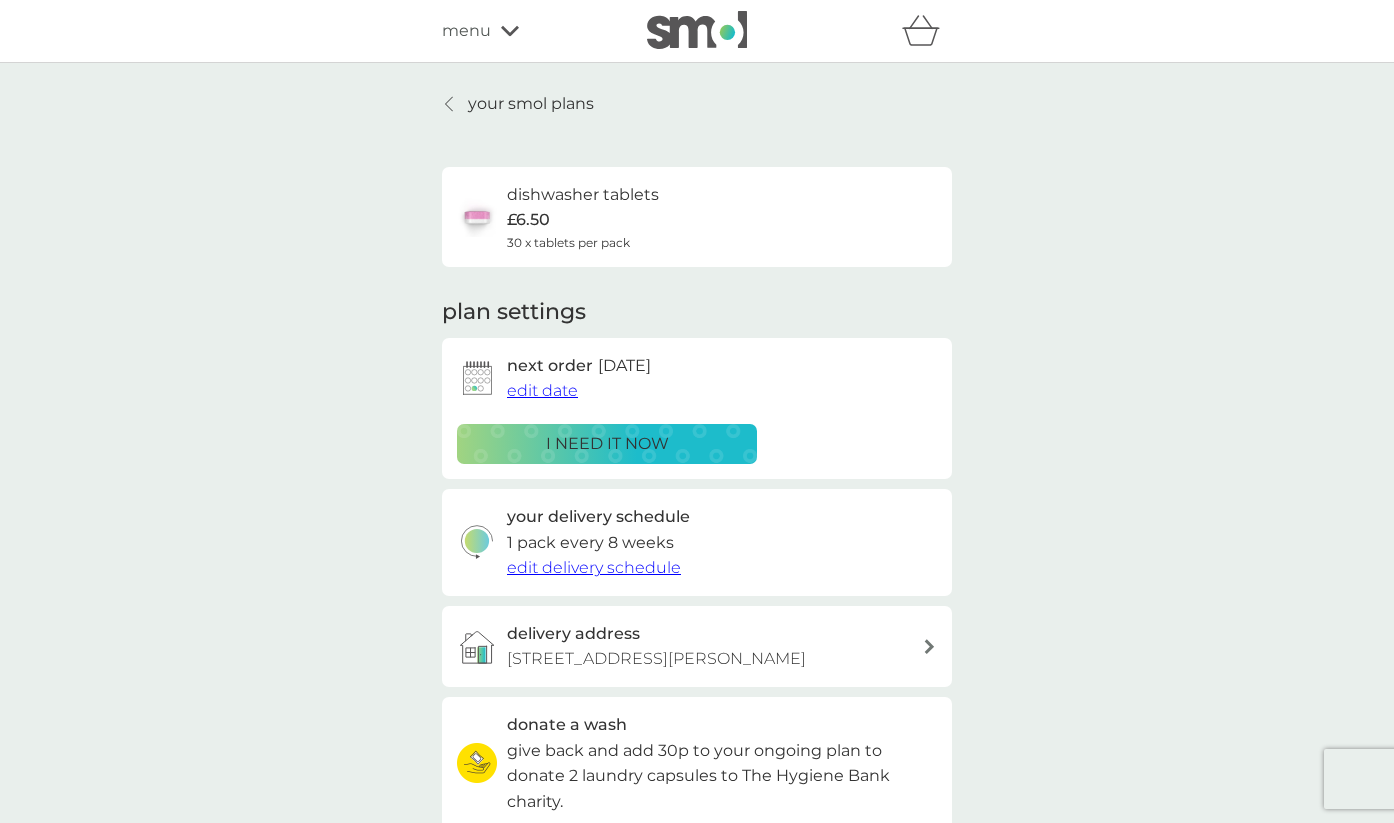 click 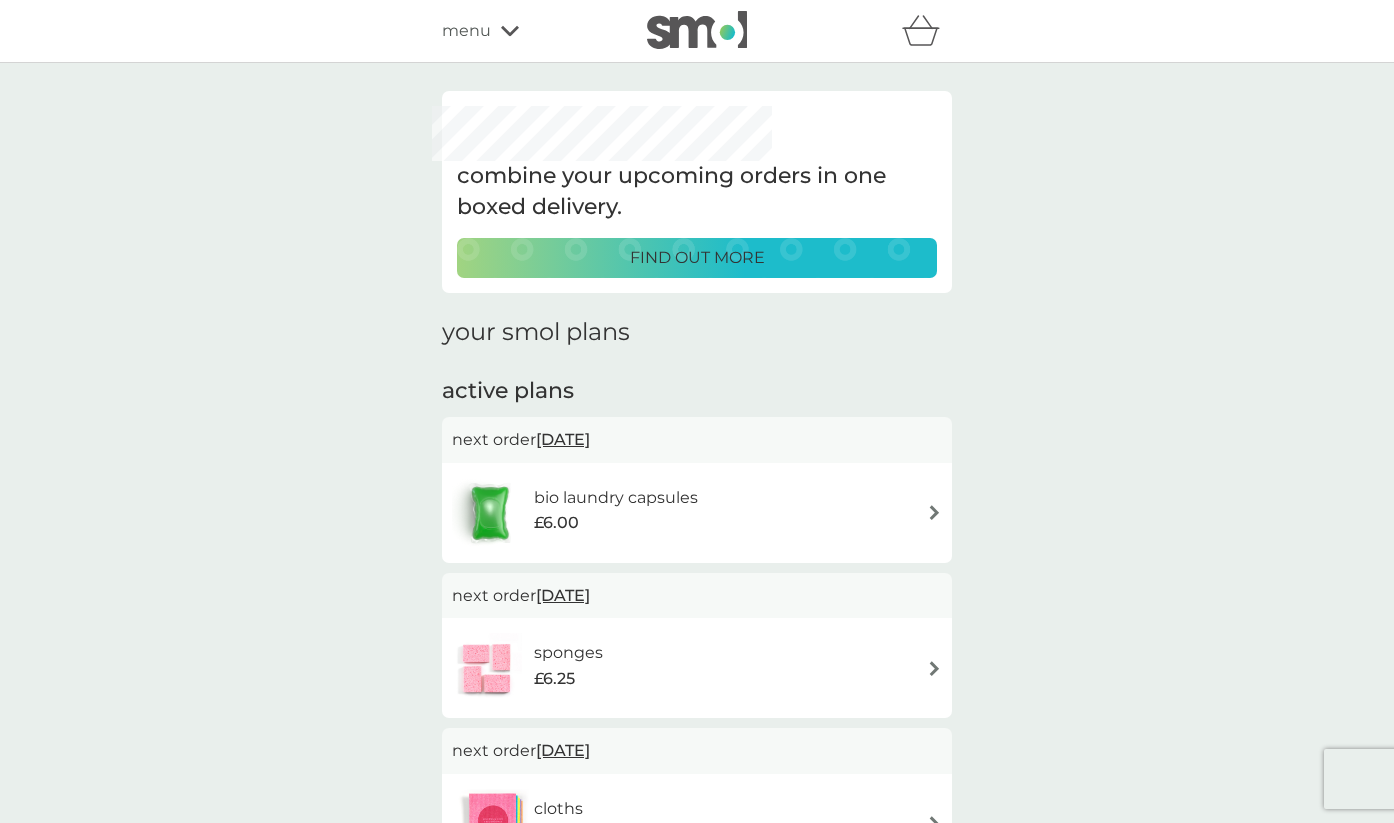 click on "[DATE]" at bounding box center [563, 439] 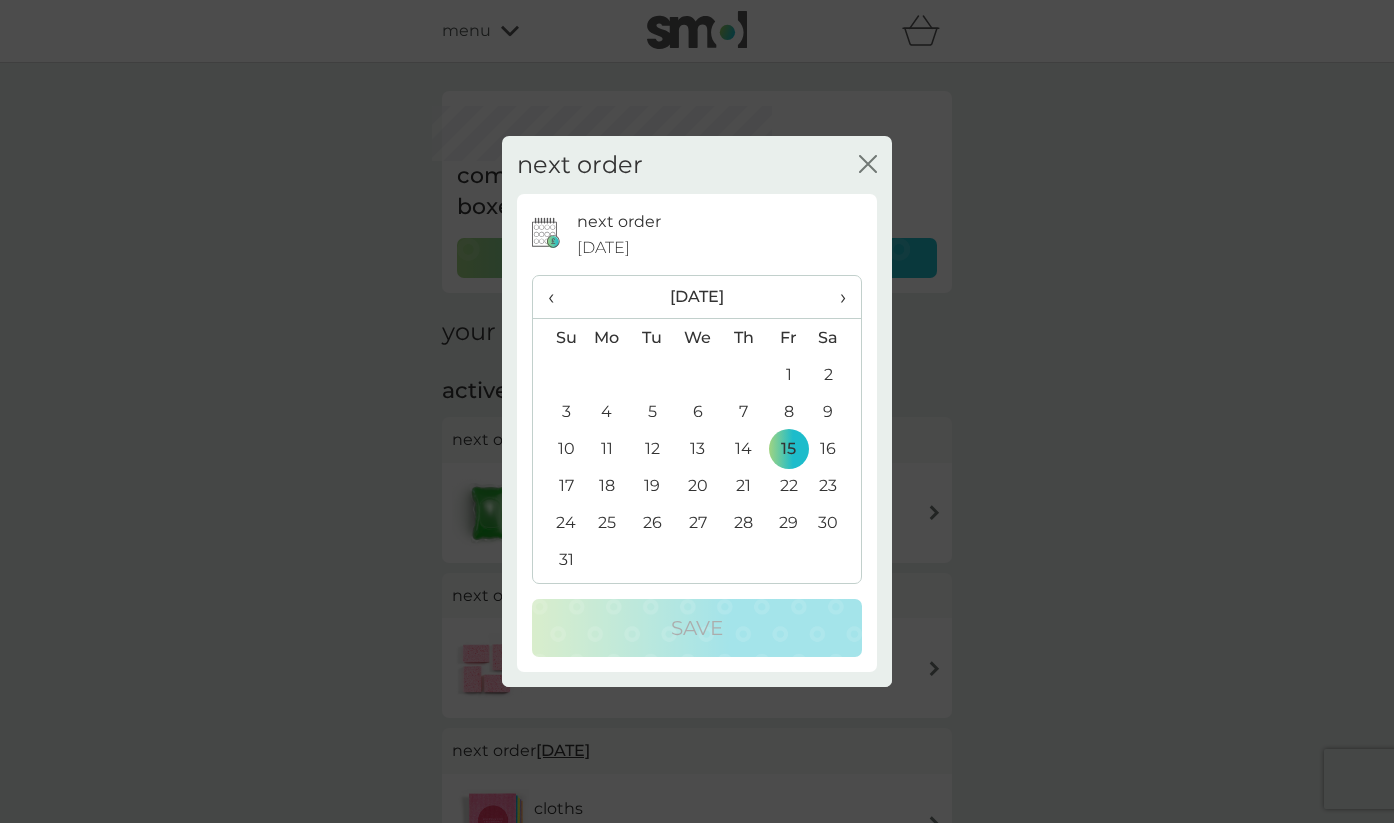 click on "›" at bounding box center [836, 297] 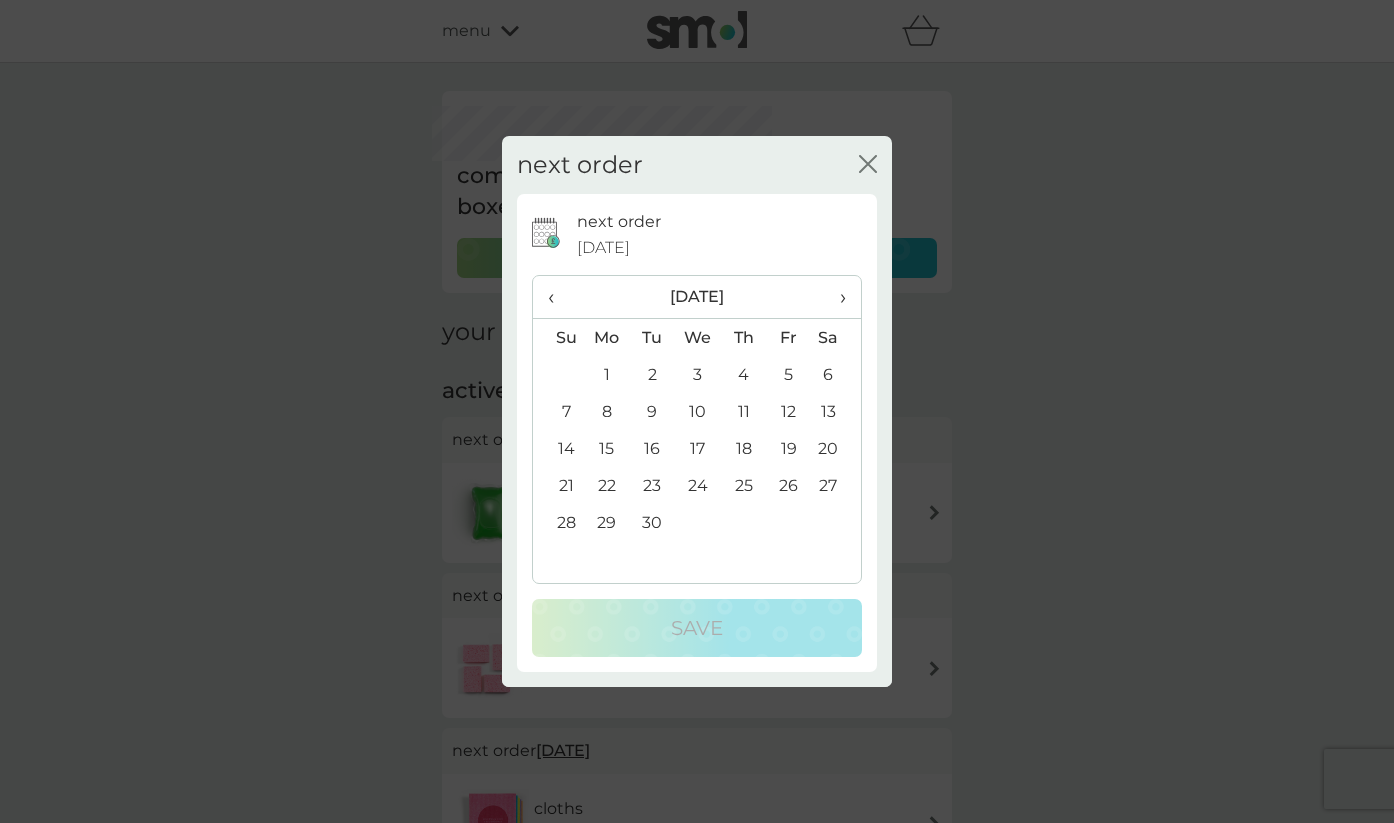 click on "›" at bounding box center [836, 297] 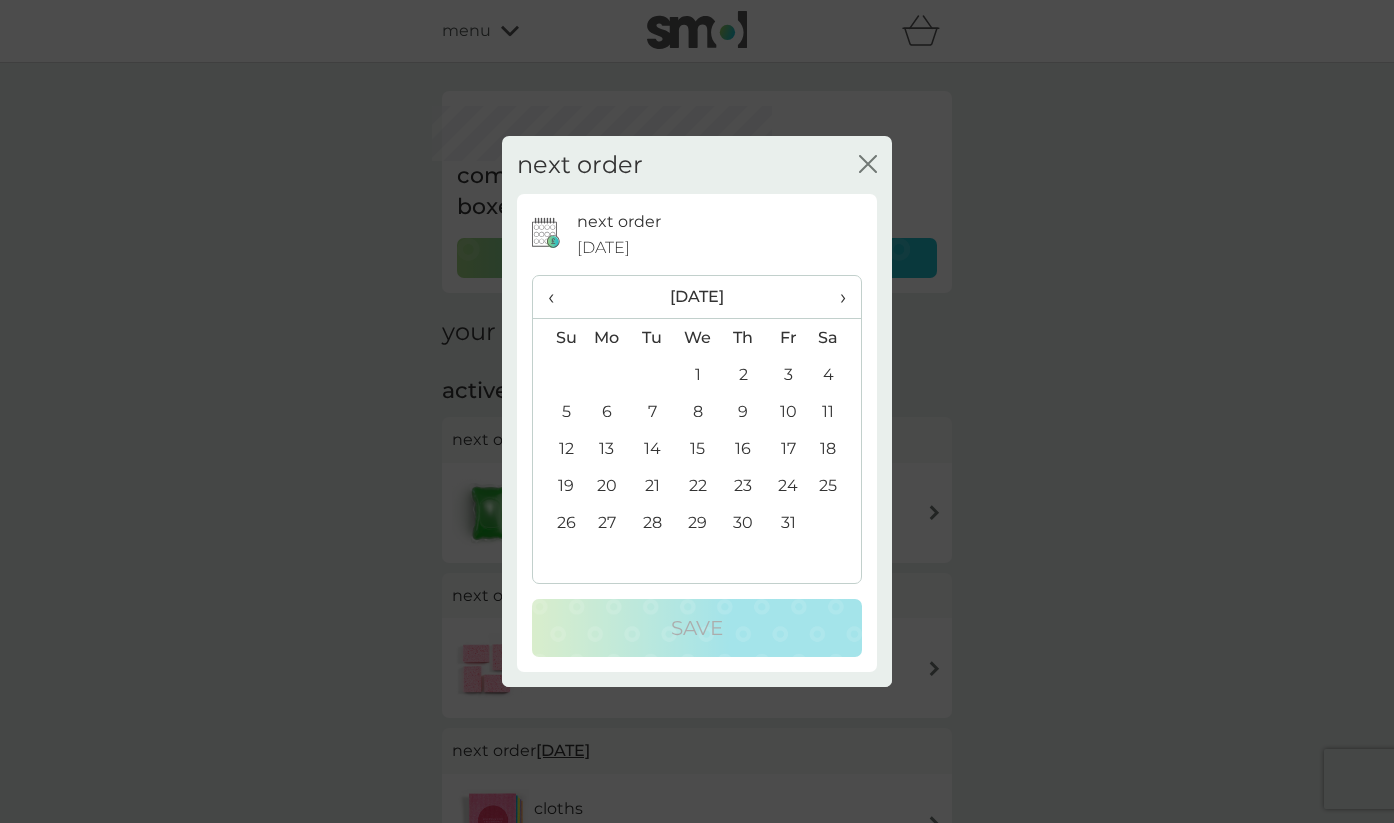 click on "31" at bounding box center [788, 522] 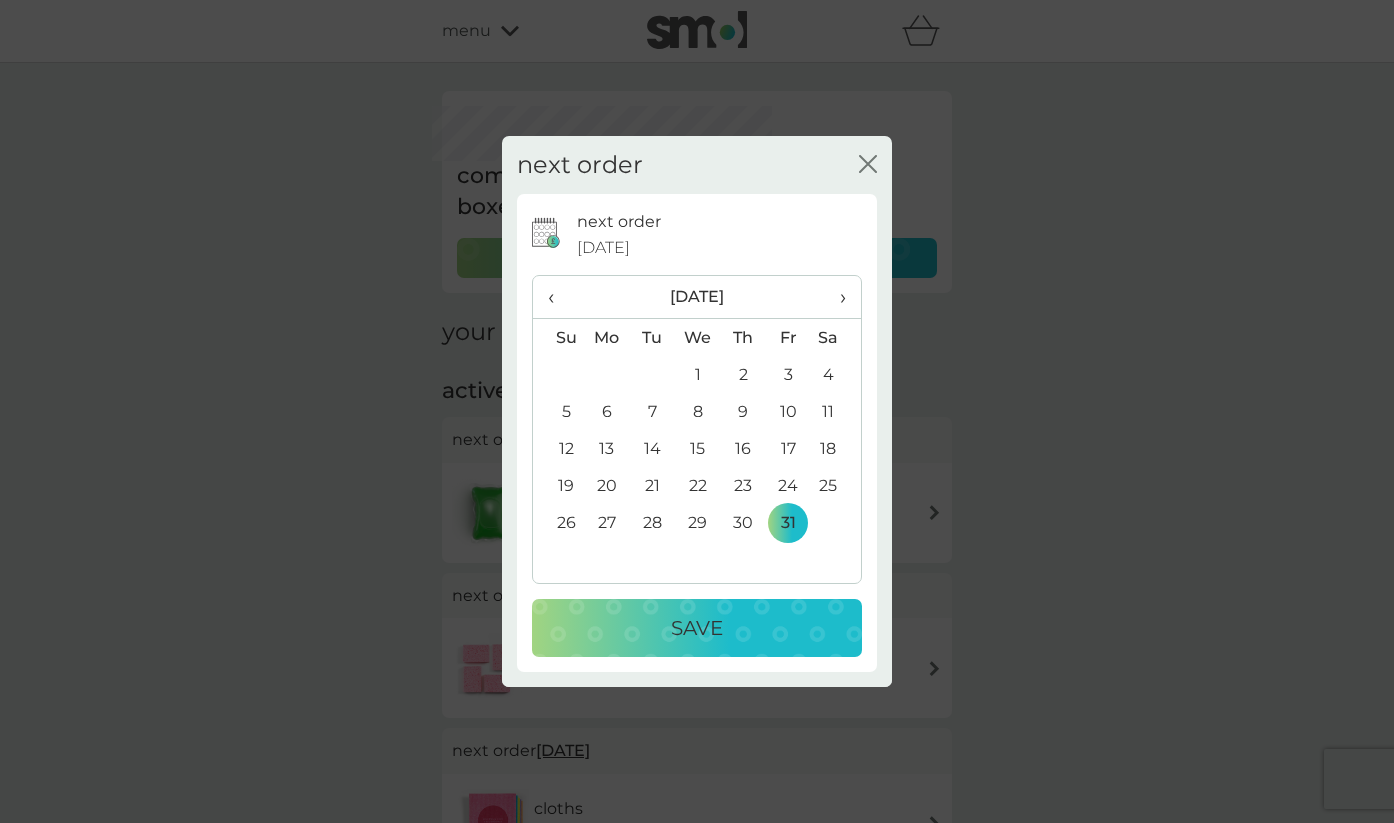 click on "Save" at bounding box center (697, 628) 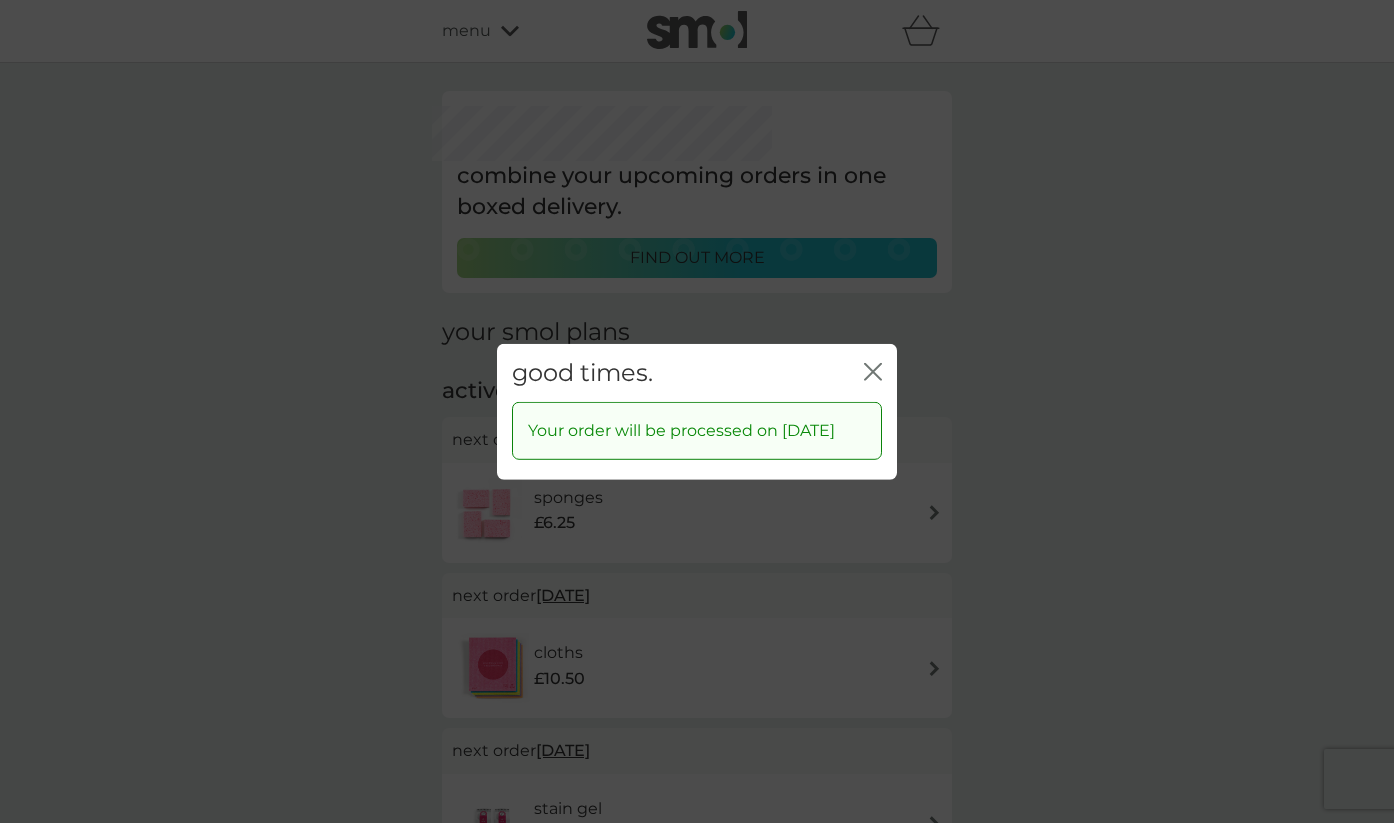 click on "close" 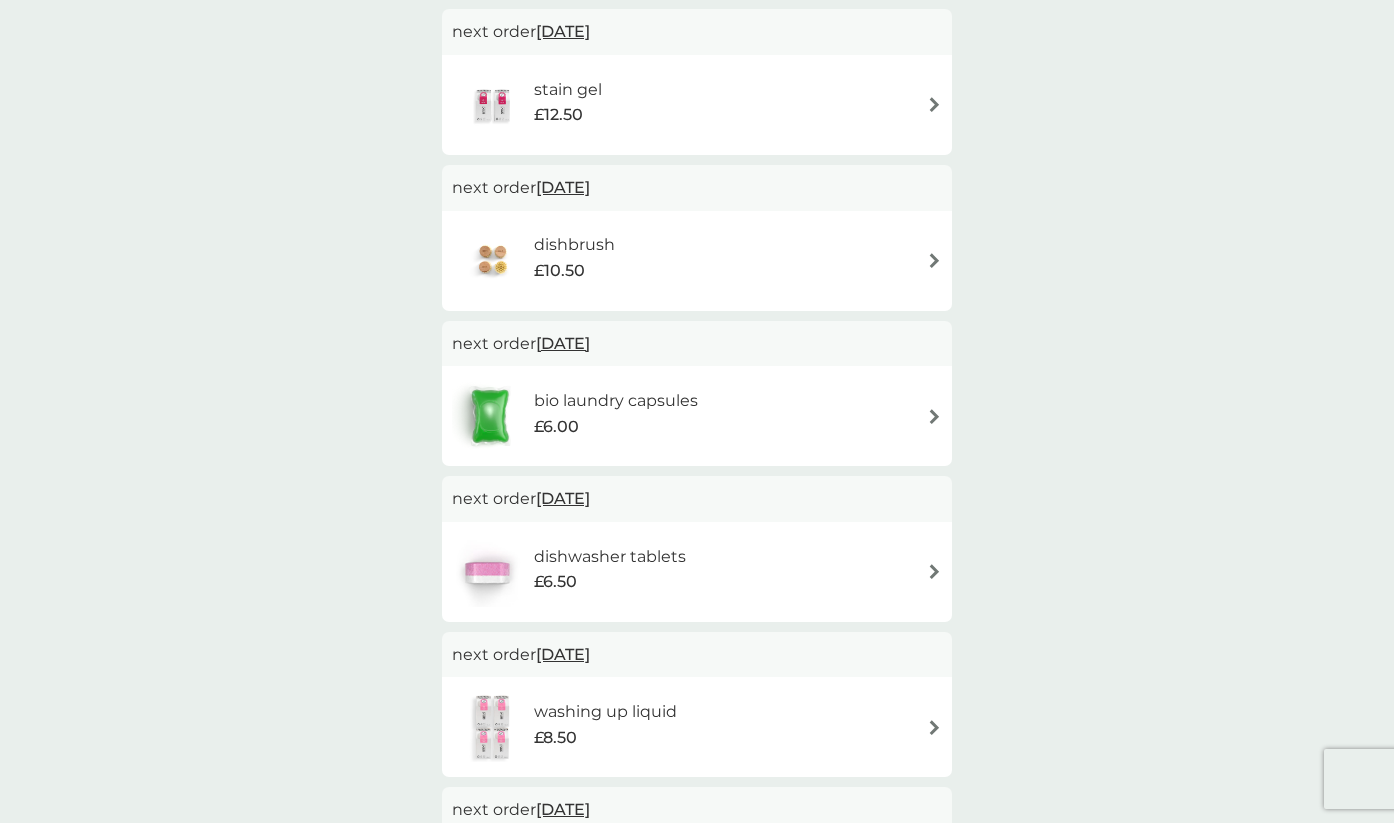 scroll, scrollTop: 721, scrollLeft: 0, axis: vertical 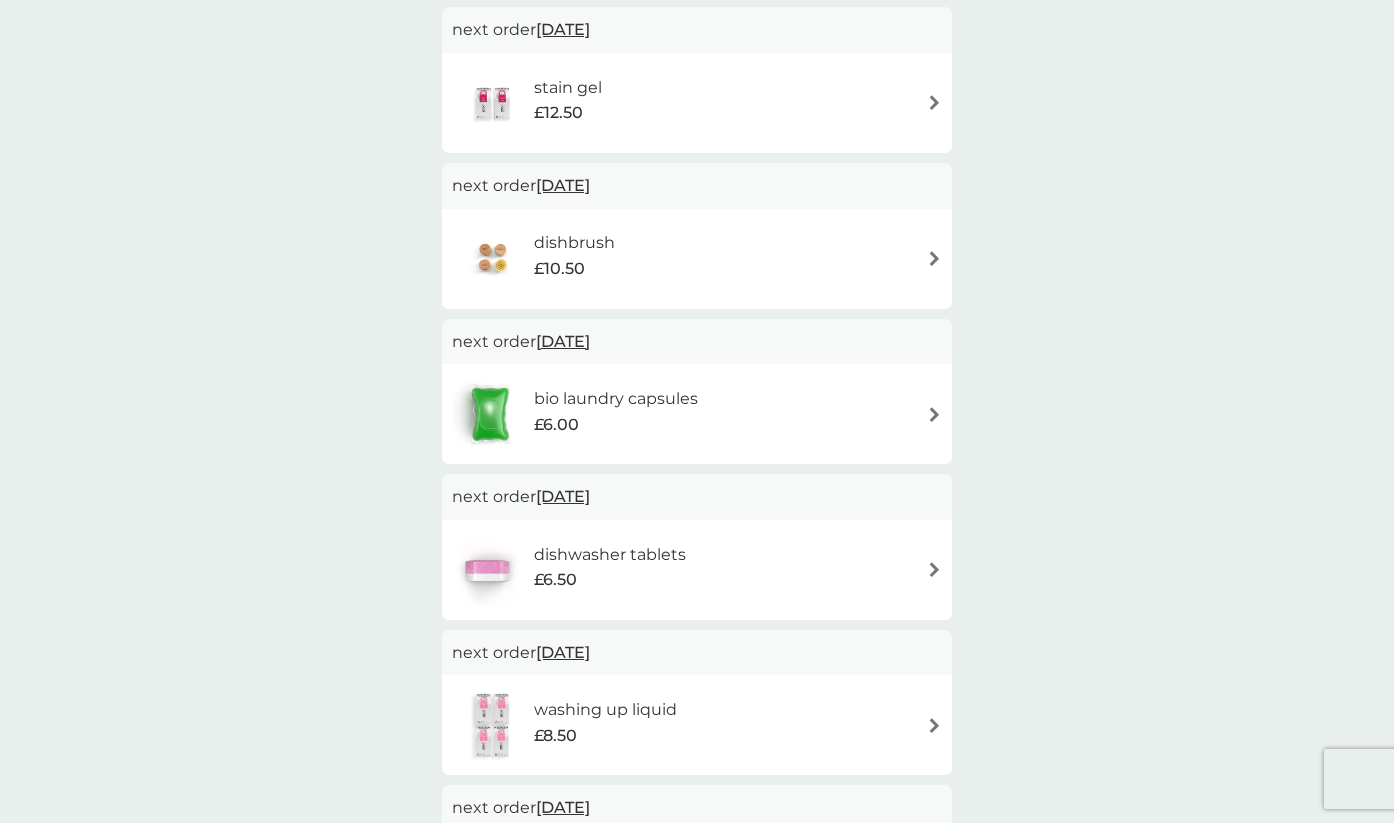 click on "bio laundry capsules" at bounding box center [616, 399] 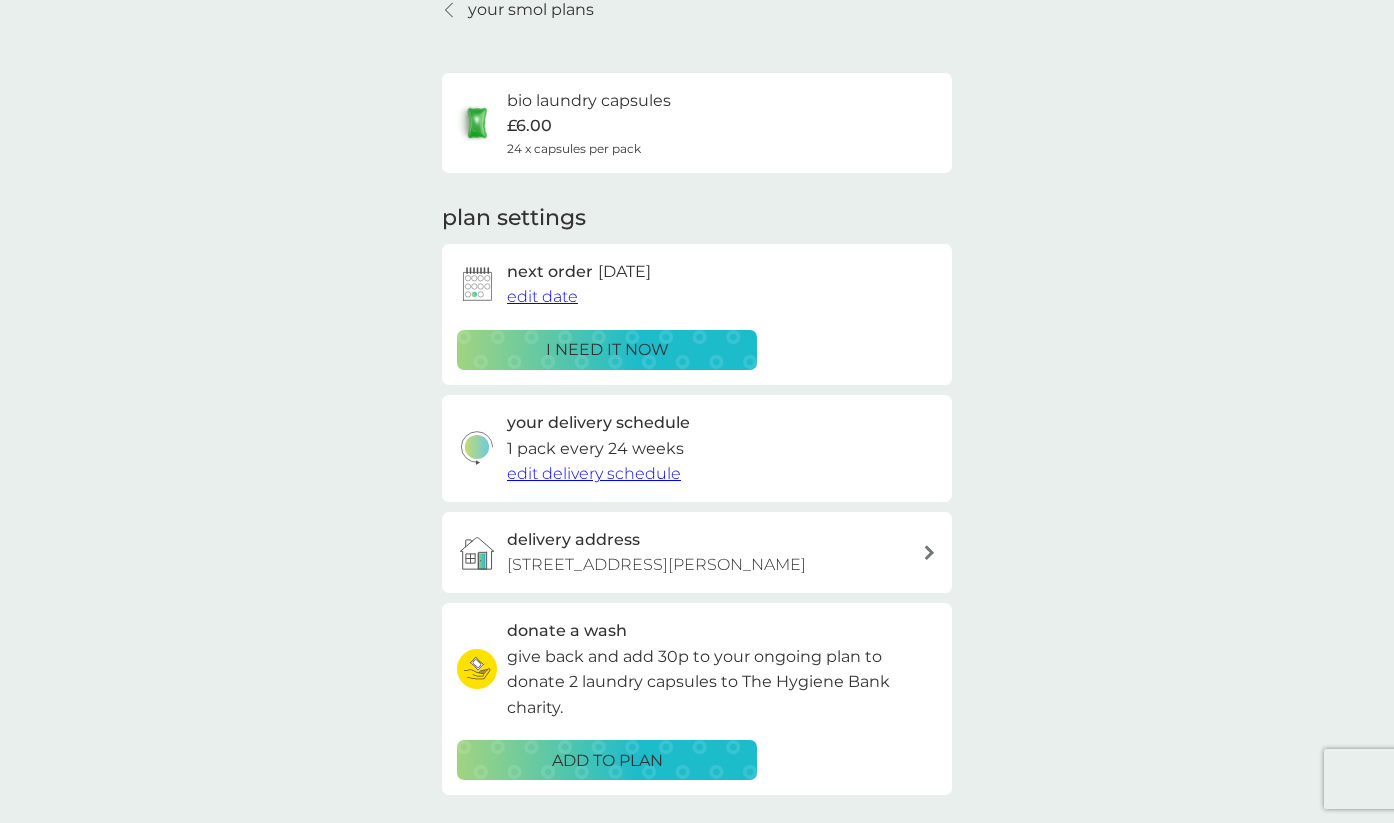 scroll, scrollTop: 106, scrollLeft: 0, axis: vertical 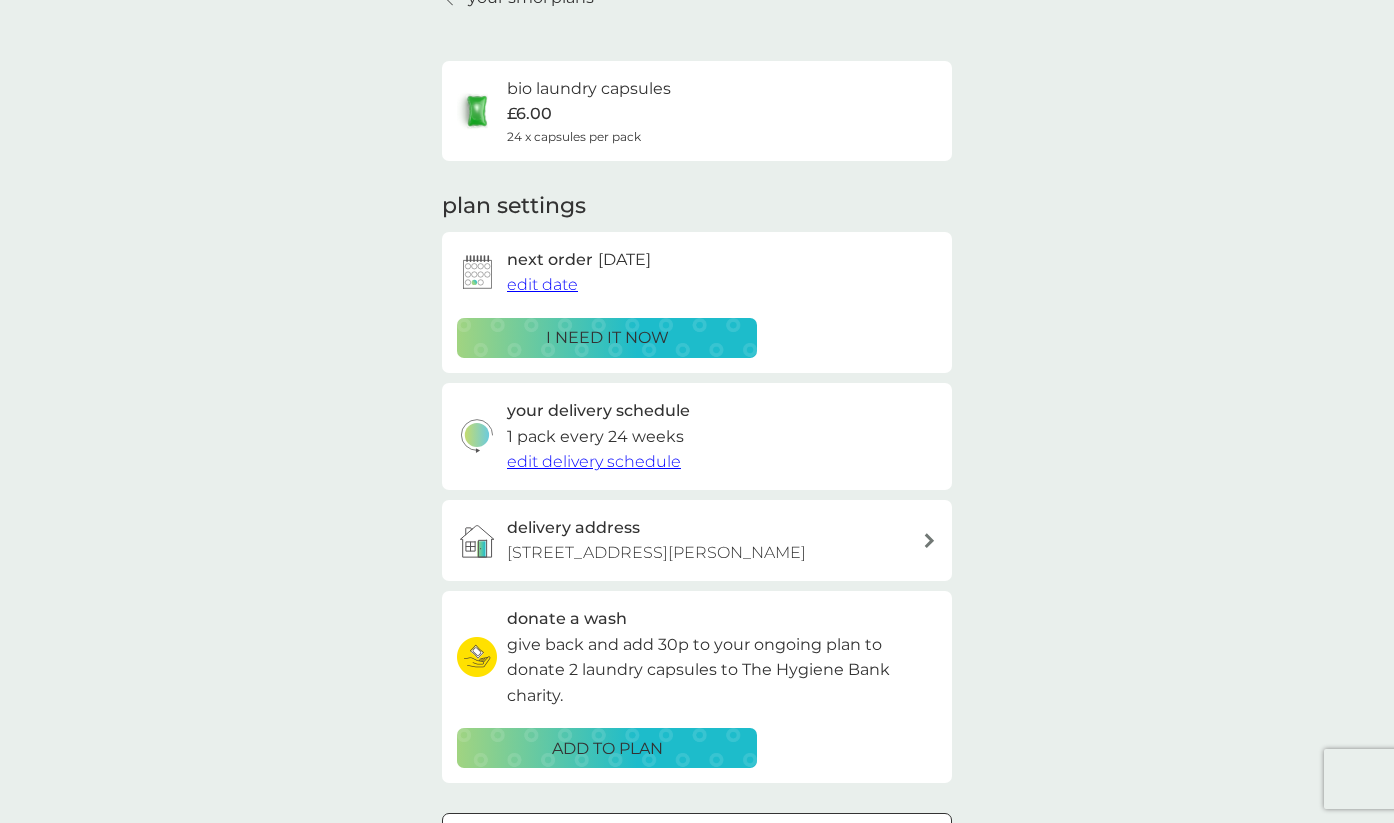 click on "edit date" at bounding box center (542, 284) 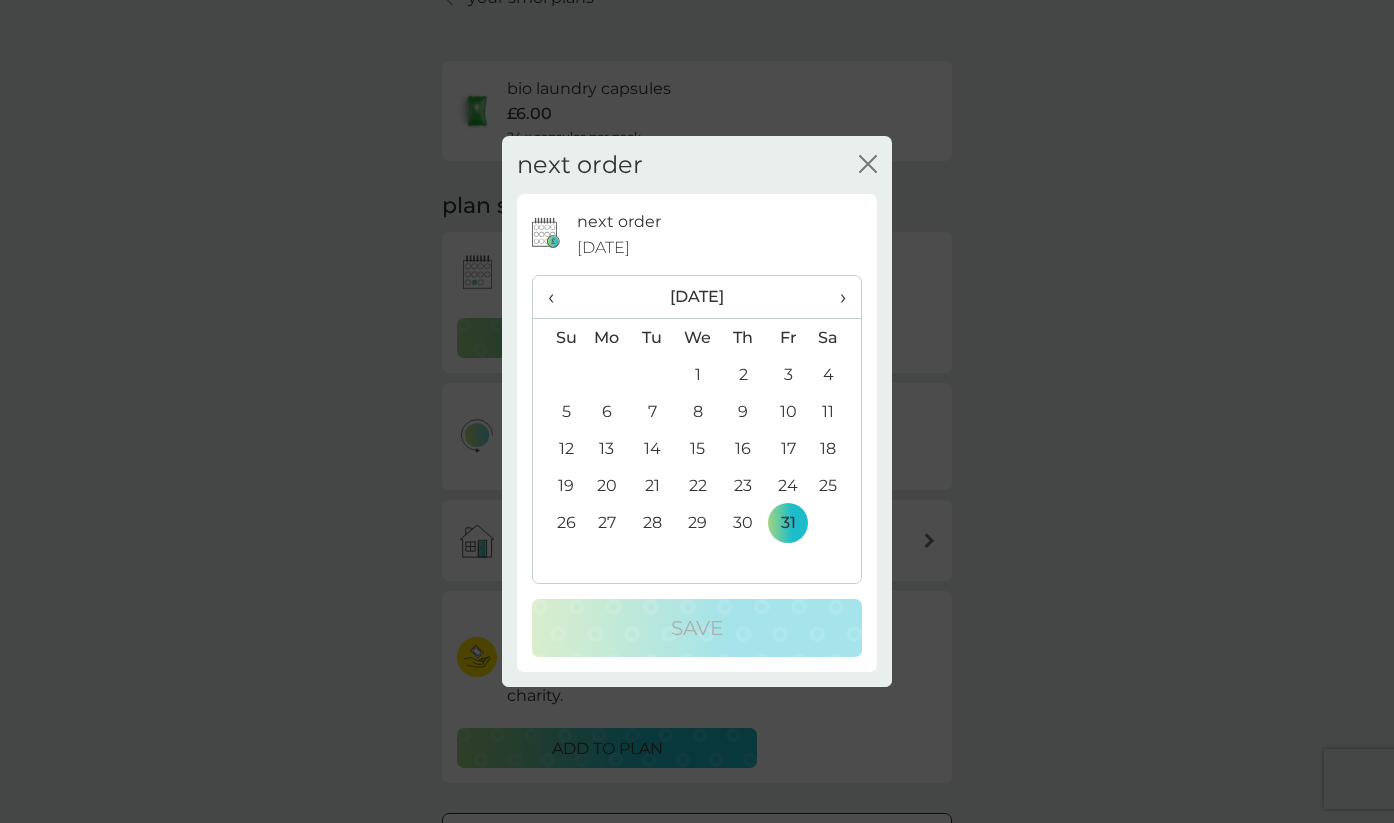 click on "›" at bounding box center [836, 297] 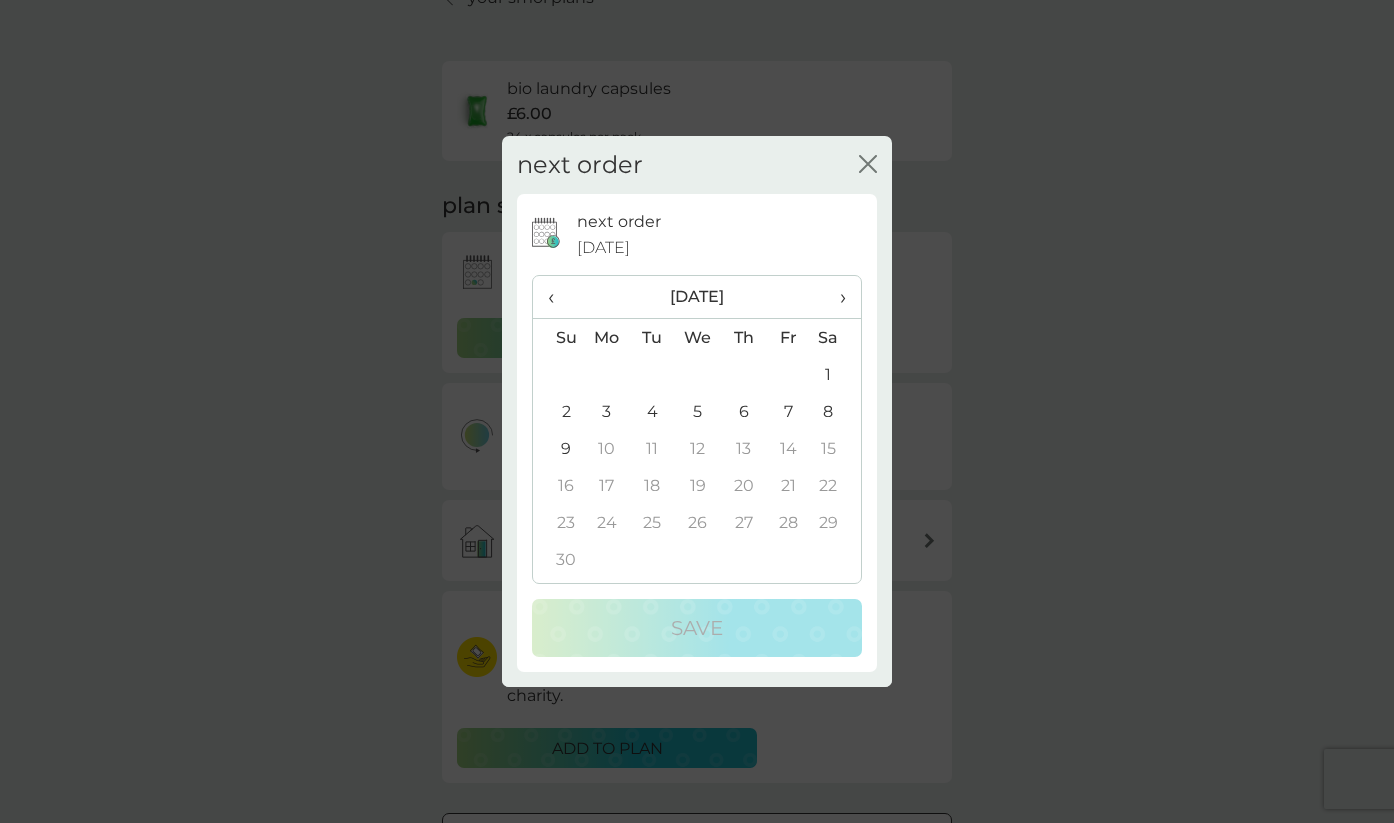click on "1" at bounding box center (836, 374) 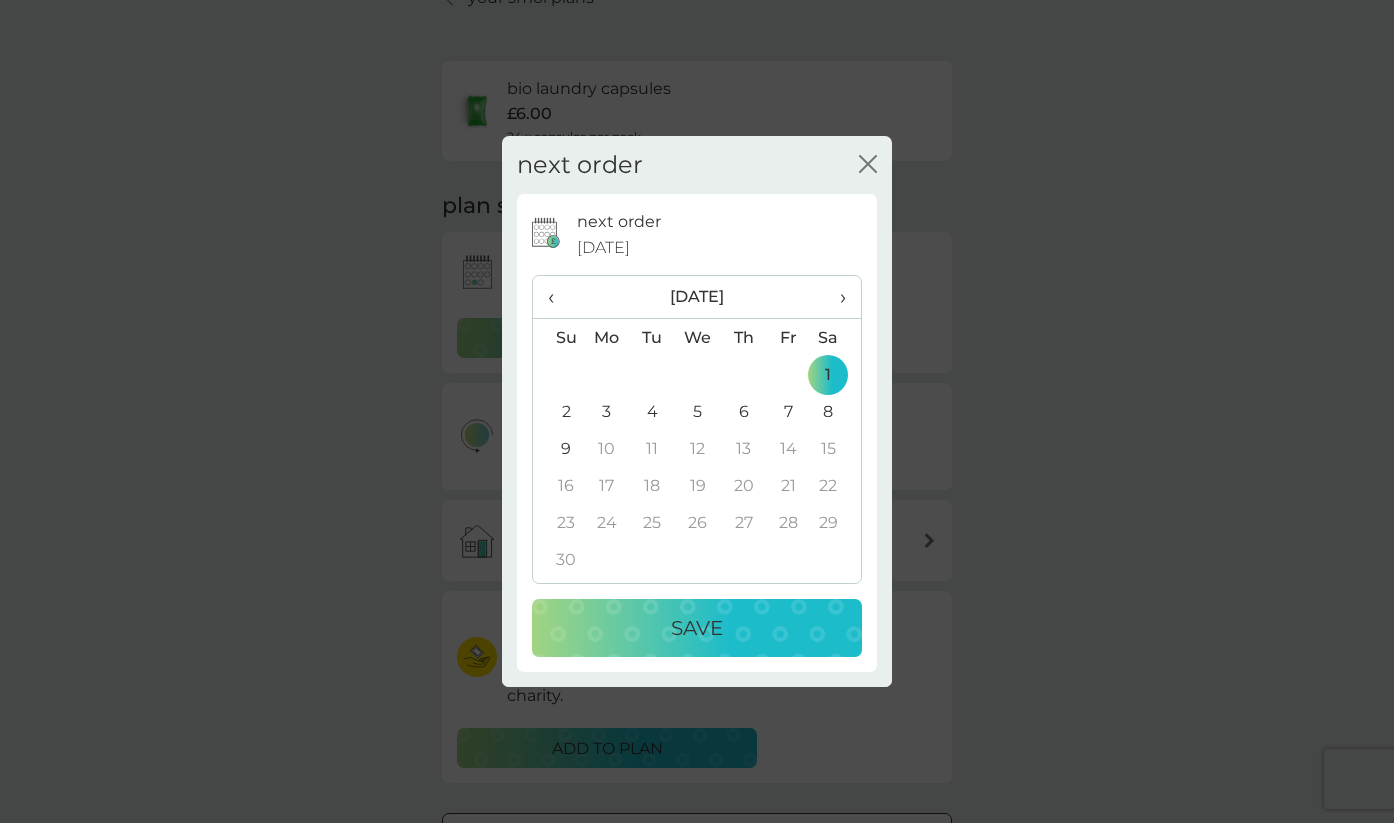 click on "Save" at bounding box center (697, 628) 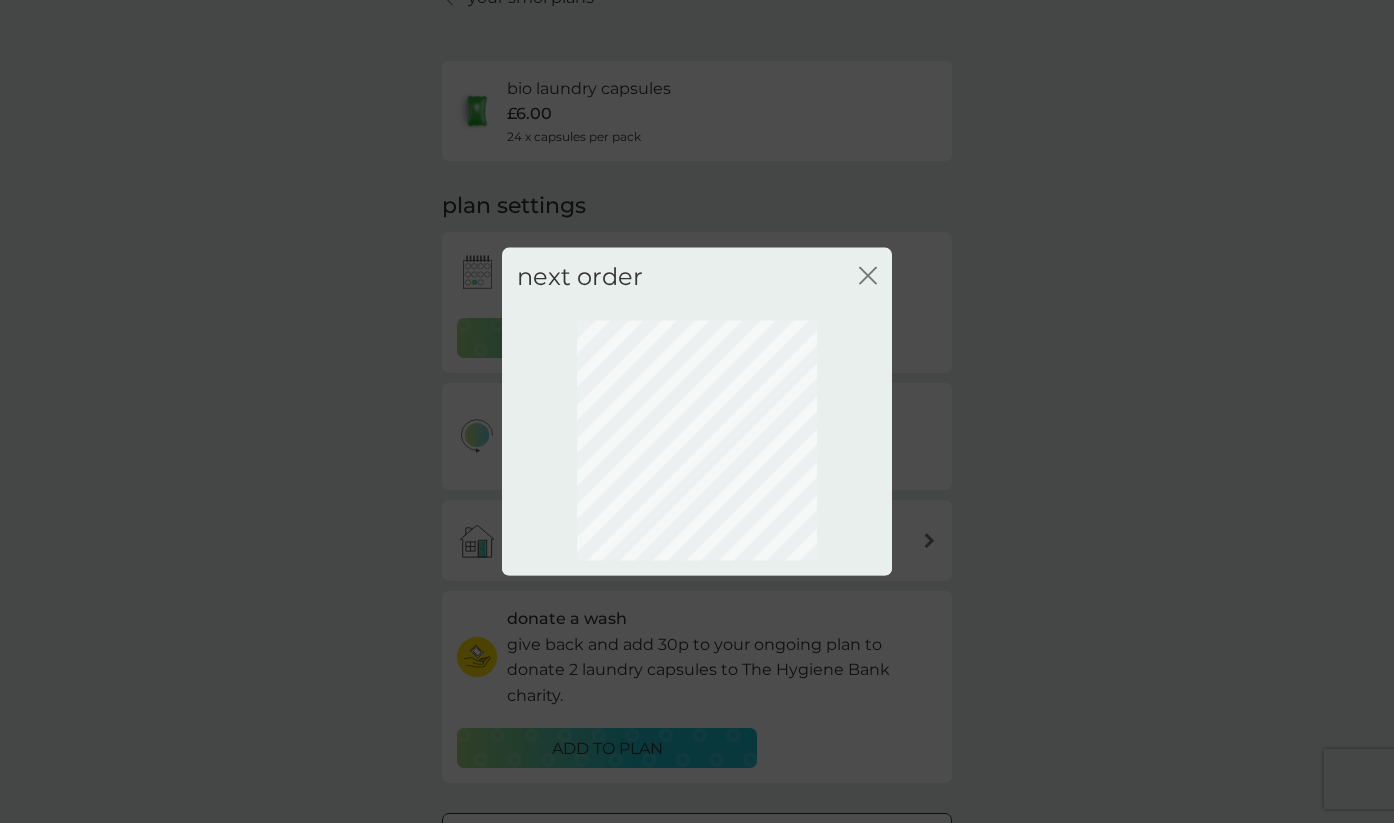 scroll, scrollTop: 15, scrollLeft: 0, axis: vertical 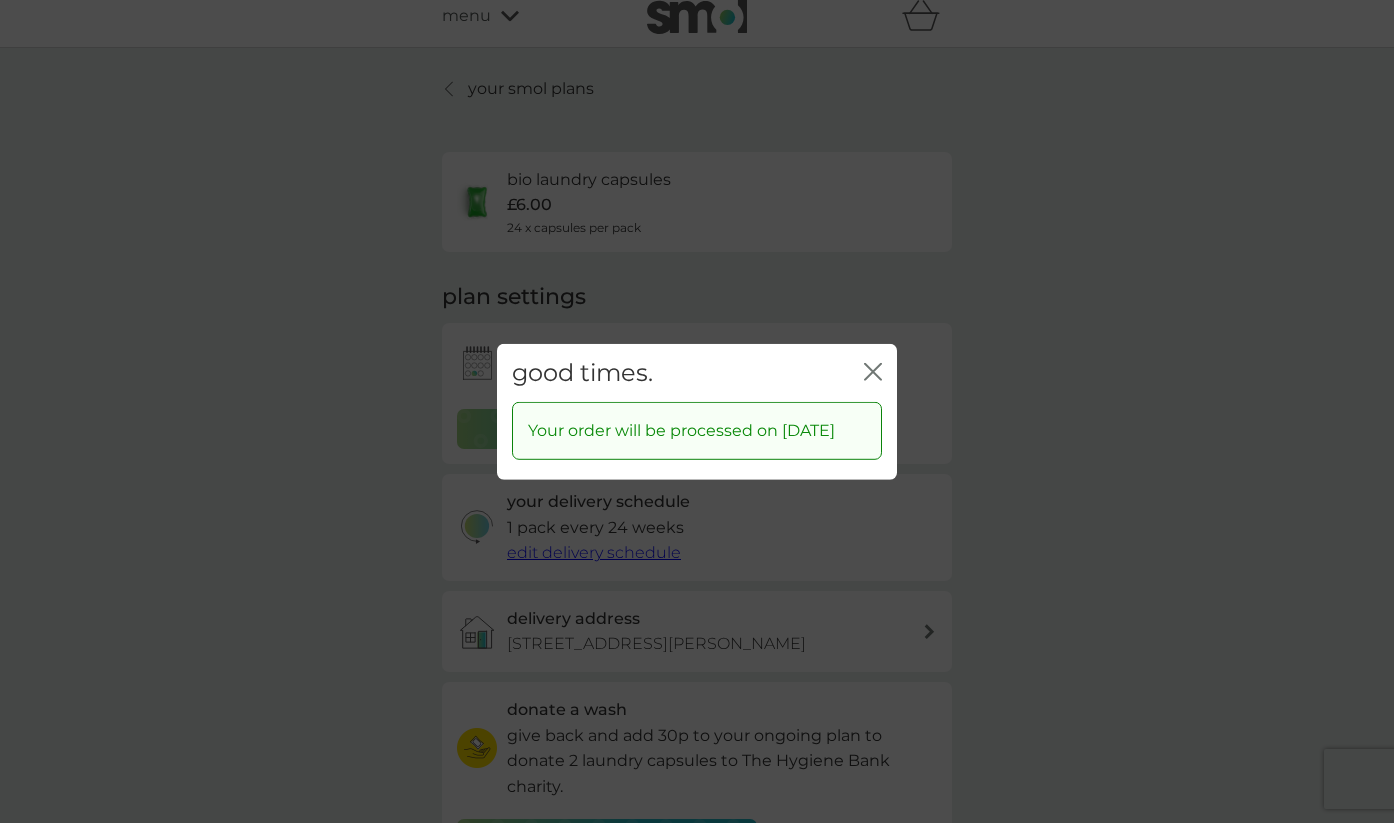 click on "good times. close" at bounding box center [697, 372] 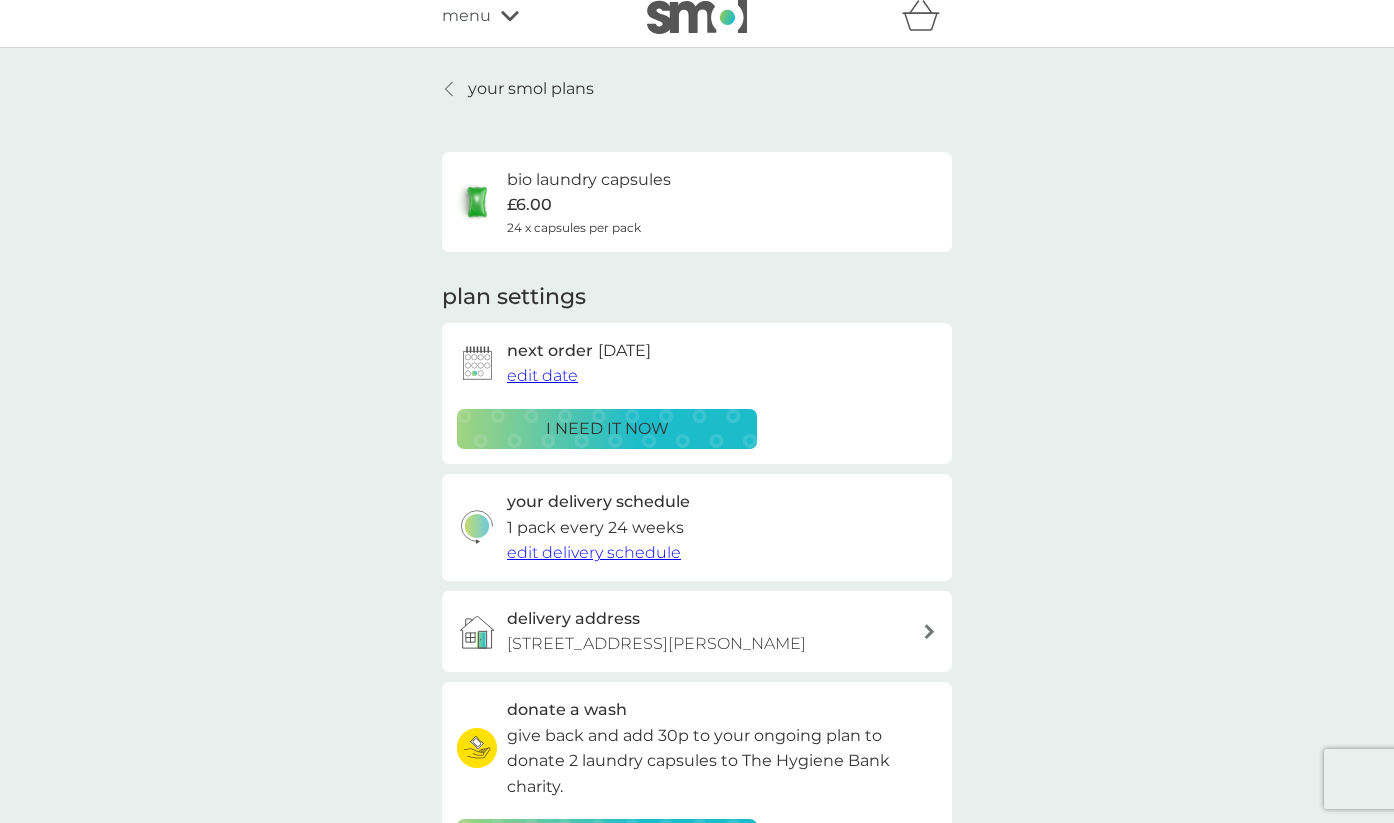 click at bounding box center (450, 89) 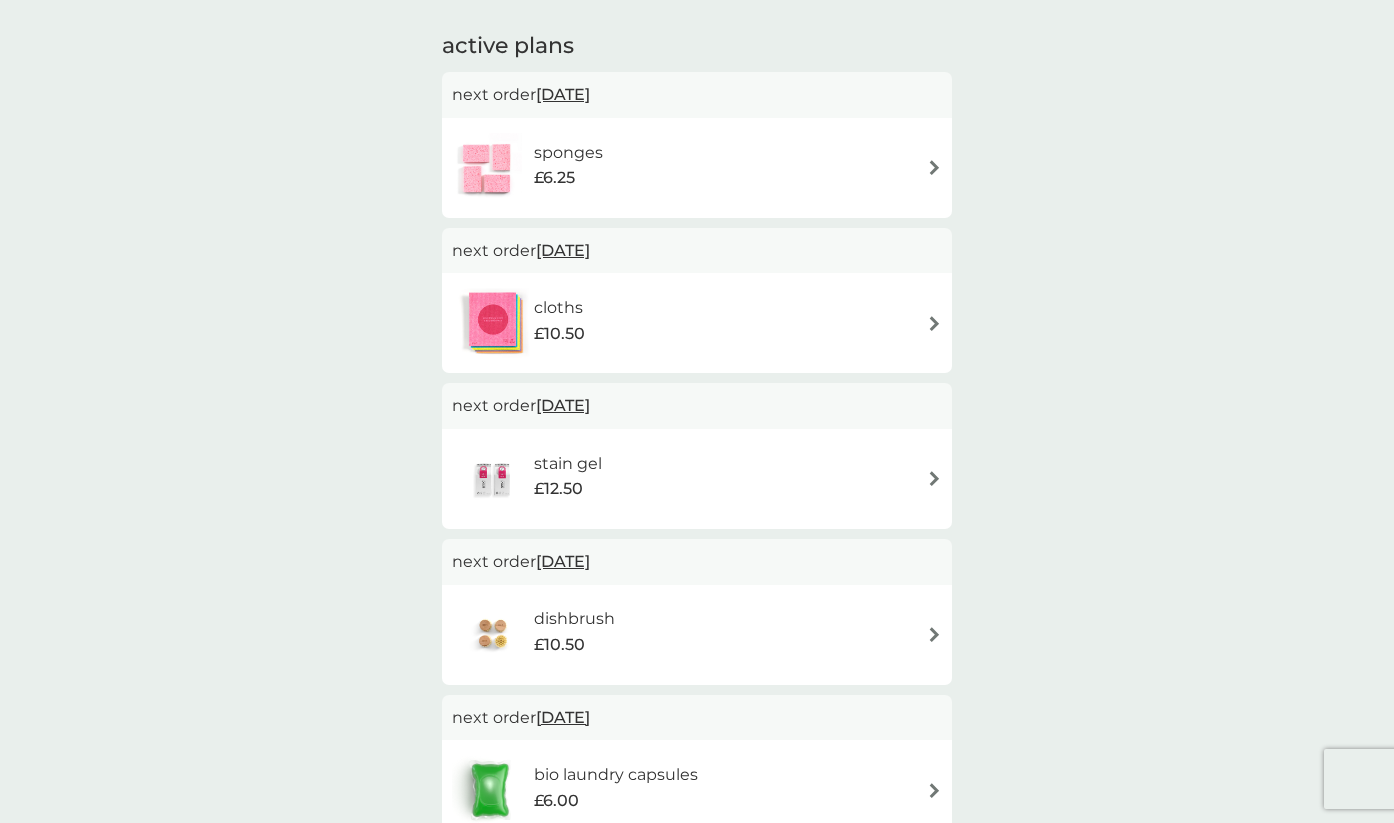 scroll, scrollTop: 329, scrollLeft: 0, axis: vertical 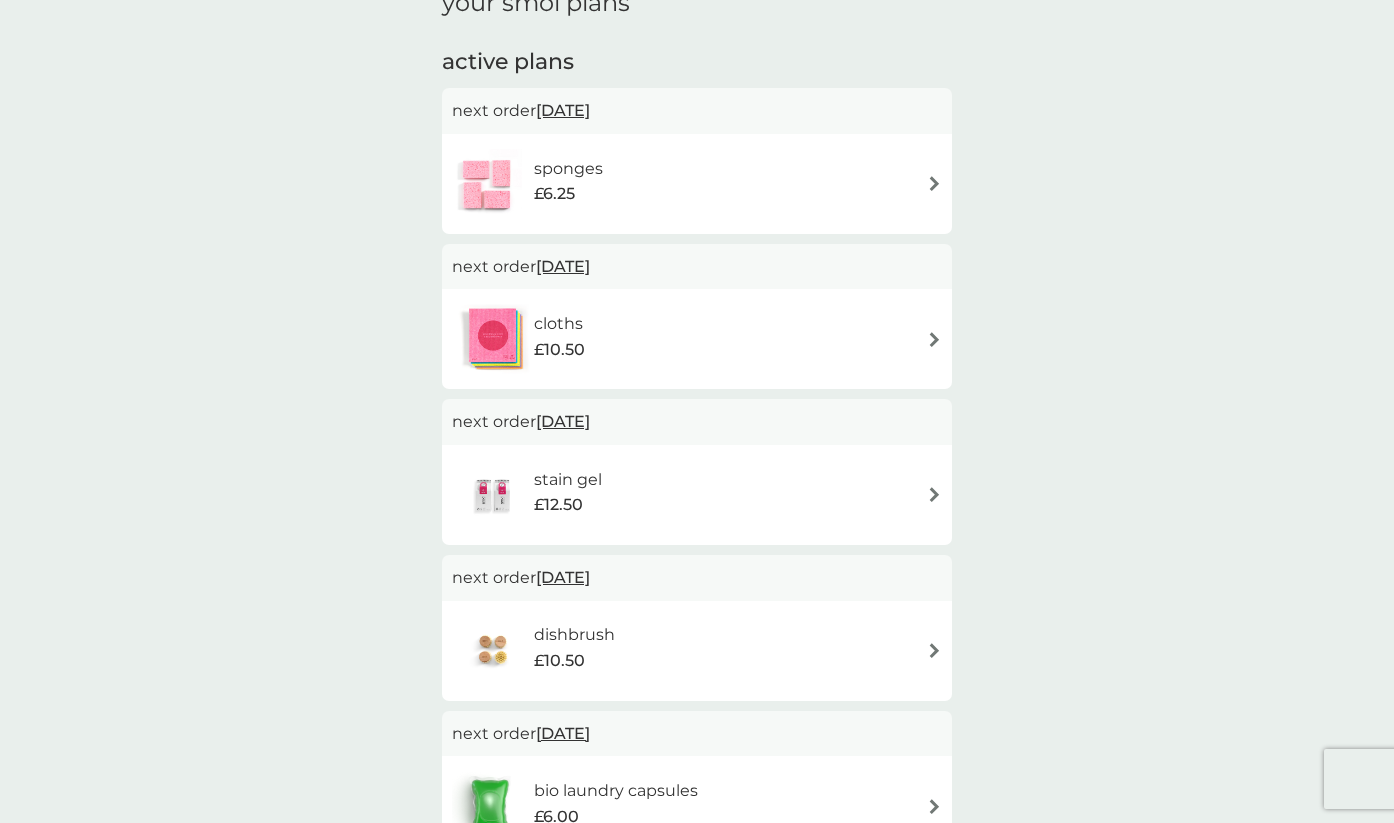 click on "sponges £6.25" at bounding box center [697, 184] 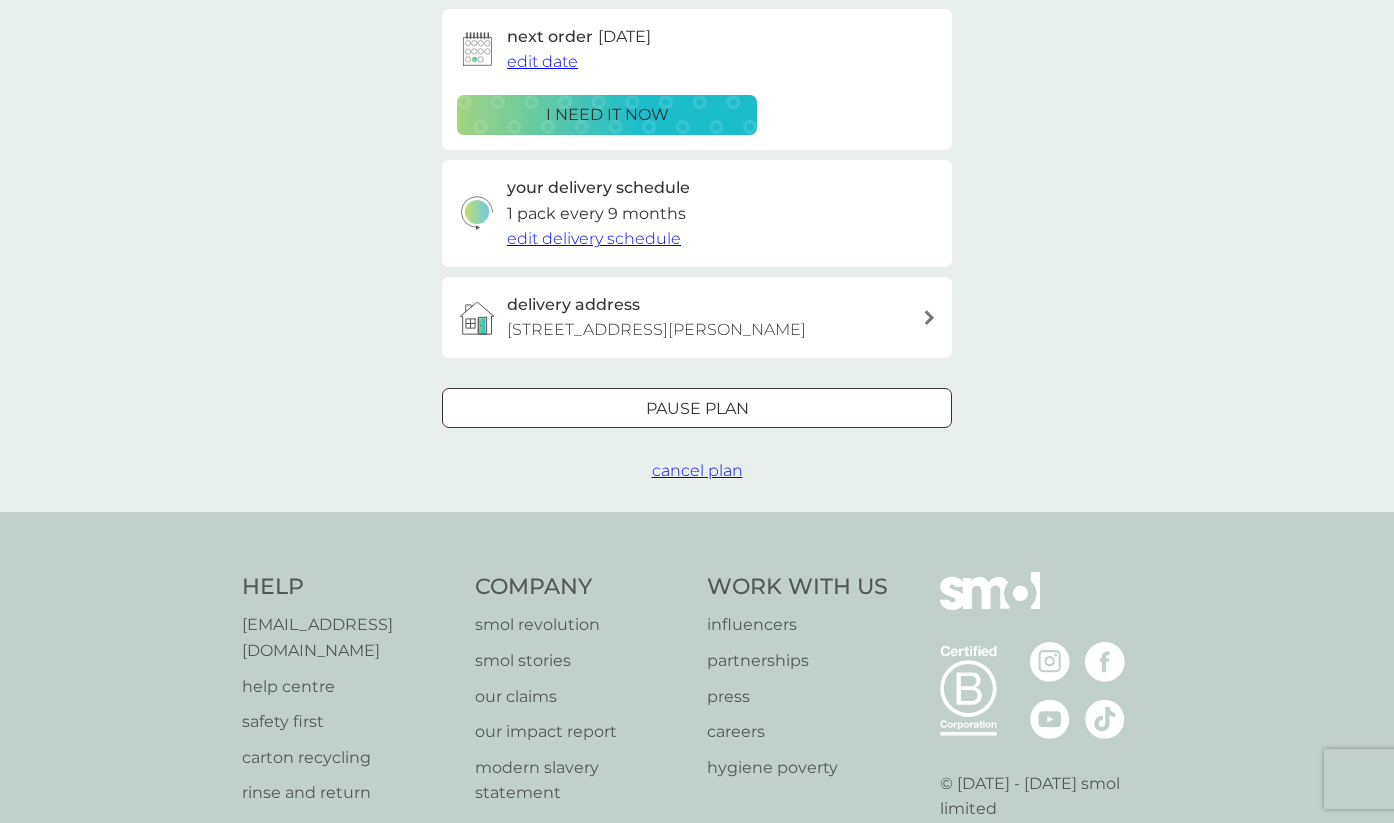 scroll, scrollTop: 0, scrollLeft: 0, axis: both 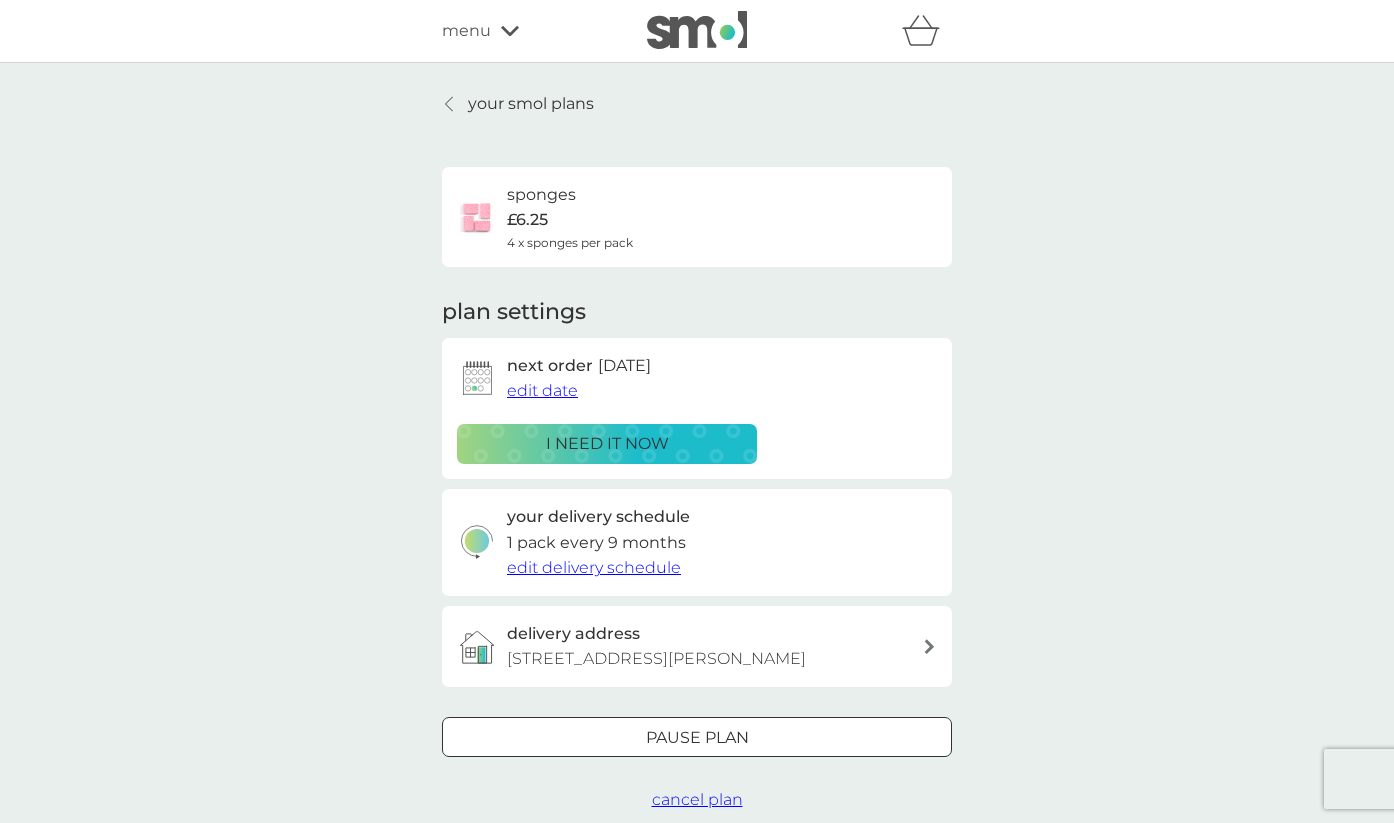 click on "edit date" at bounding box center [542, 390] 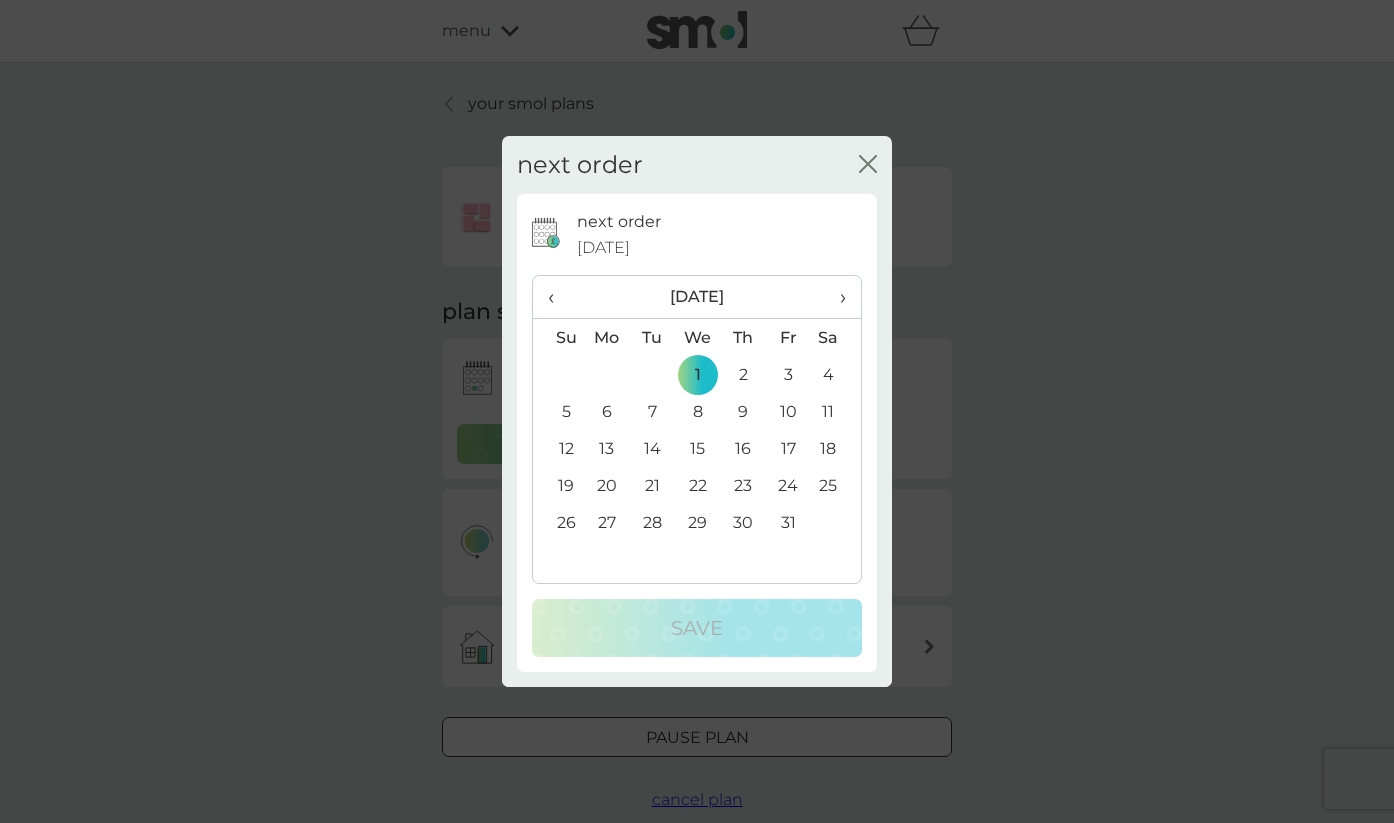click on "›" at bounding box center (836, 297) 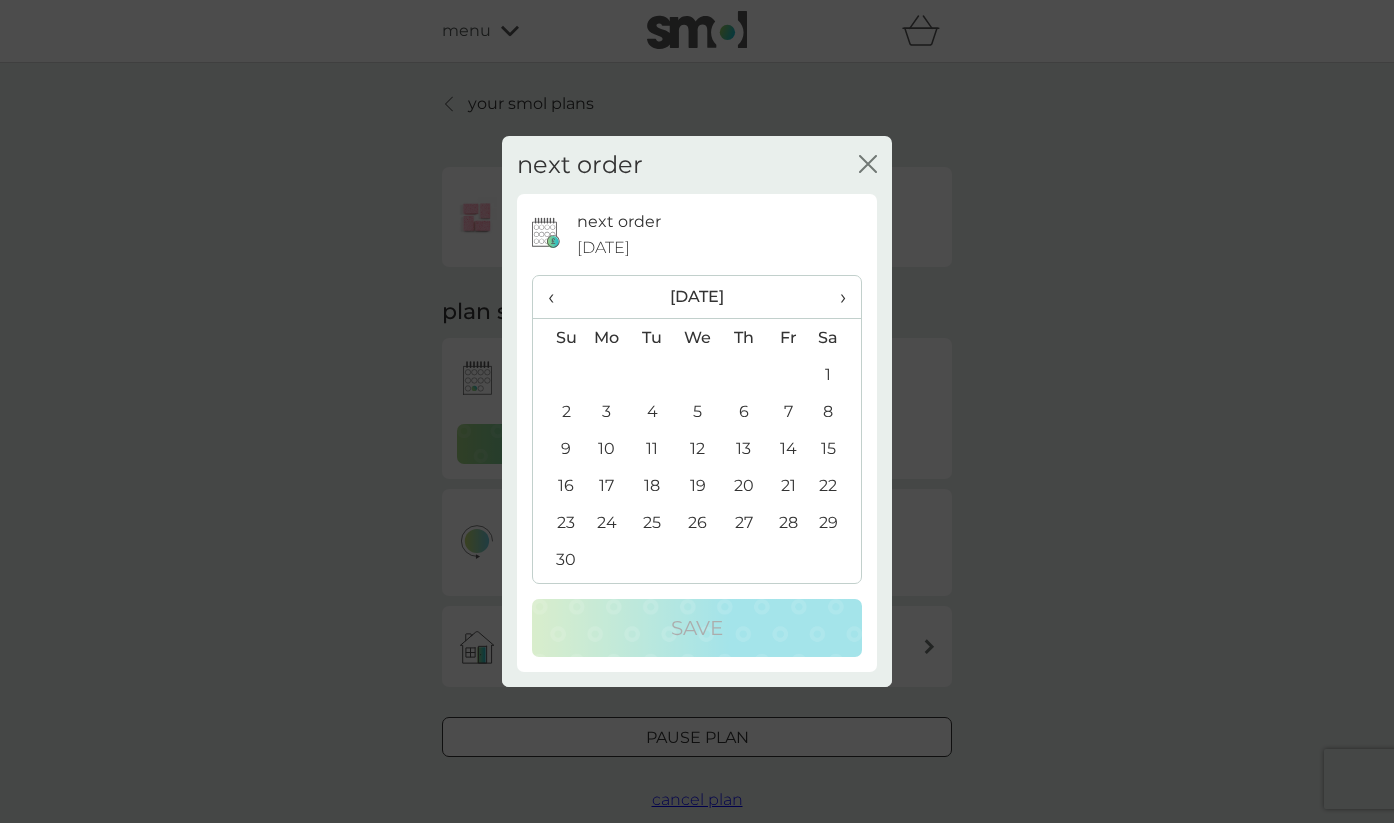 click on "›" at bounding box center [836, 297] 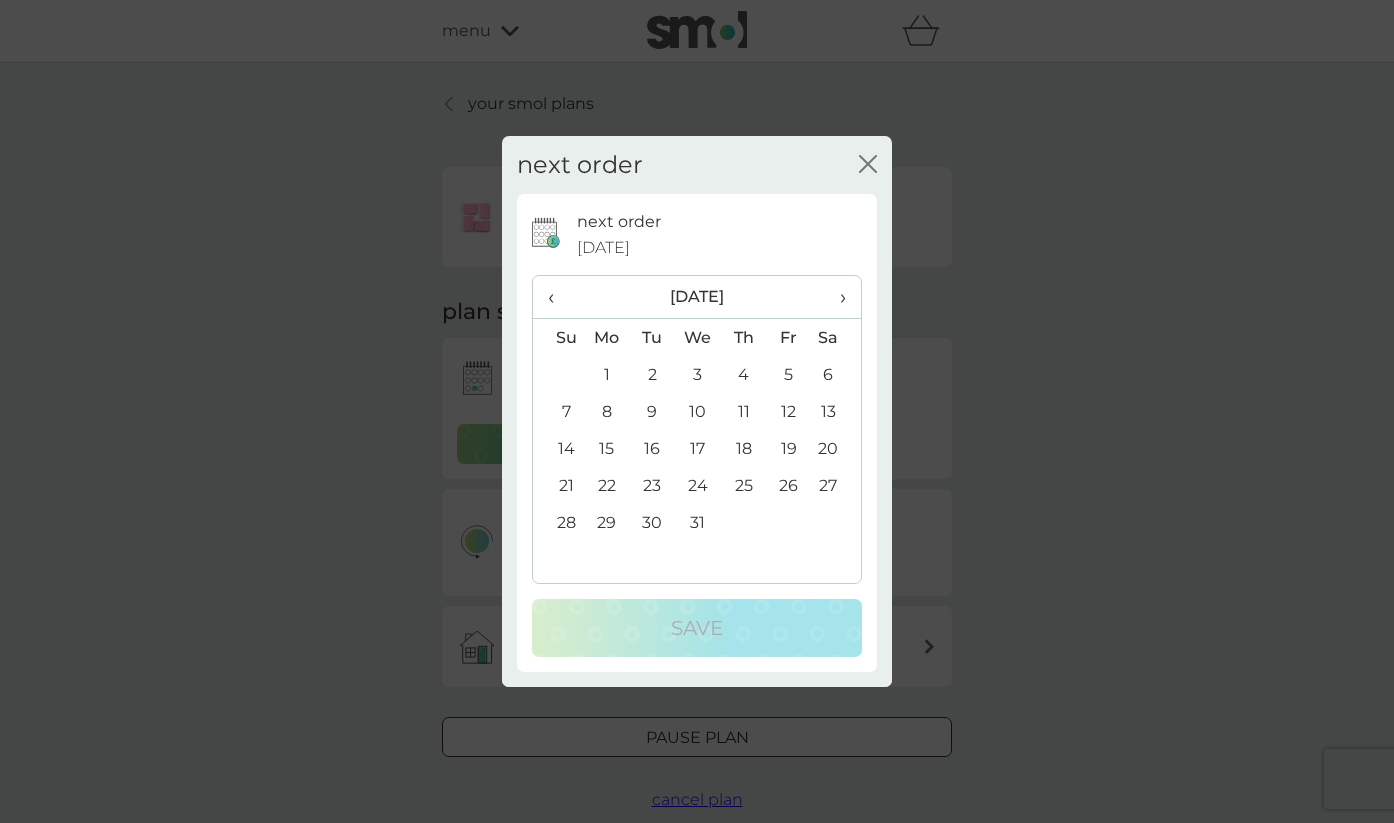 click on "‹" at bounding box center [558, 297] 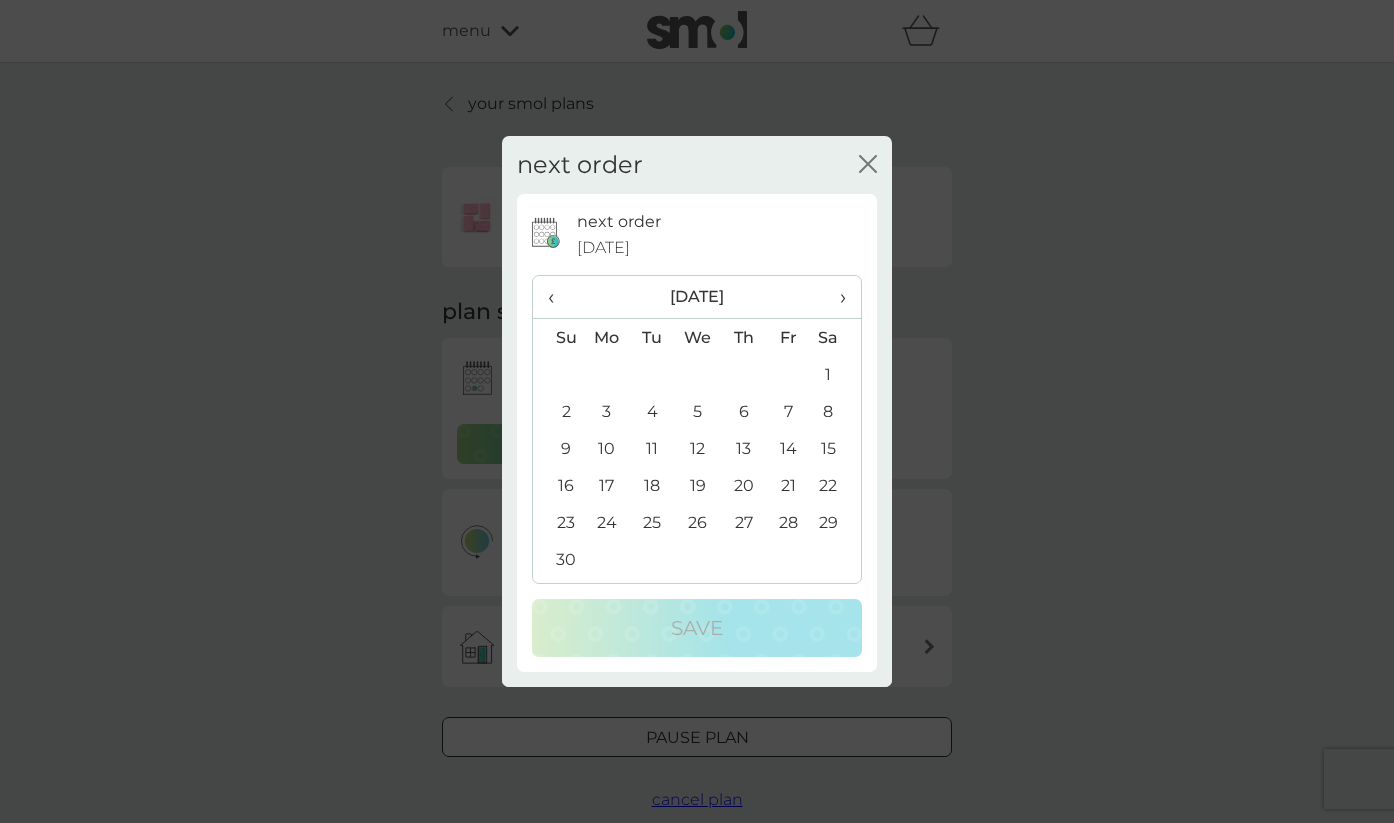 click on "›" at bounding box center (836, 297) 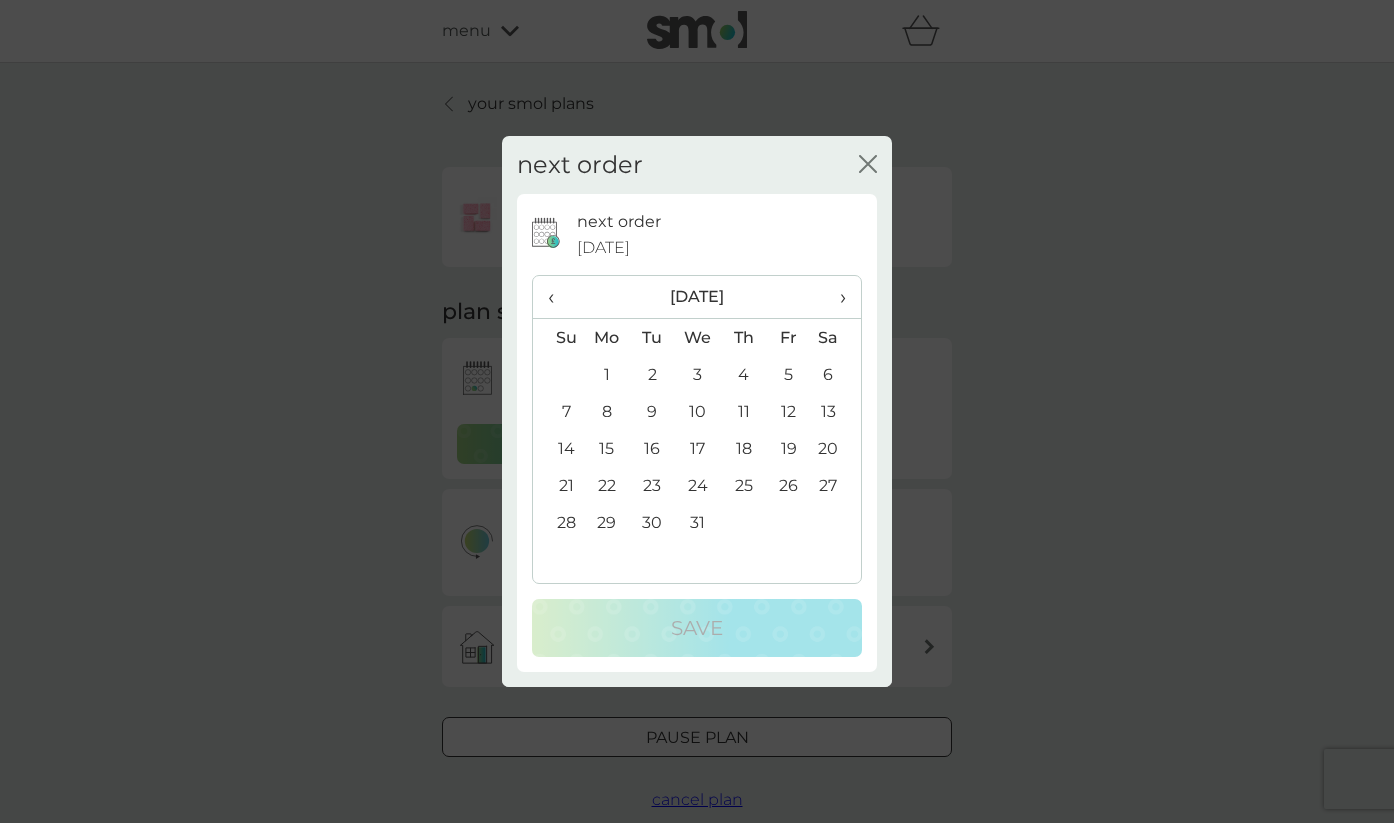 click on "›" at bounding box center [836, 297] 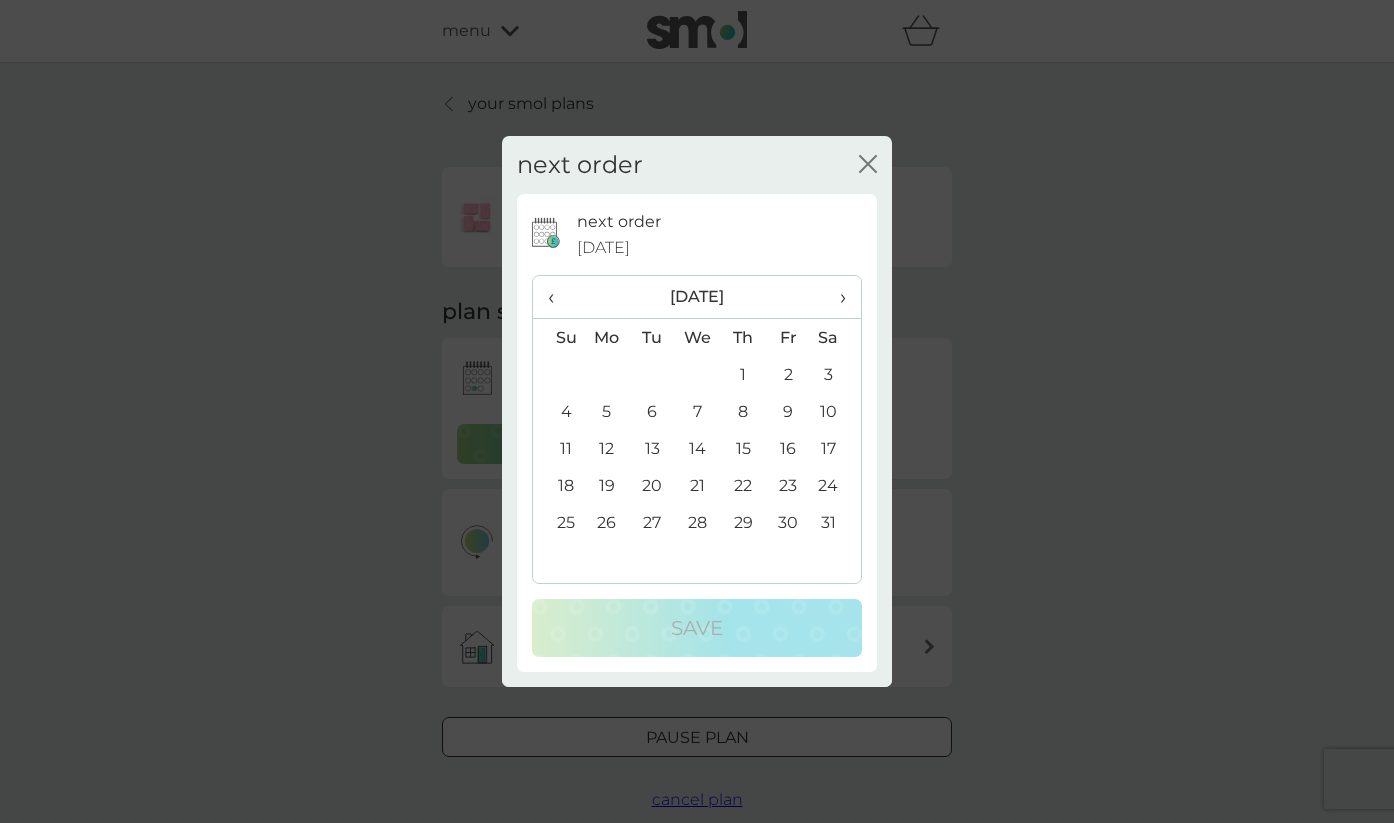 click on "›" at bounding box center [836, 297] 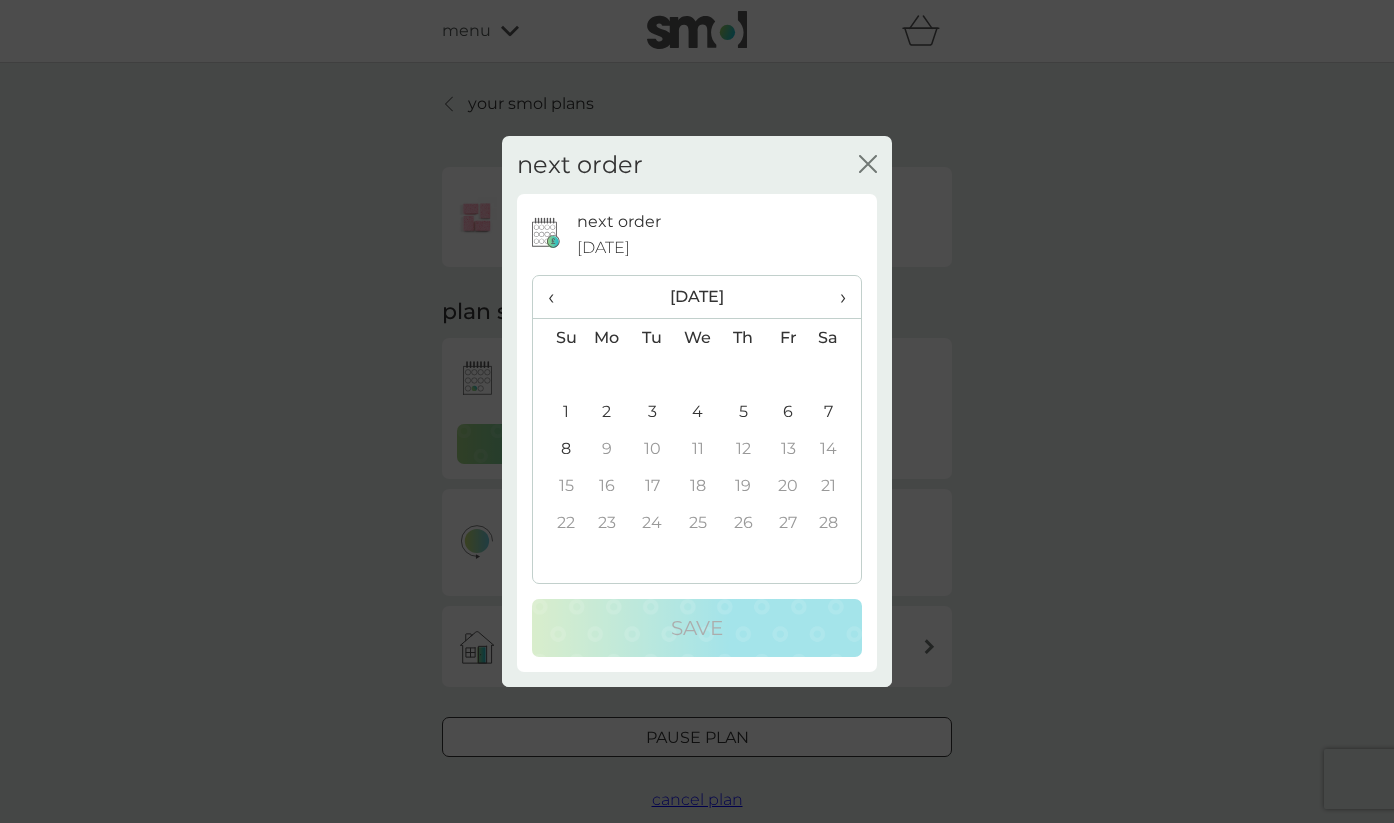 click on "1" at bounding box center [558, 411] 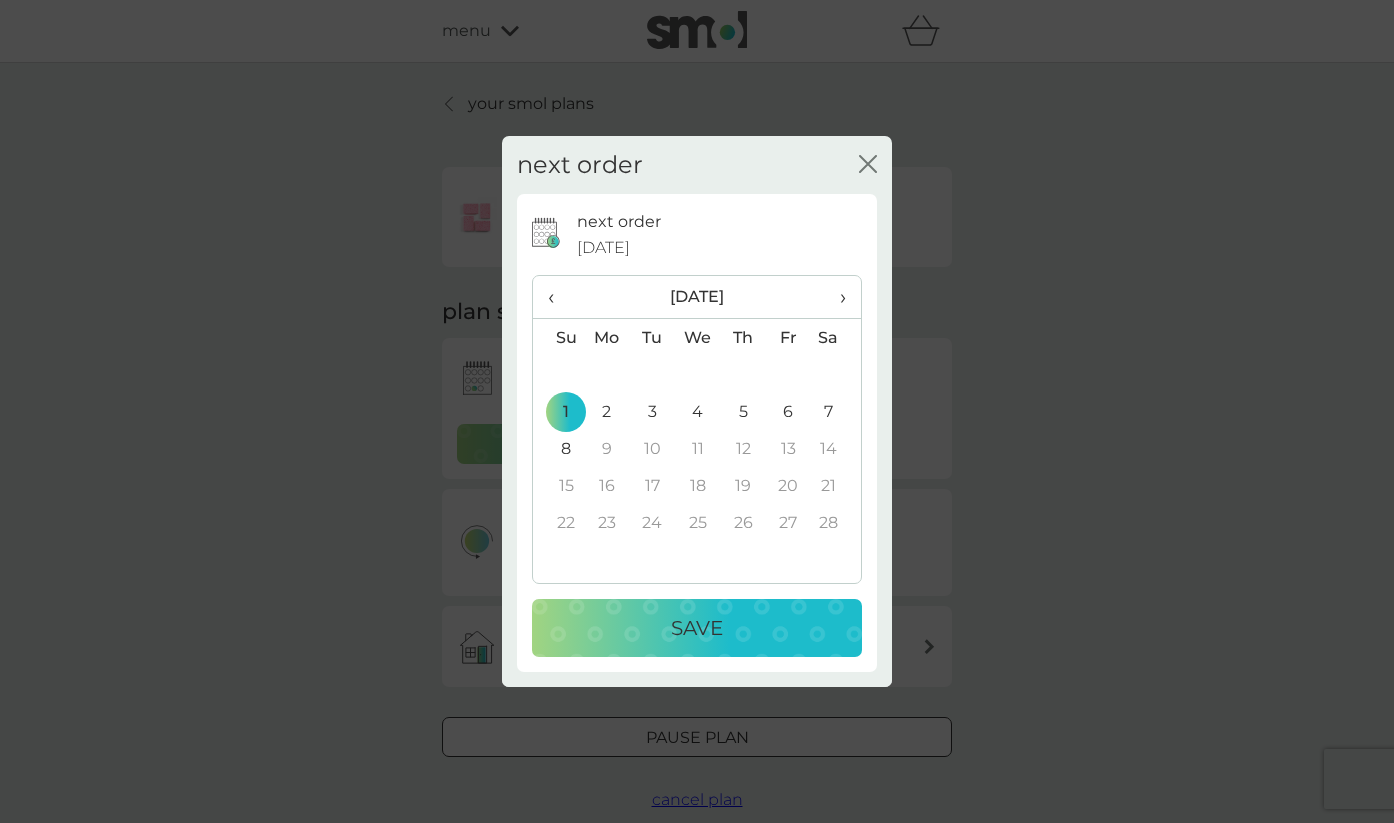 click on "Save" at bounding box center (697, 628) 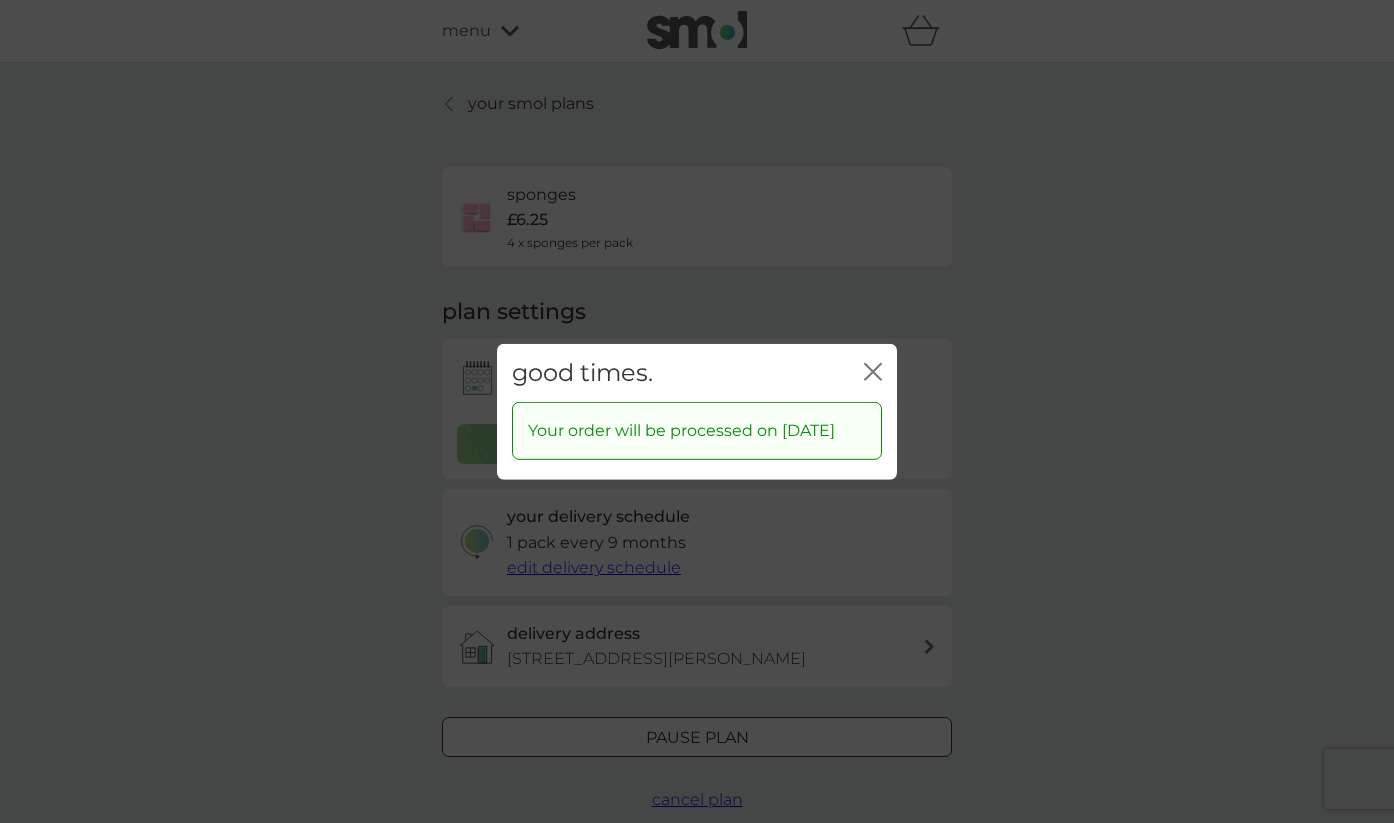 click on "close" at bounding box center (873, 372) 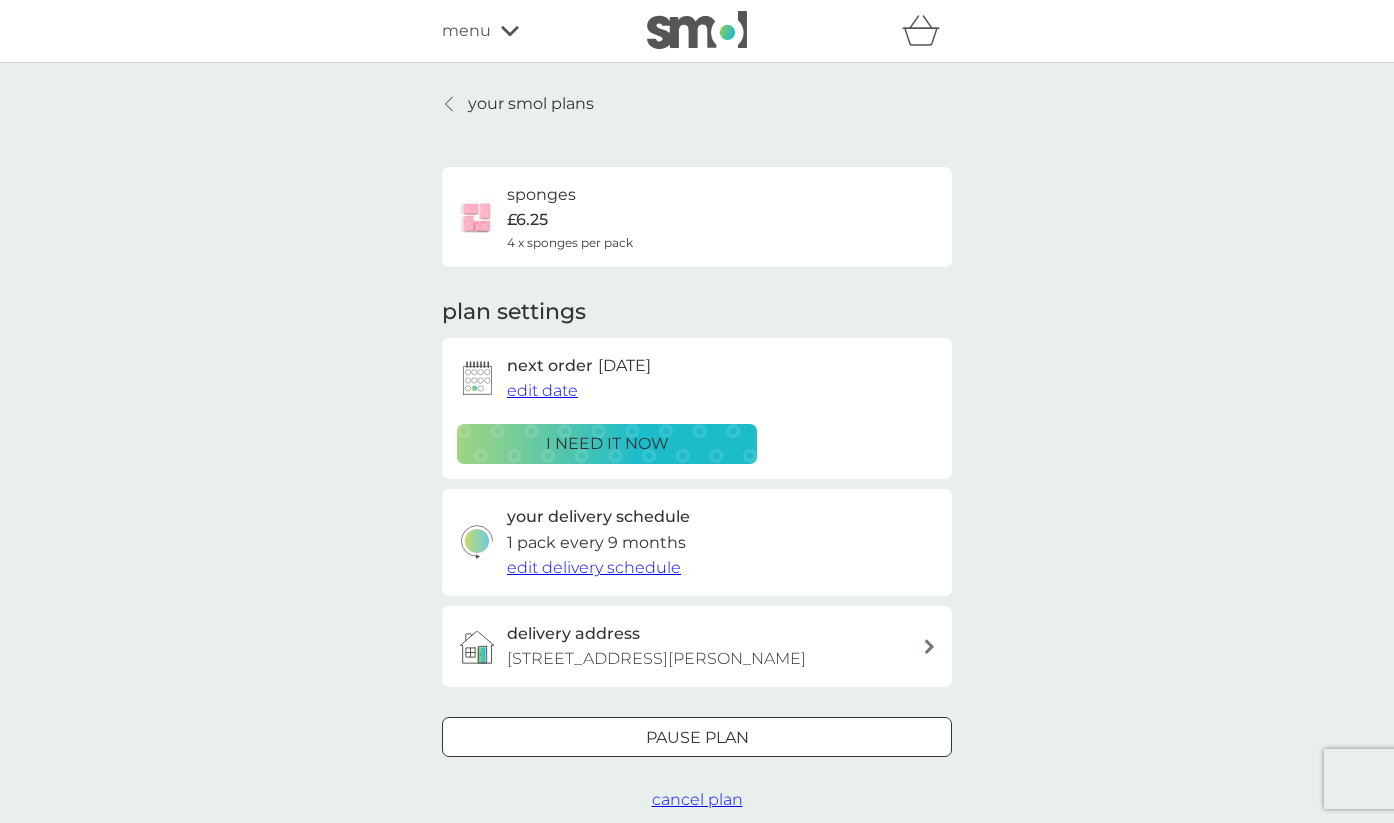 click 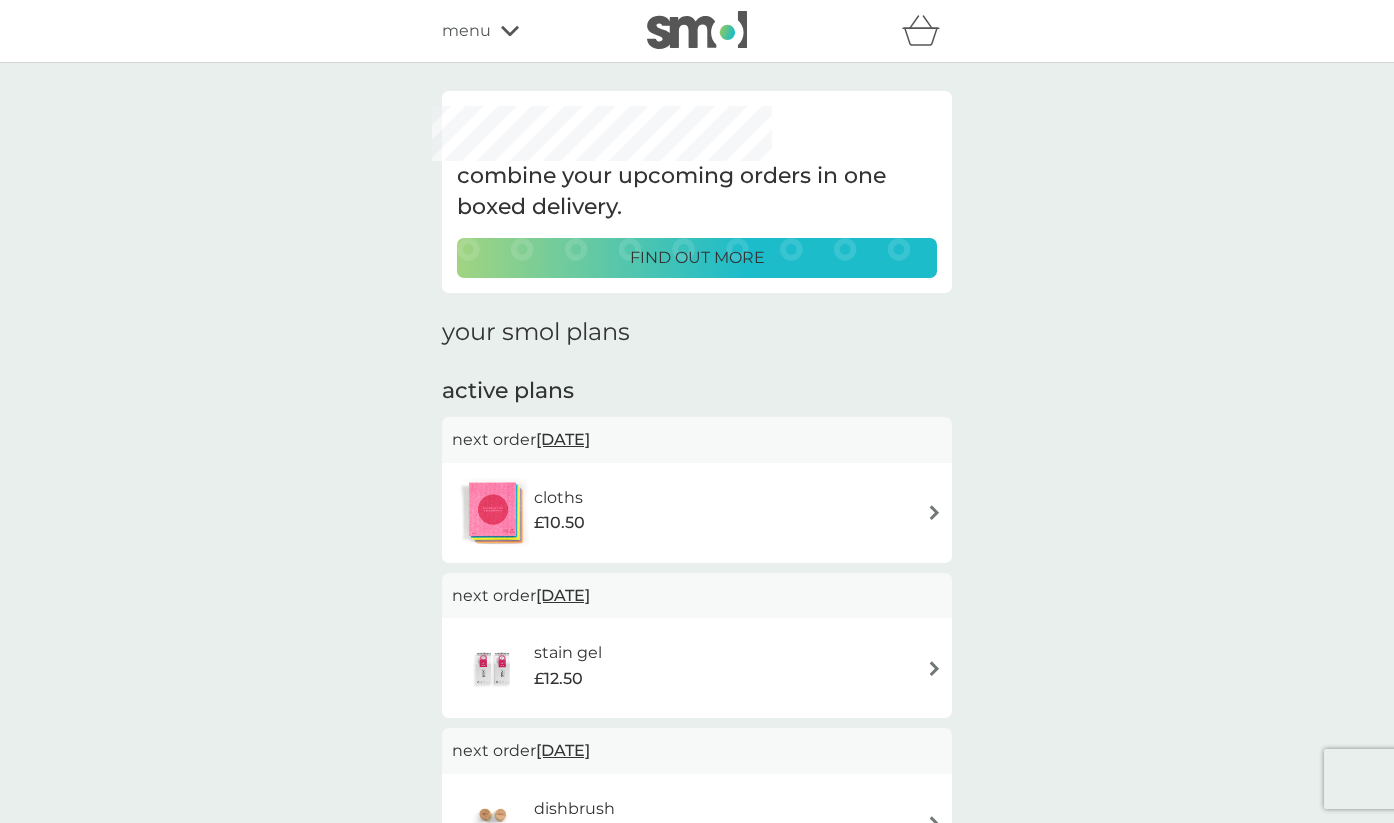 click on "cloths £10.50" at bounding box center (697, 513) 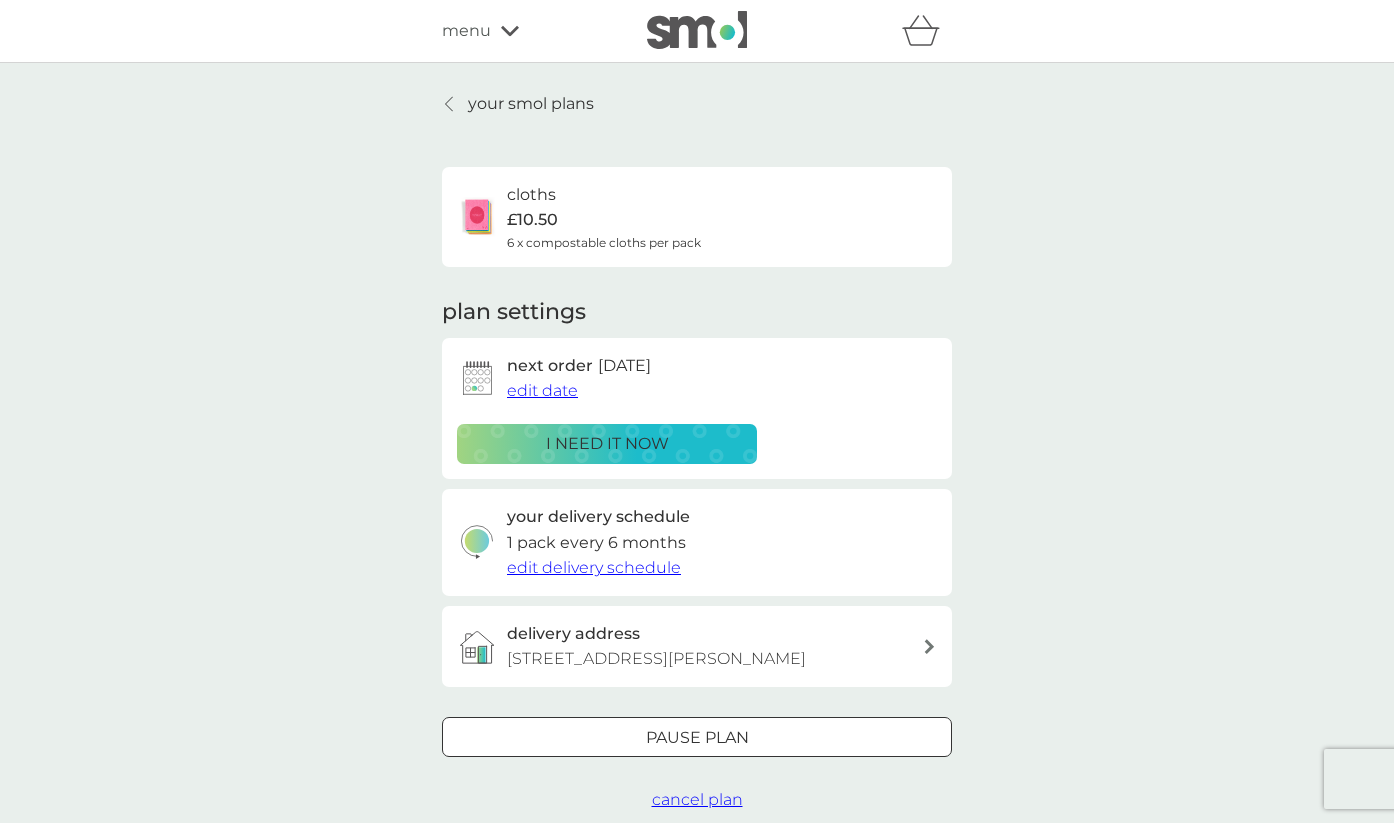 click on "edit date" at bounding box center [542, 390] 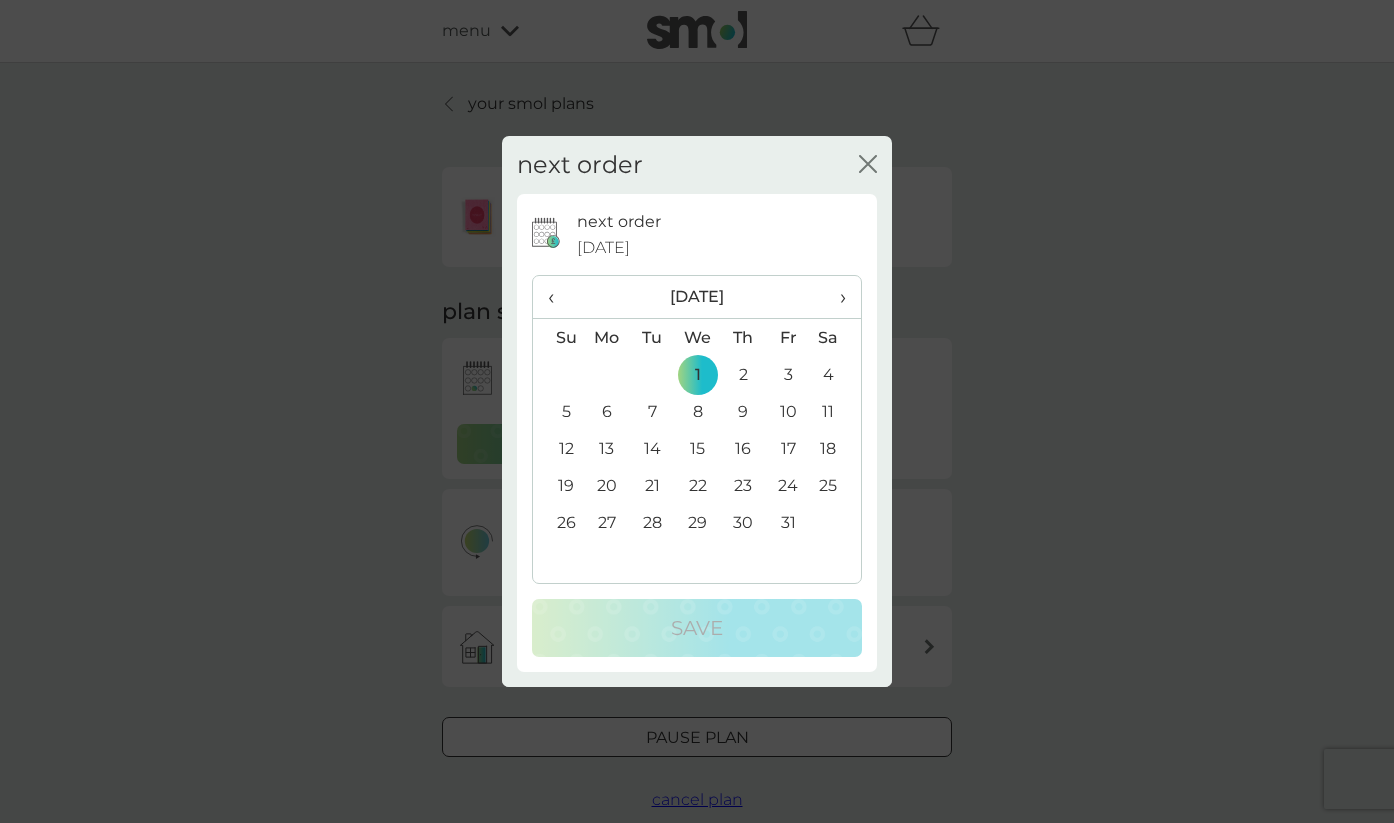 click on "‹" at bounding box center [558, 297] 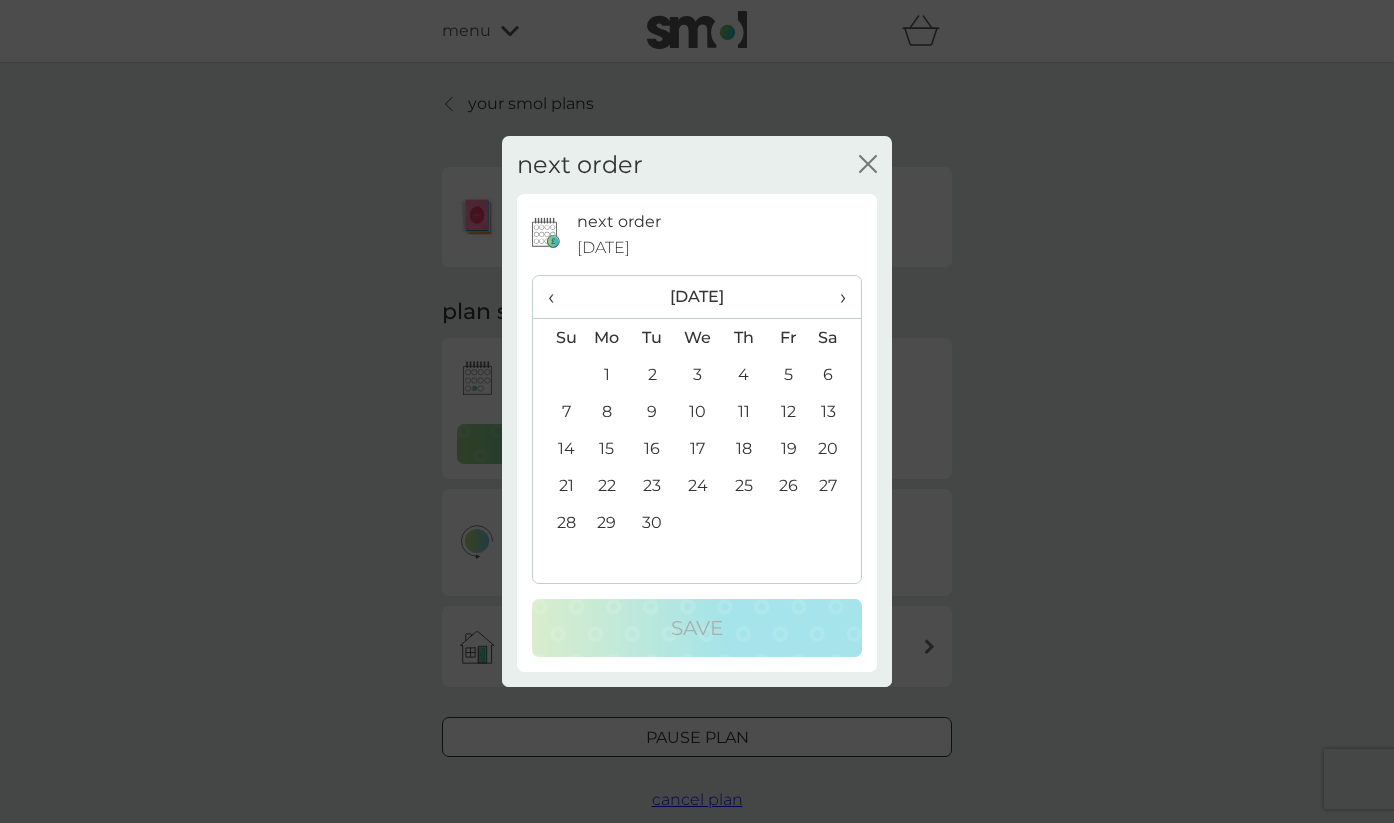 click on "7" at bounding box center [558, 411] 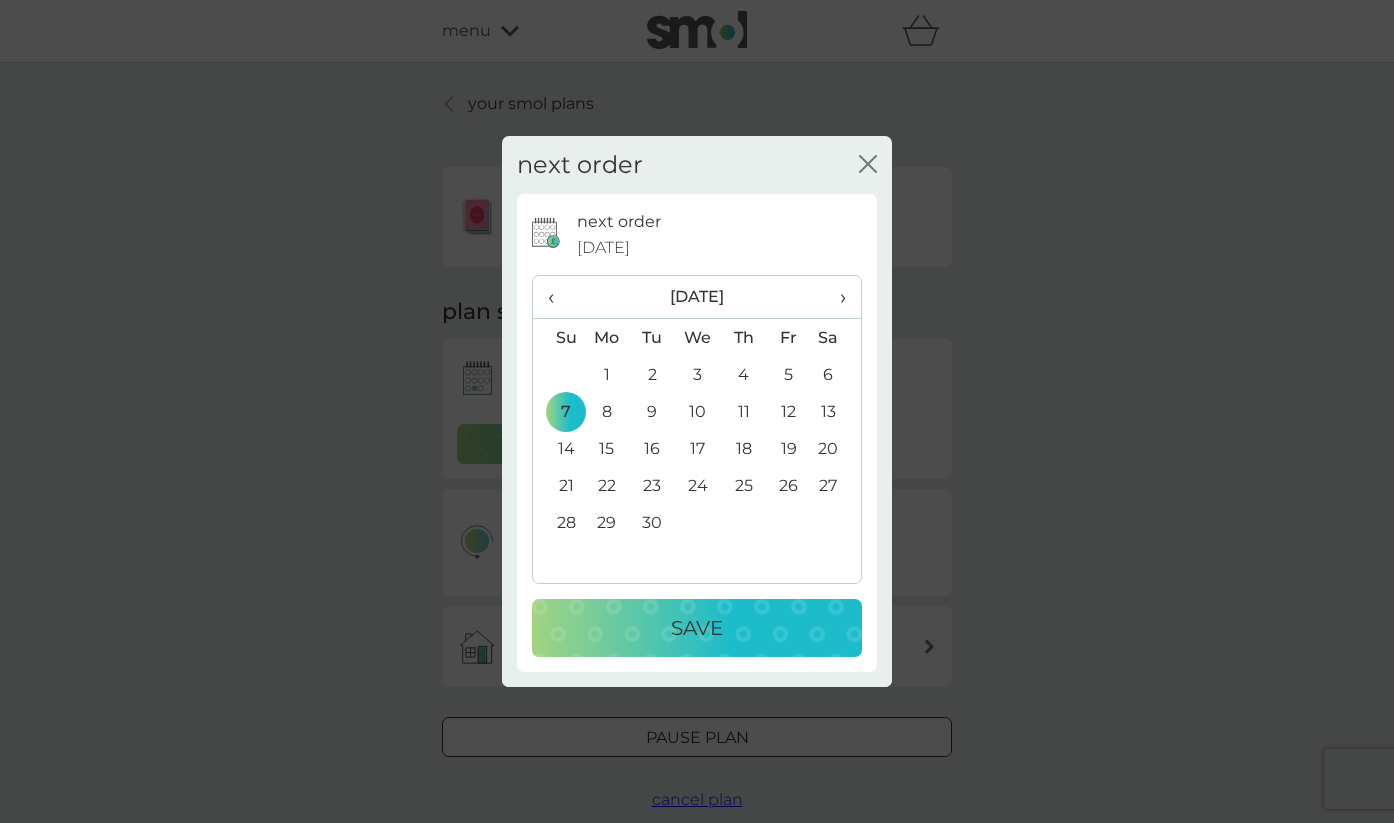 click on "8" at bounding box center (607, 411) 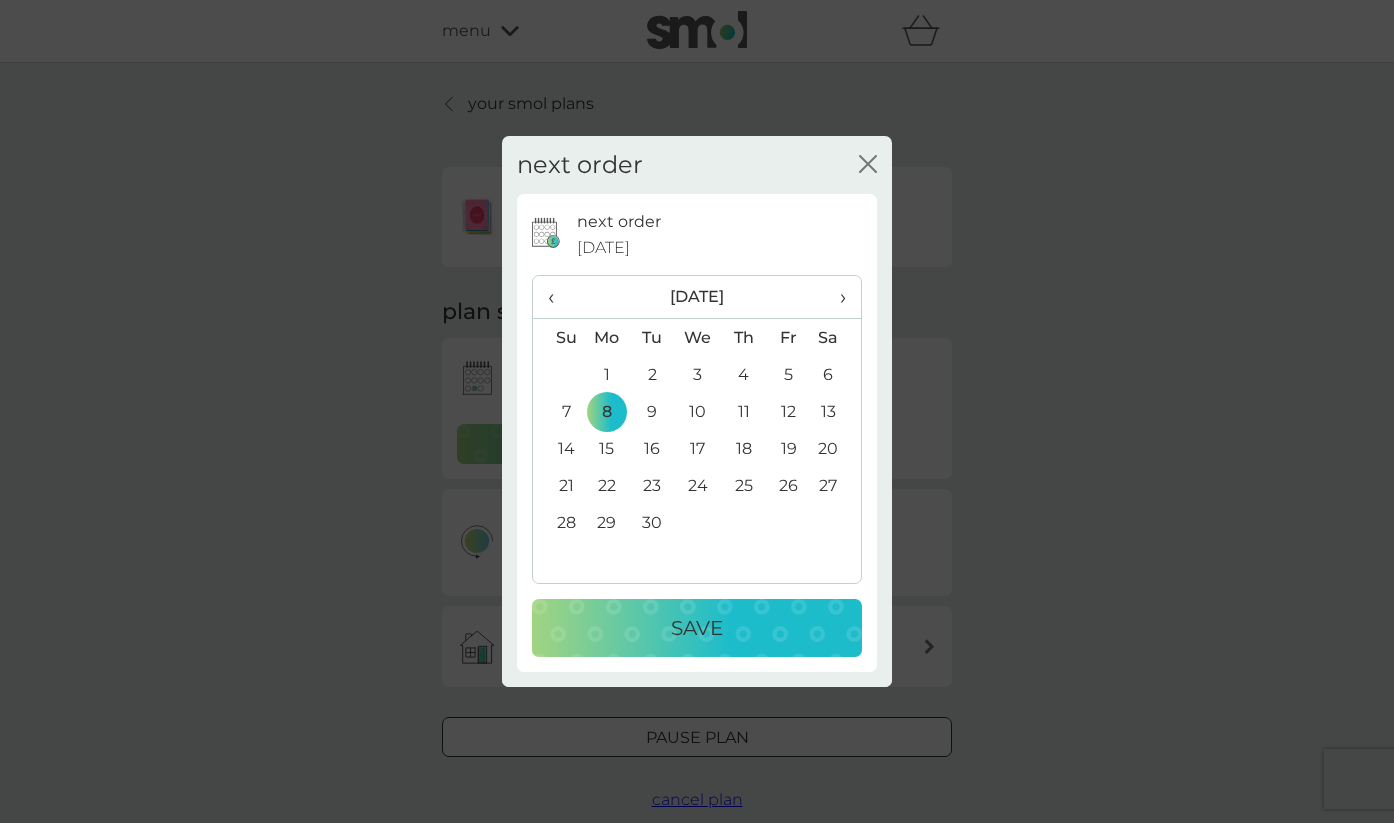 click on "Save" at bounding box center [697, 628] 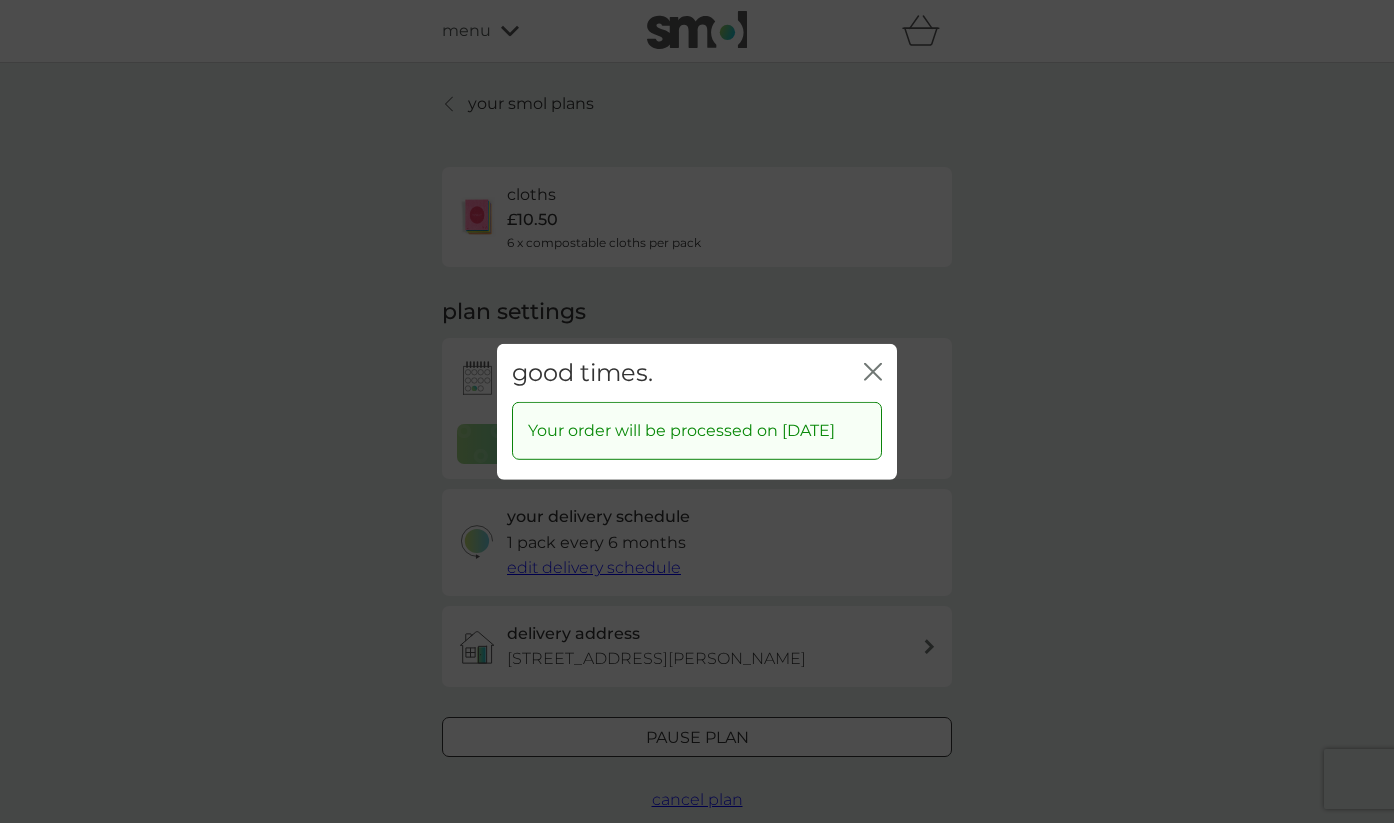 click on "close" 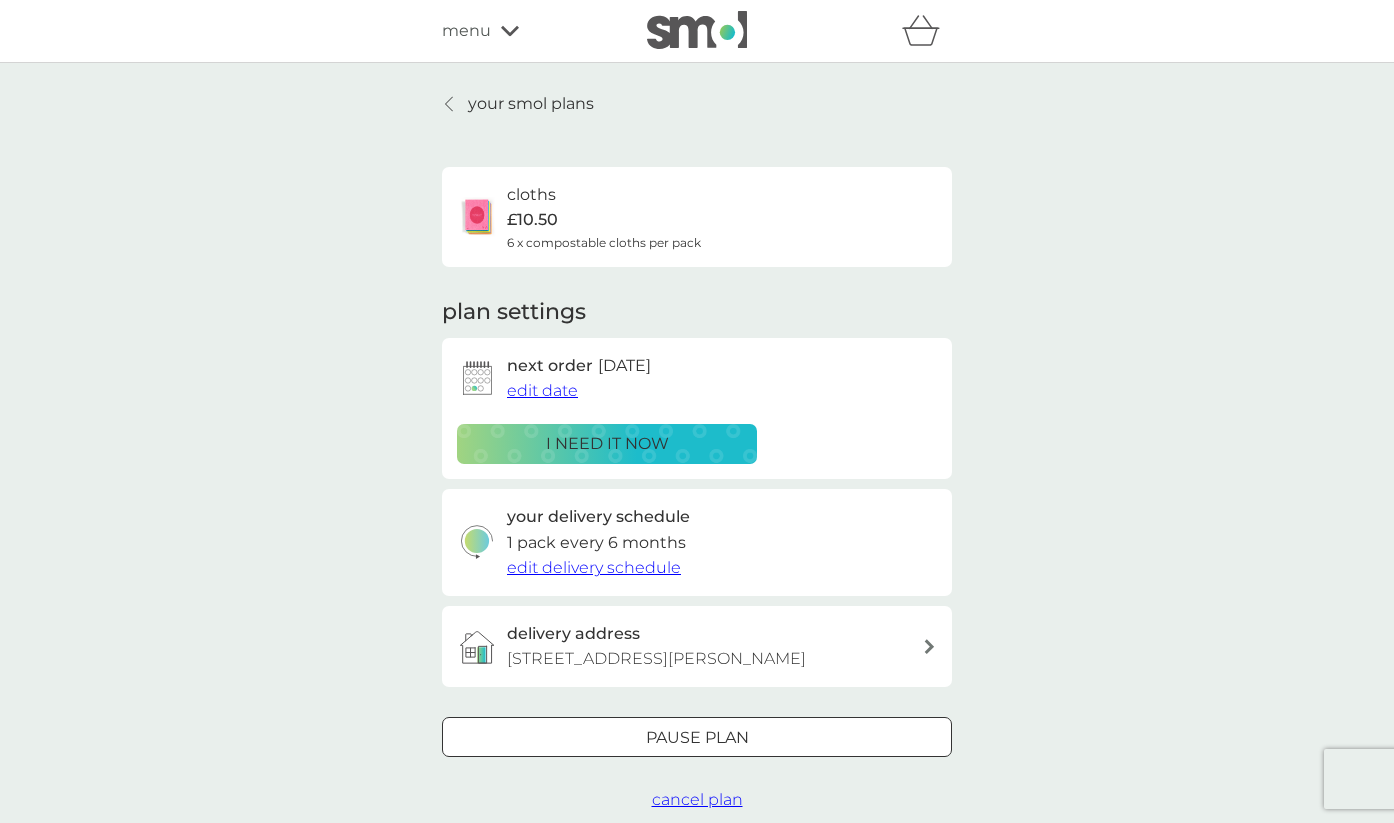 click on "your smol plans" at bounding box center (518, 104) 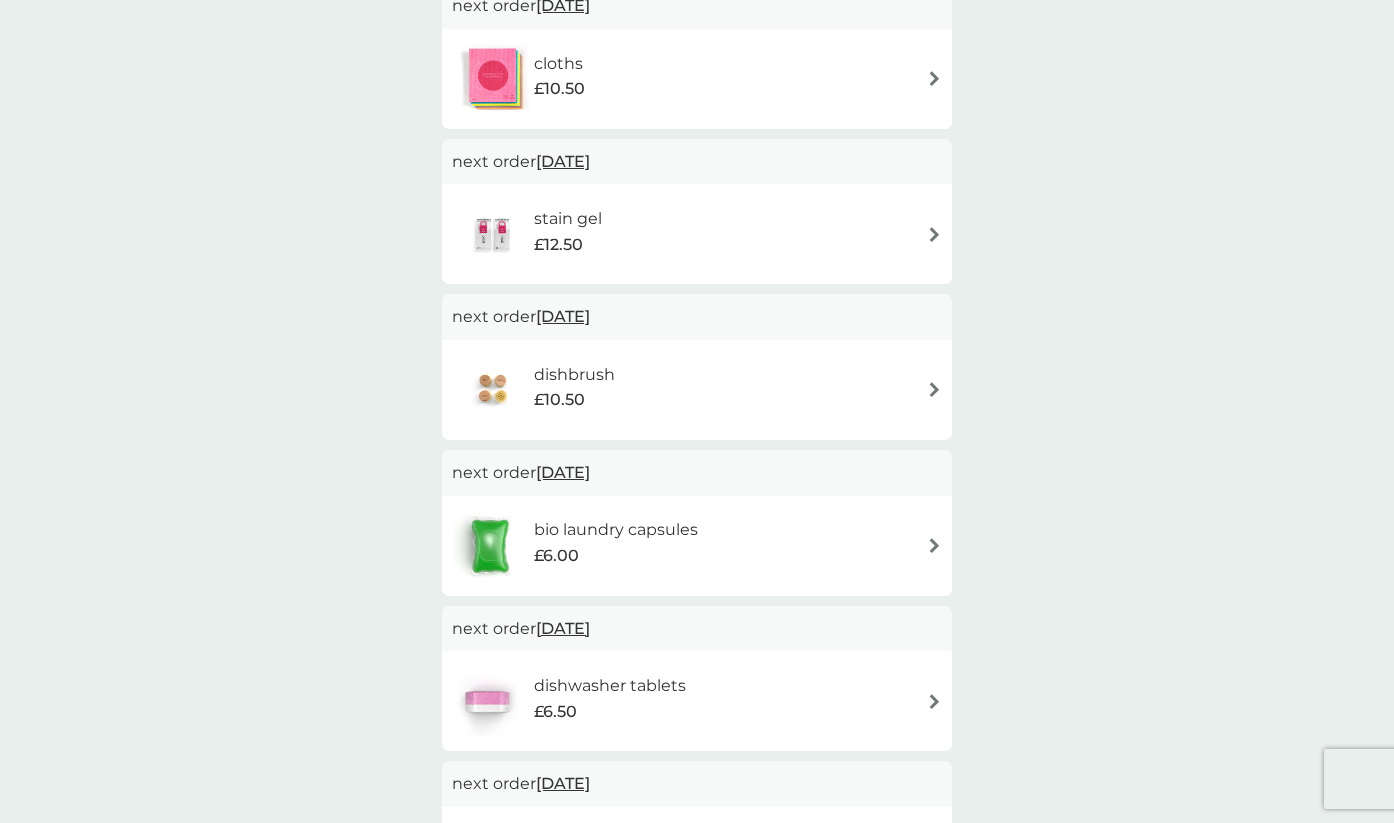 scroll, scrollTop: 437, scrollLeft: 0, axis: vertical 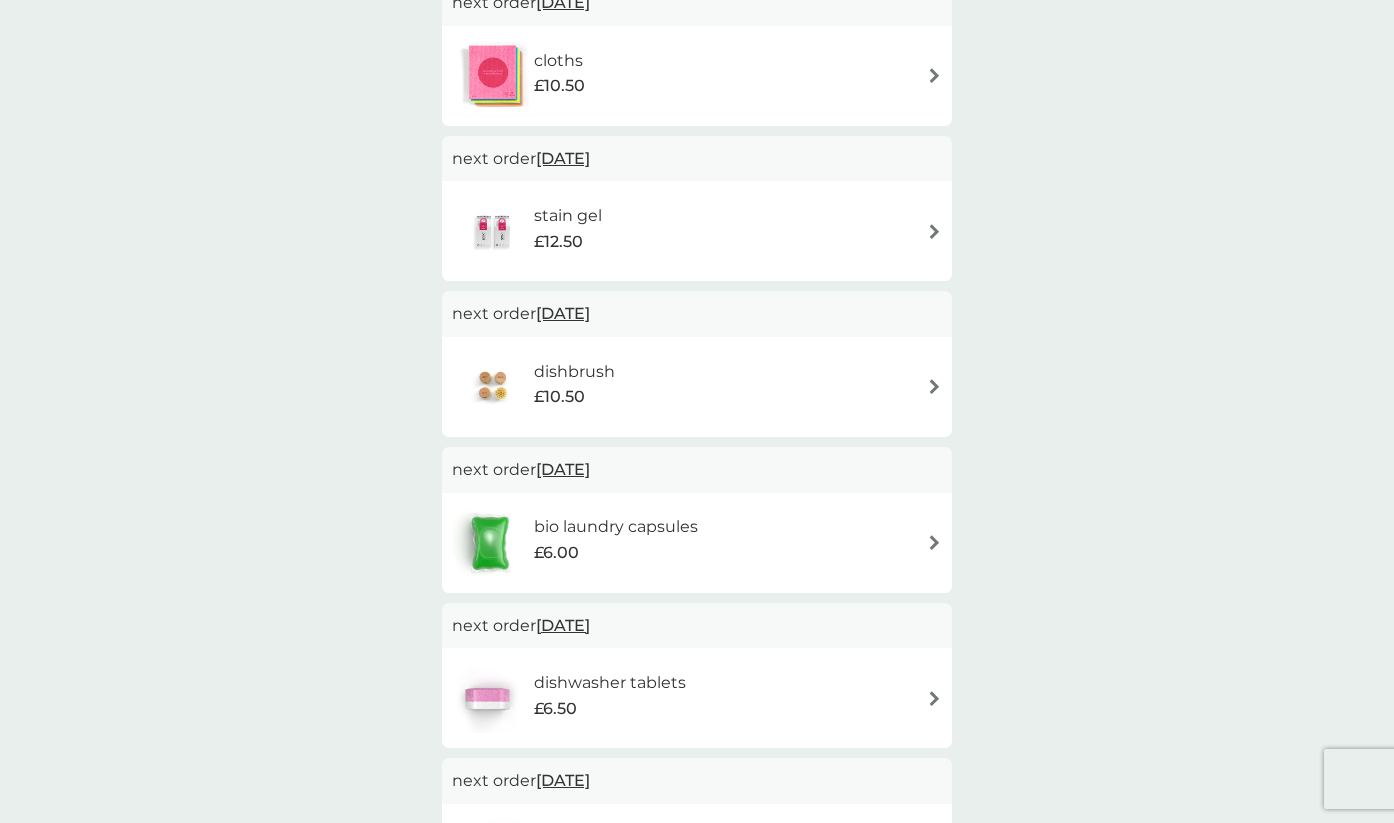 click on "stain gel £12.50" at bounding box center [697, 231] 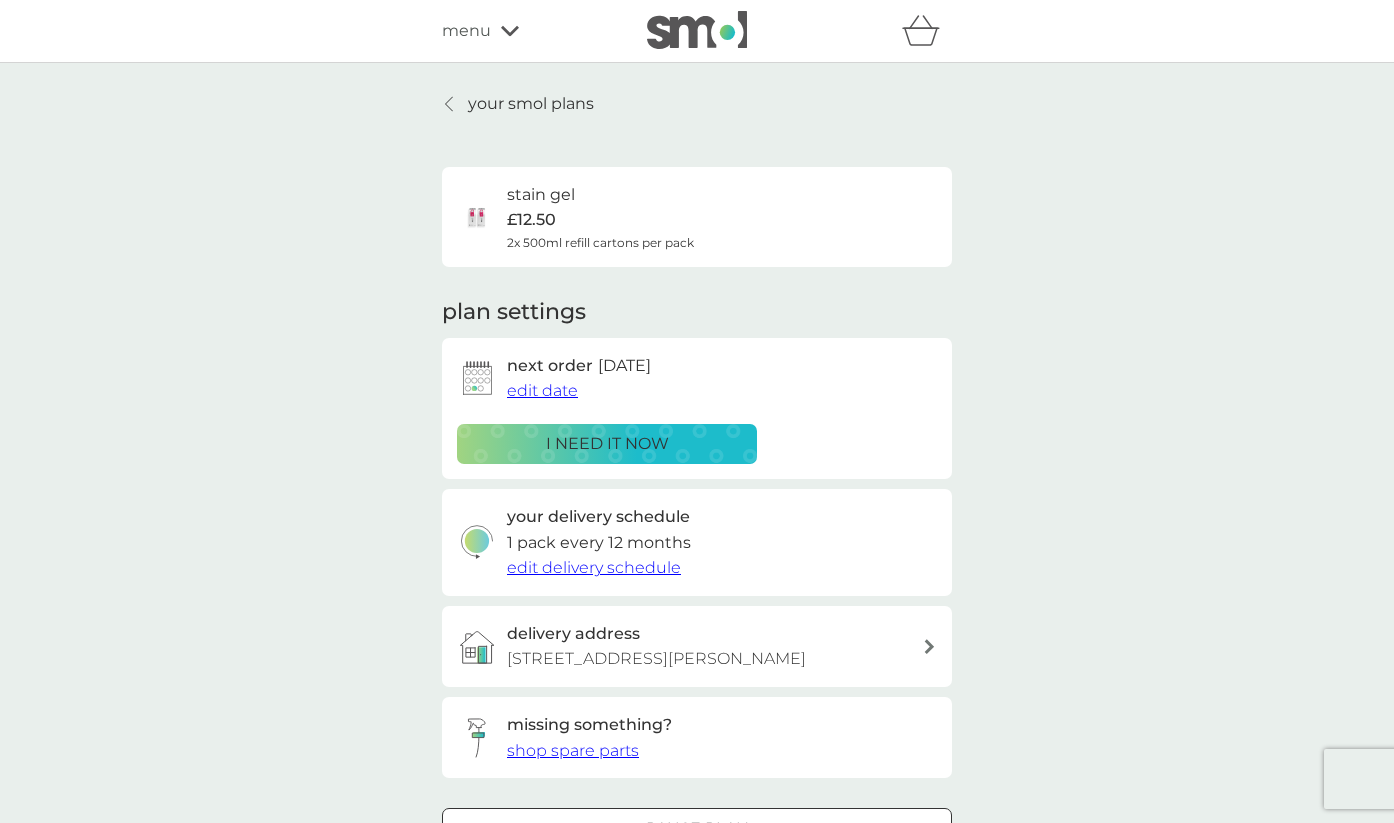 click on "edit date" at bounding box center (542, 390) 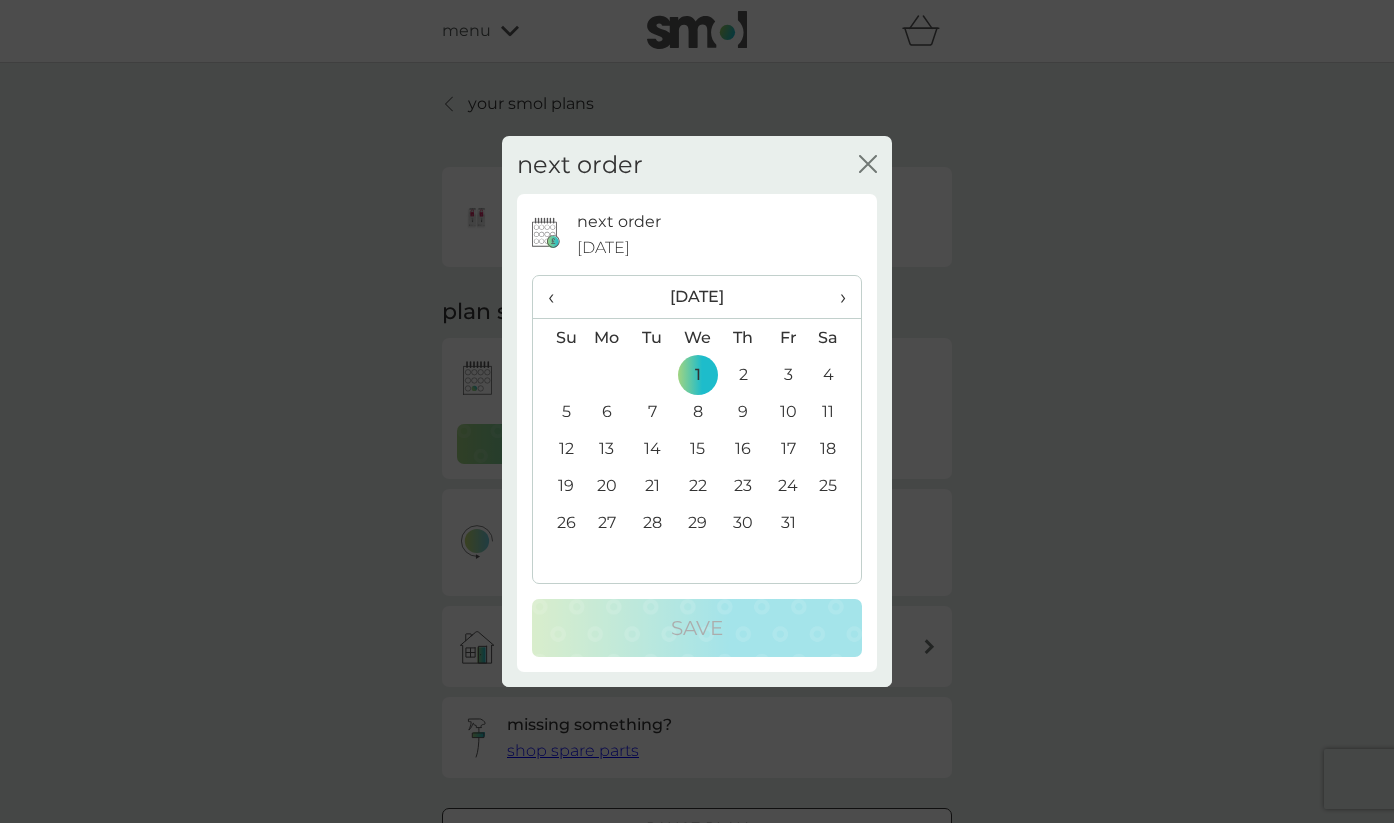 click on "close" 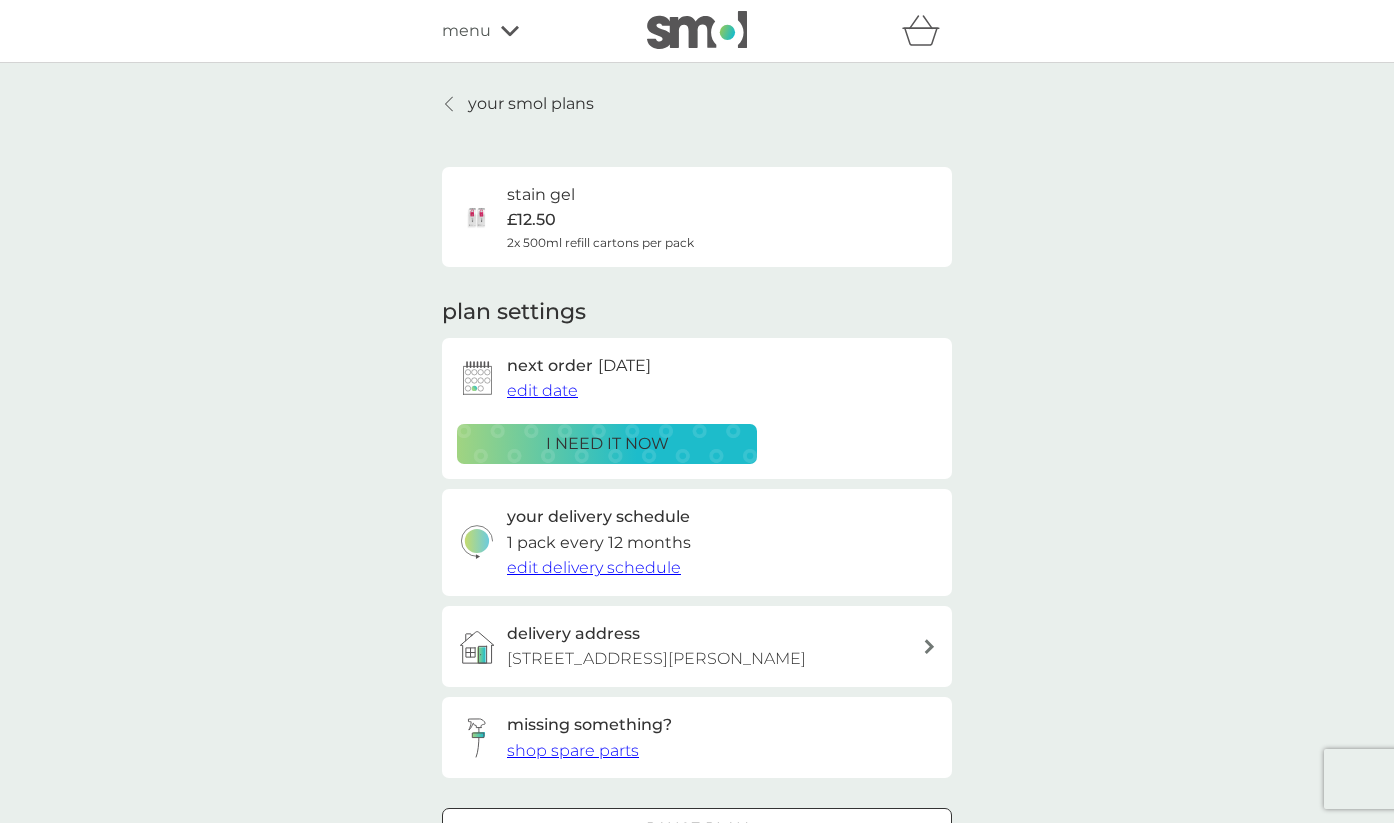 click on "edit date" at bounding box center (542, 390) 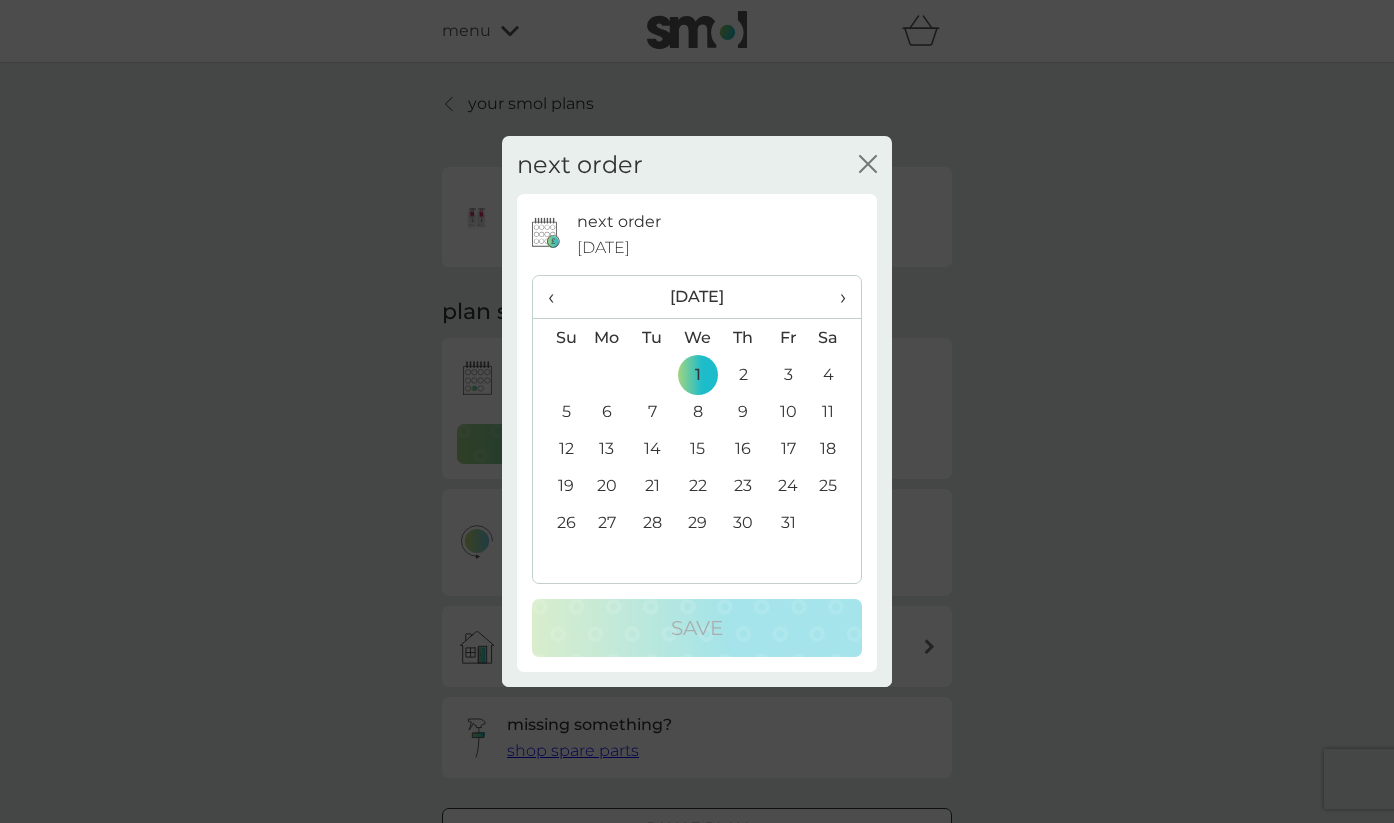 click on "‹" at bounding box center [558, 297] 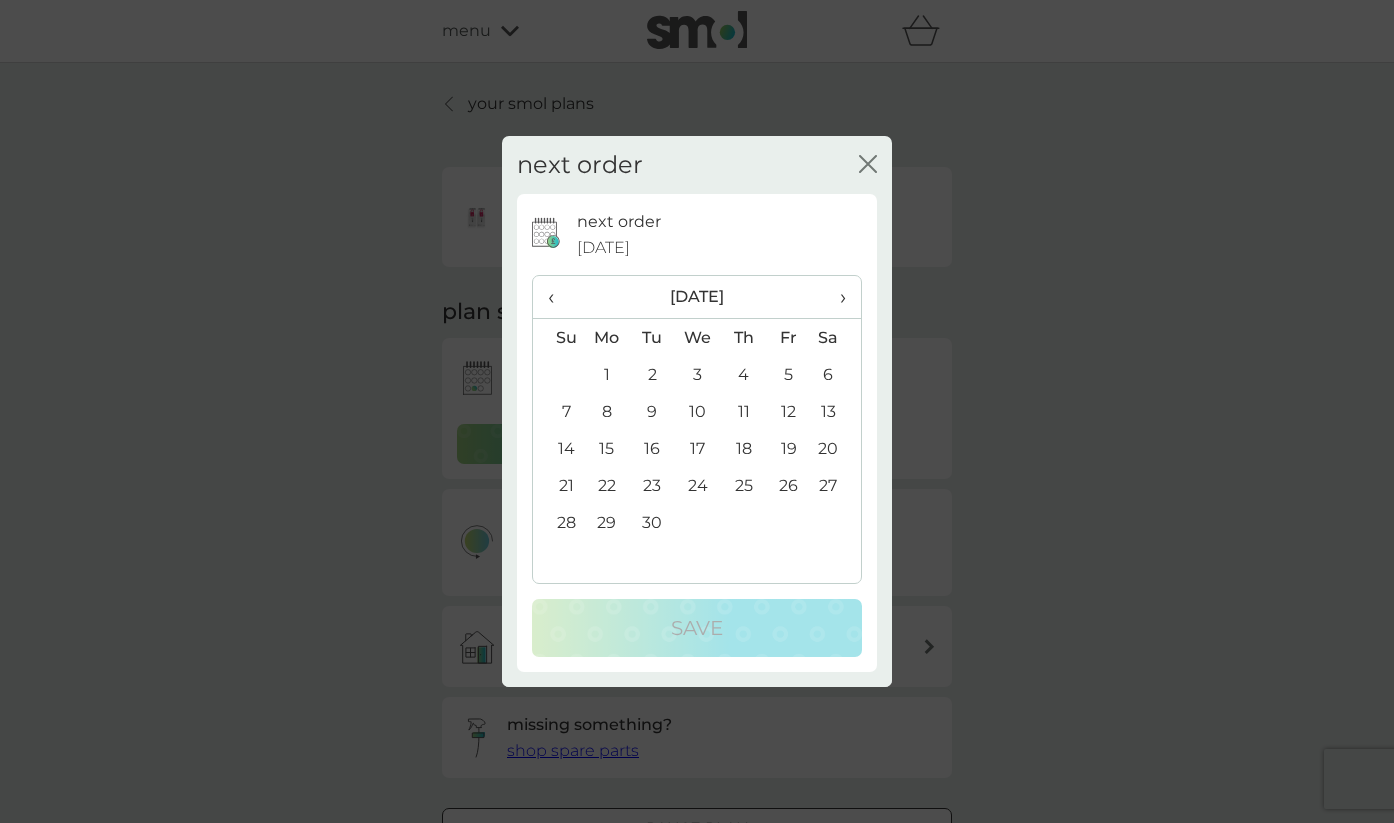 click on "8" at bounding box center [607, 411] 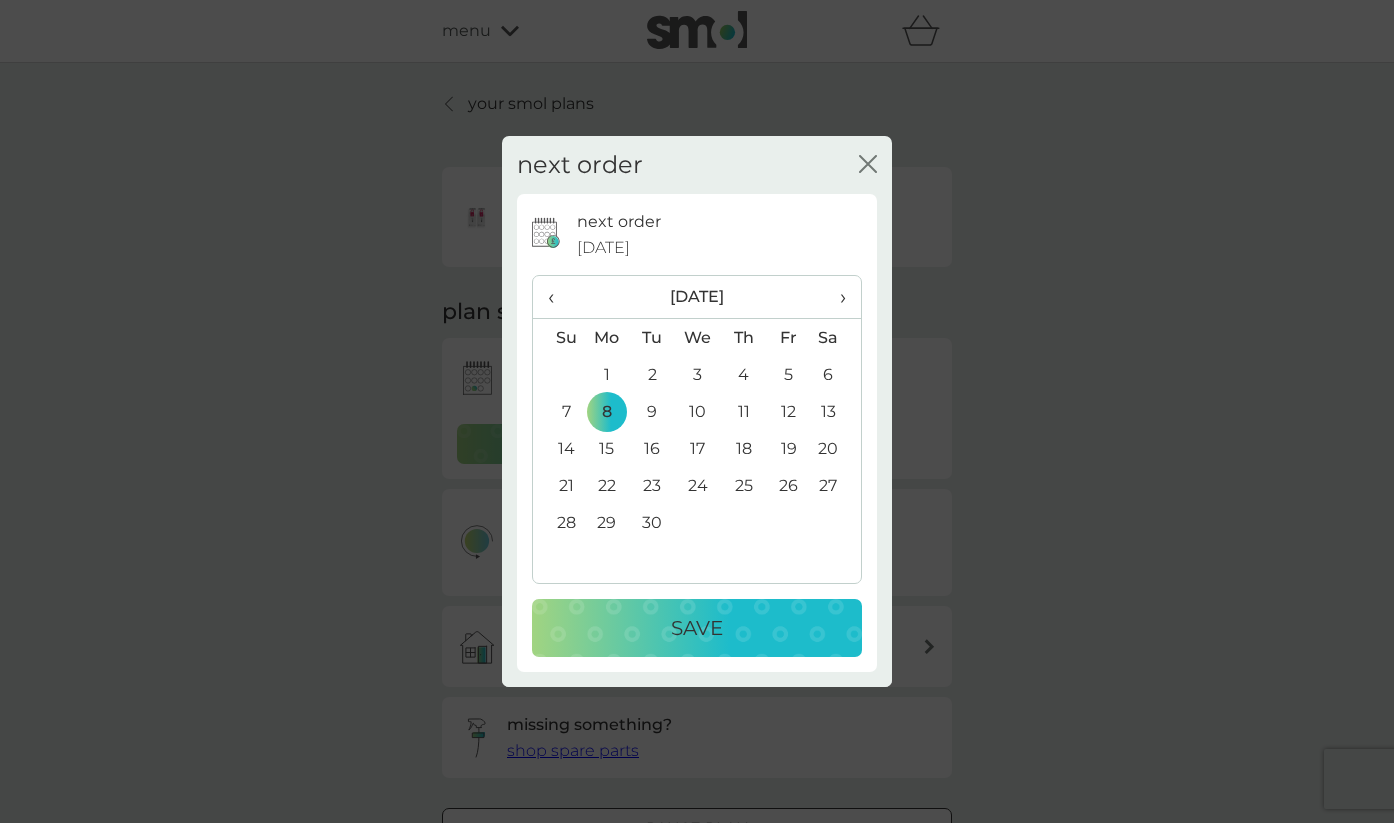 click on "Save" at bounding box center [697, 628] 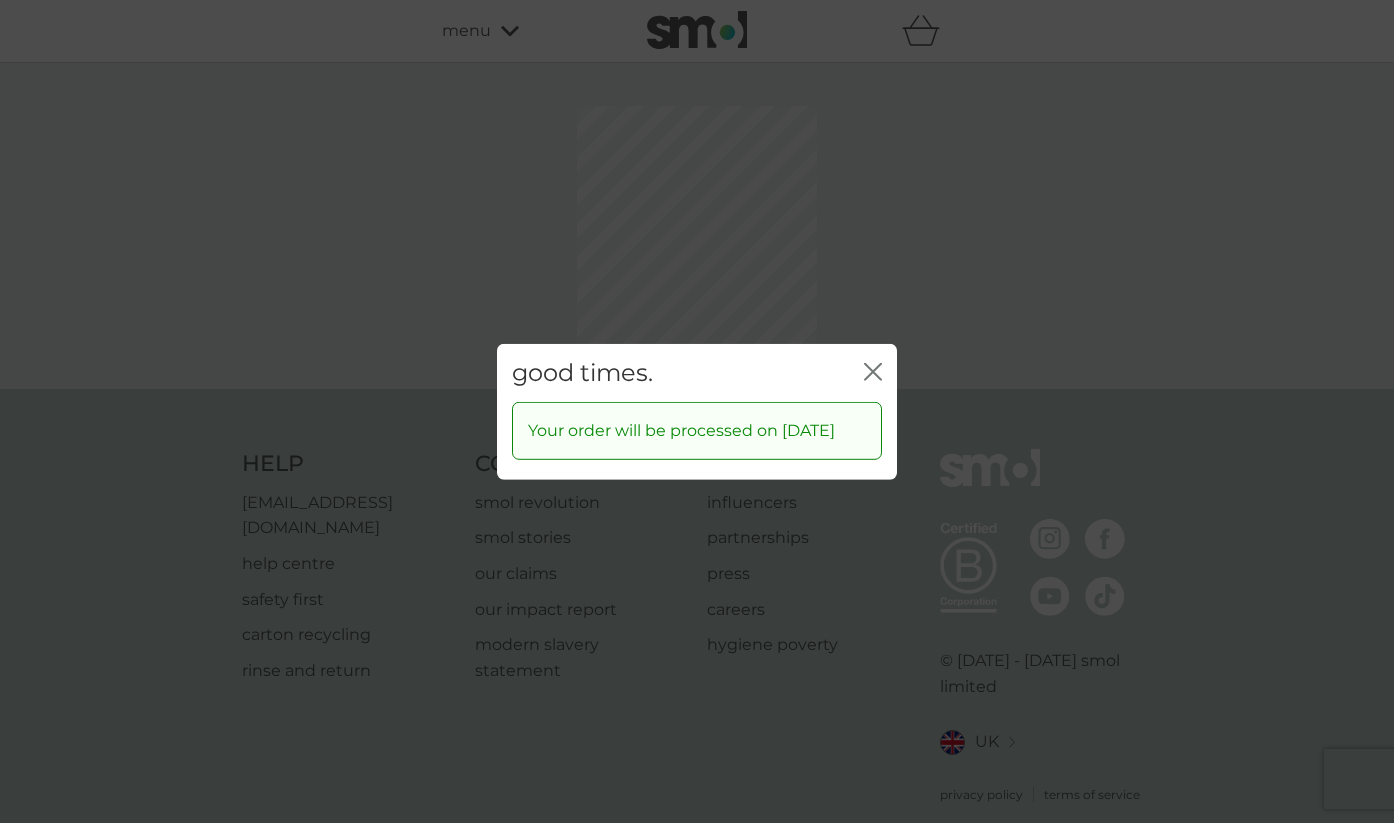 click on "good times. close Your order will be processed on [DATE]" at bounding box center [697, 411] 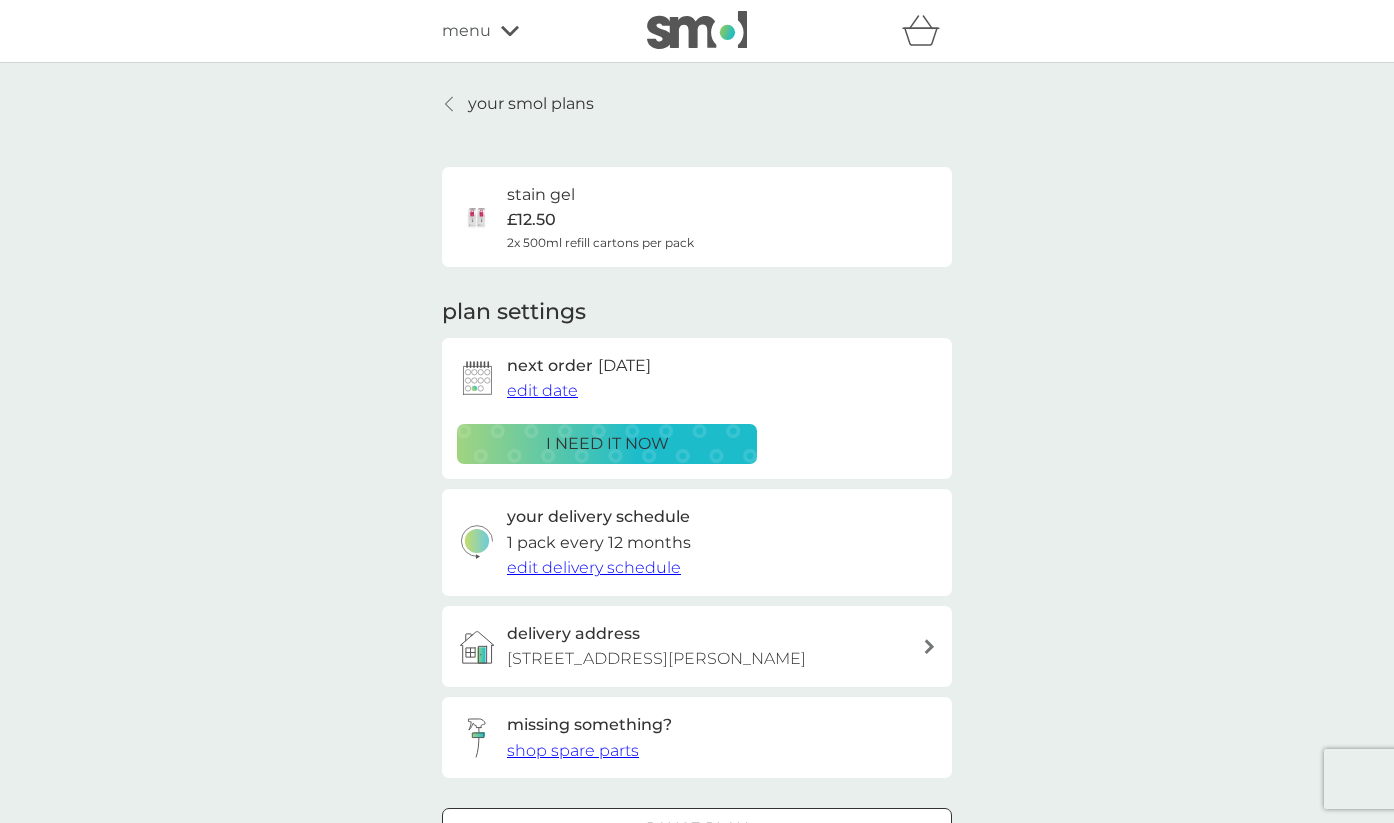 click on "your smol plans" at bounding box center (531, 104) 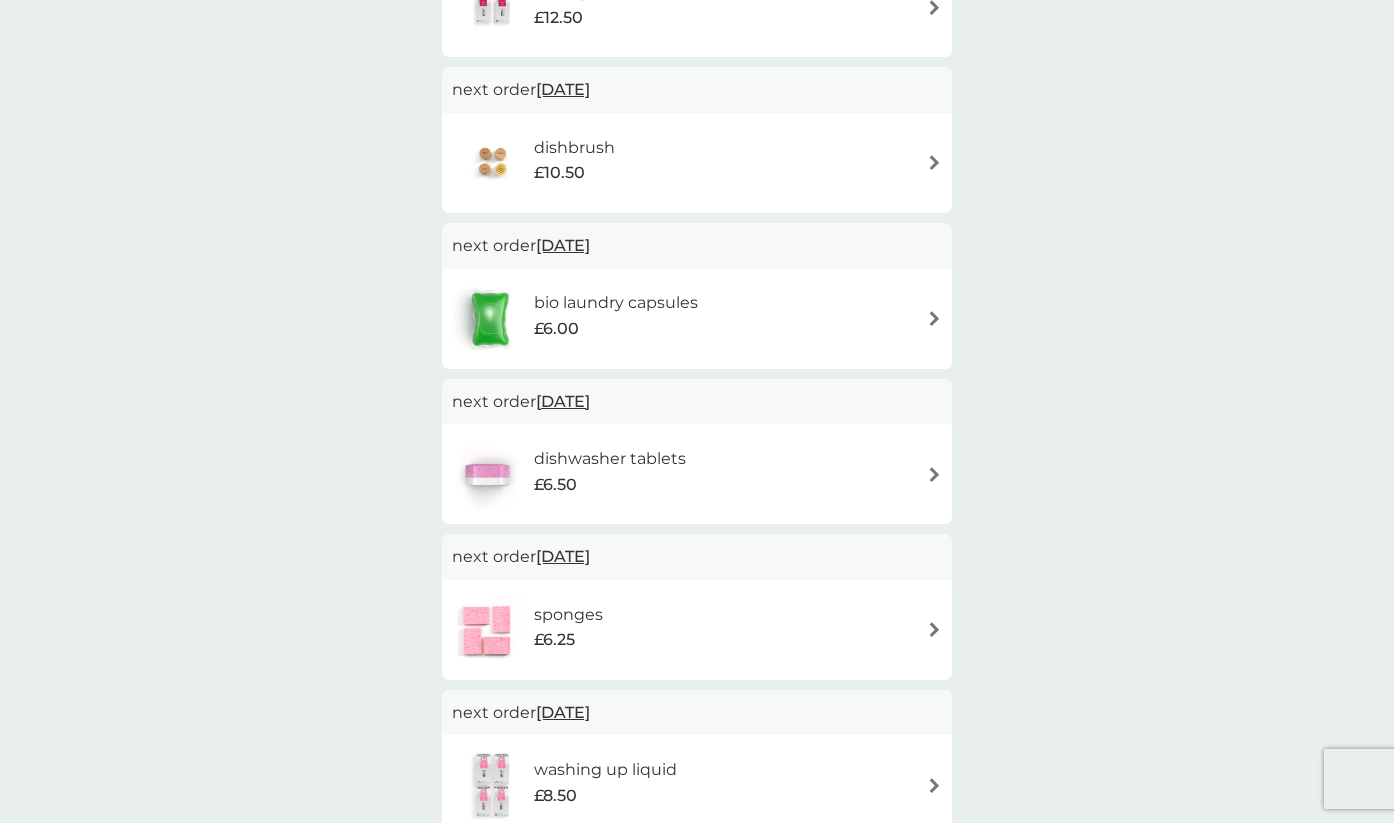 scroll, scrollTop: 637, scrollLeft: 0, axis: vertical 